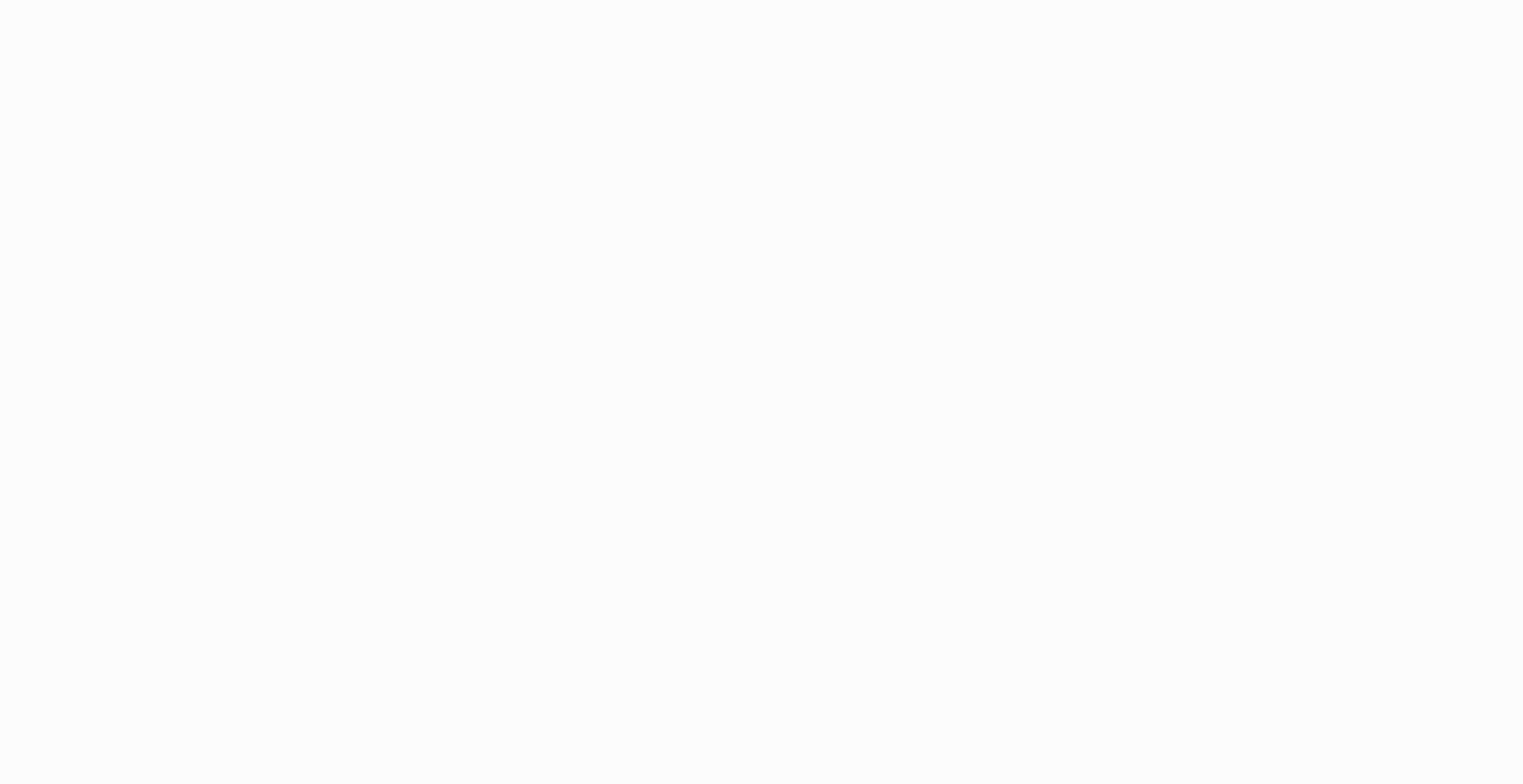 scroll, scrollTop: 0, scrollLeft: 0, axis: both 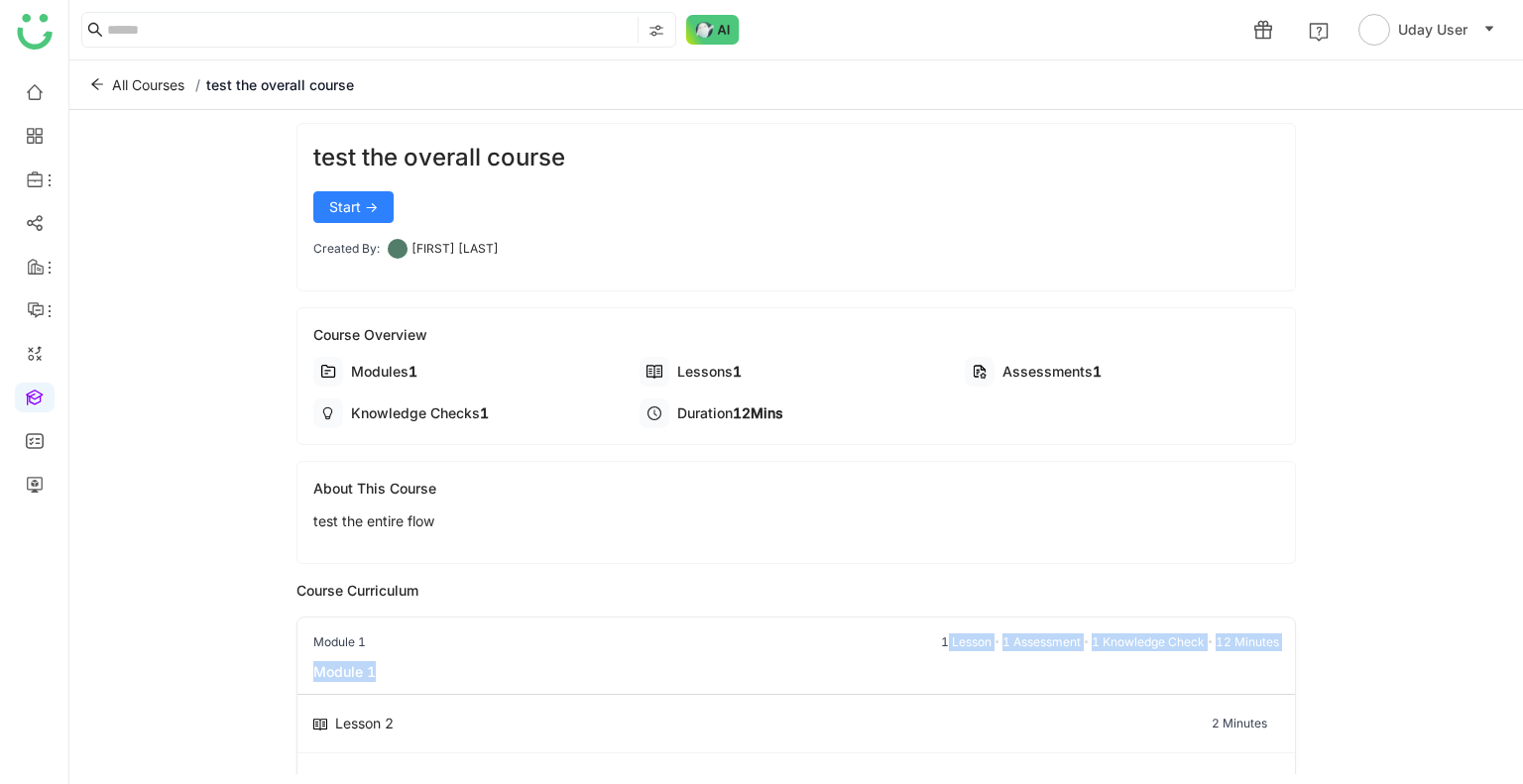 drag, startPoint x: 0, startPoint y: 0, endPoint x: 691, endPoint y: 681, distance: 970.1763 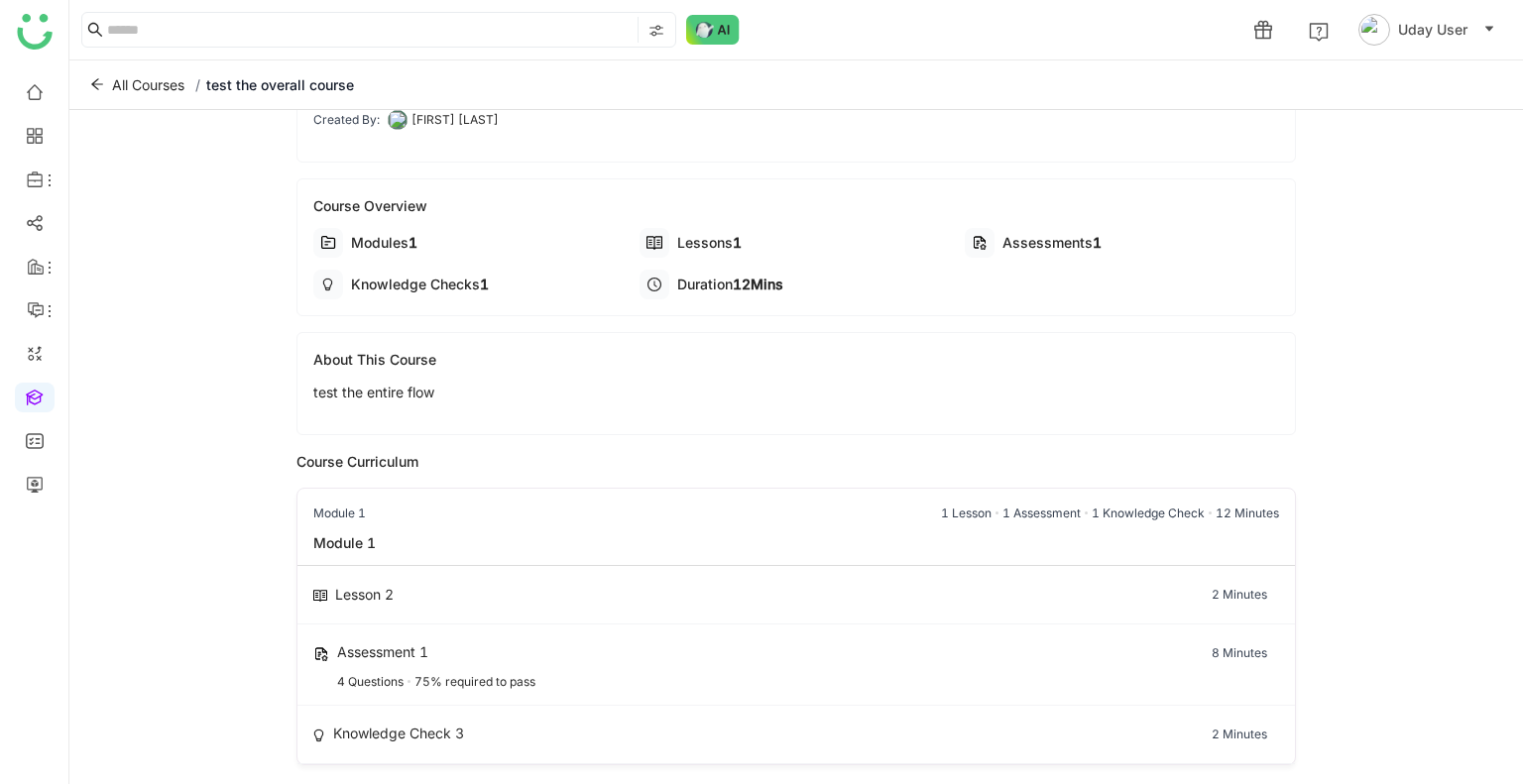 click on "Course Curriculum   Module 1   1 Lesson   1 Assessment   1 Knowledge Check   12 Minutes   Module 1   Lesson 2   2 Minutes   Assessment 1   8 Minutes   4 Questions   75% required to pass   Knowledge Check 3   2 Minutes" 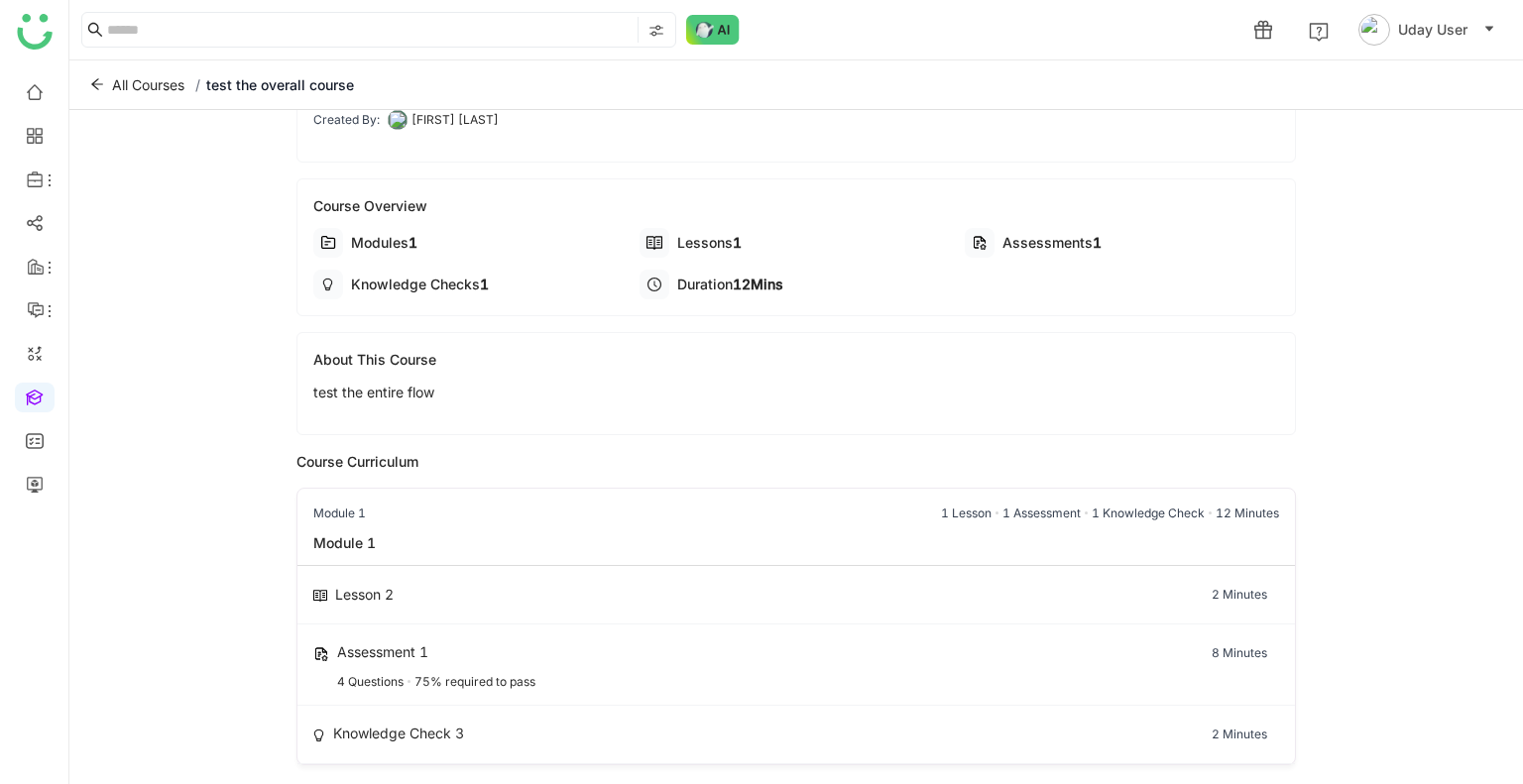 click on "Assessment 1   8 Minutes" at bounding box center [796, 653] 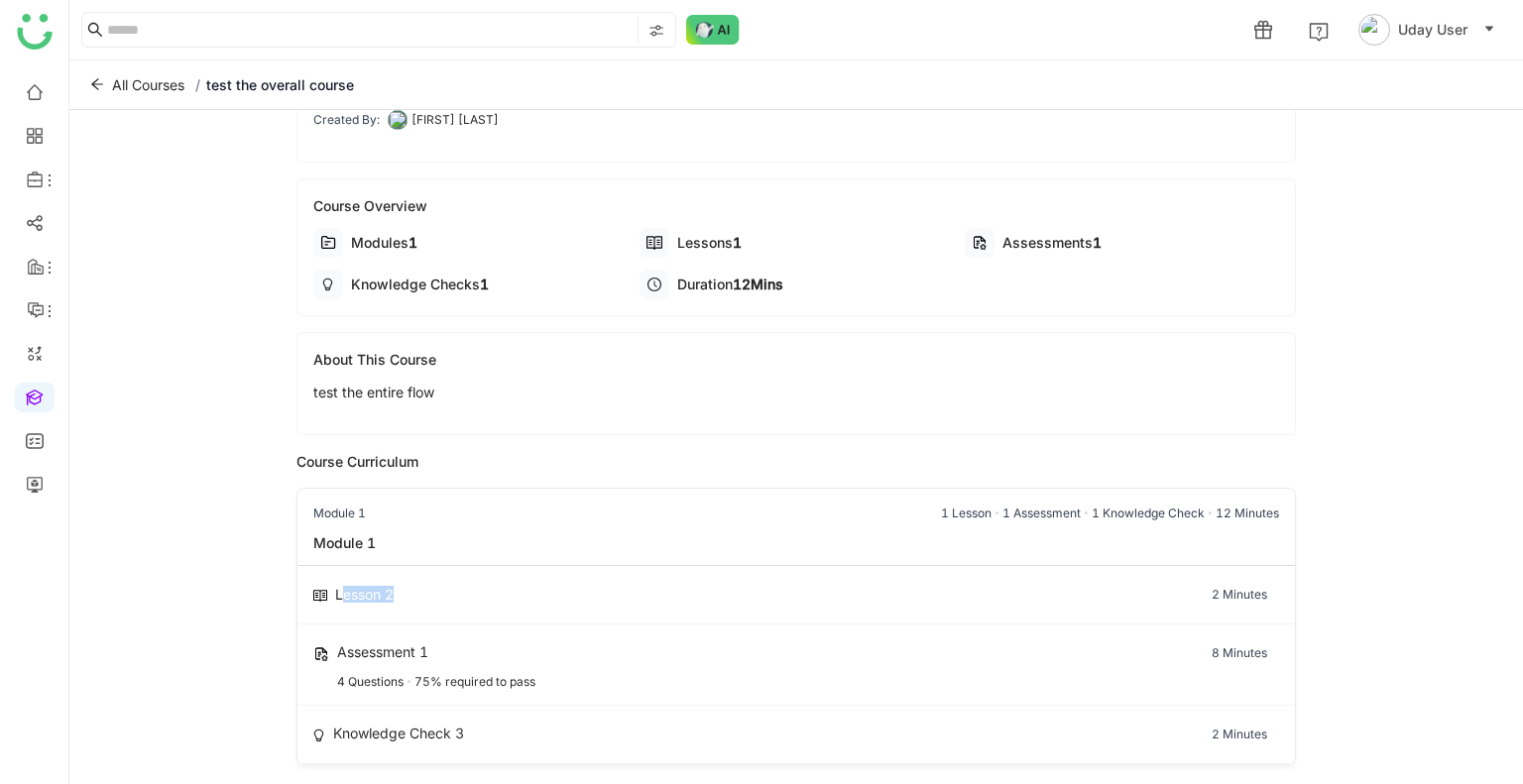 click on "Lesson 2   2 Minutes" at bounding box center [796, 595] 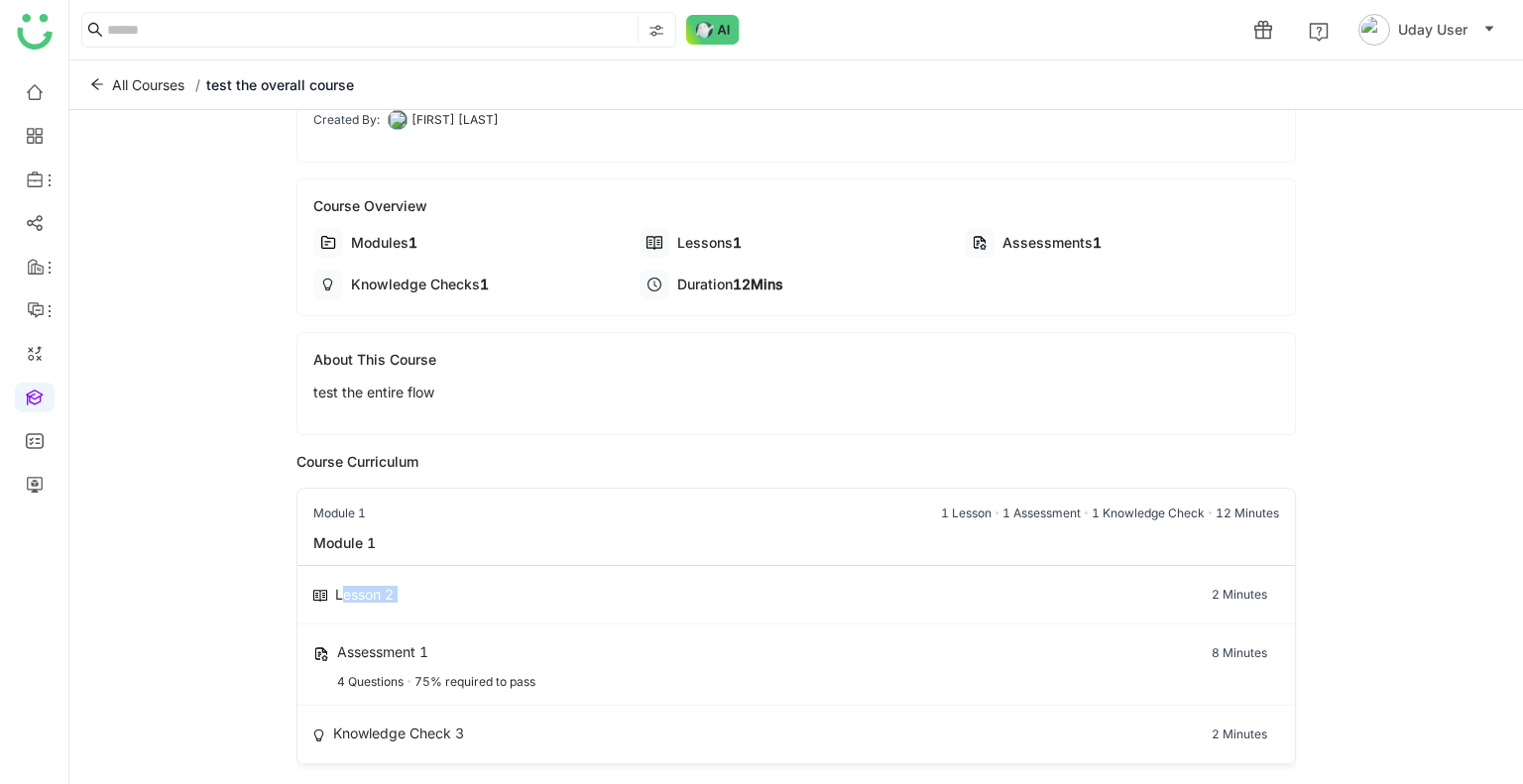 click on "Lesson 2   2 Minutes" at bounding box center (796, 595) 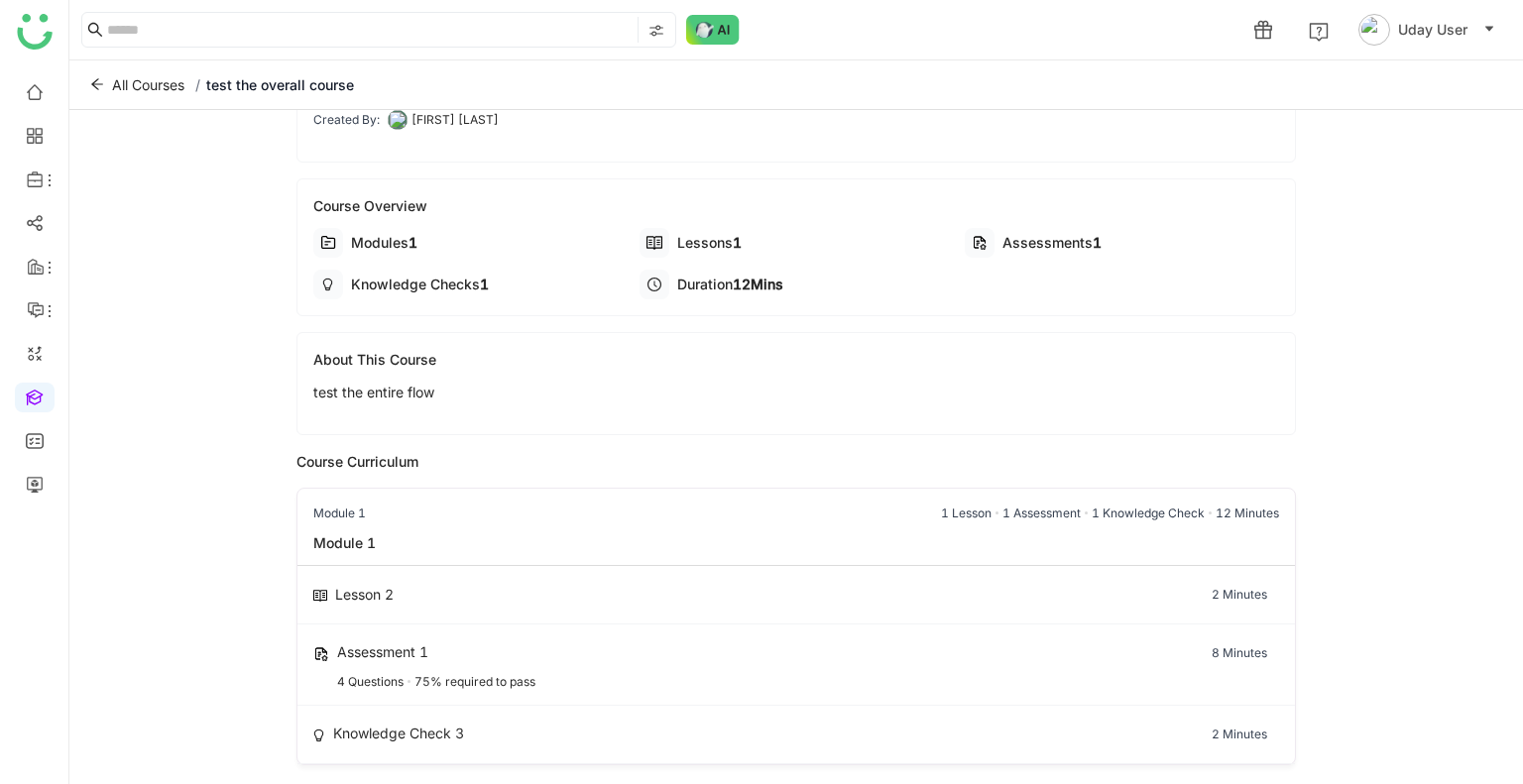 click on "Knowledge Check 3" at bounding box center (399, 732) 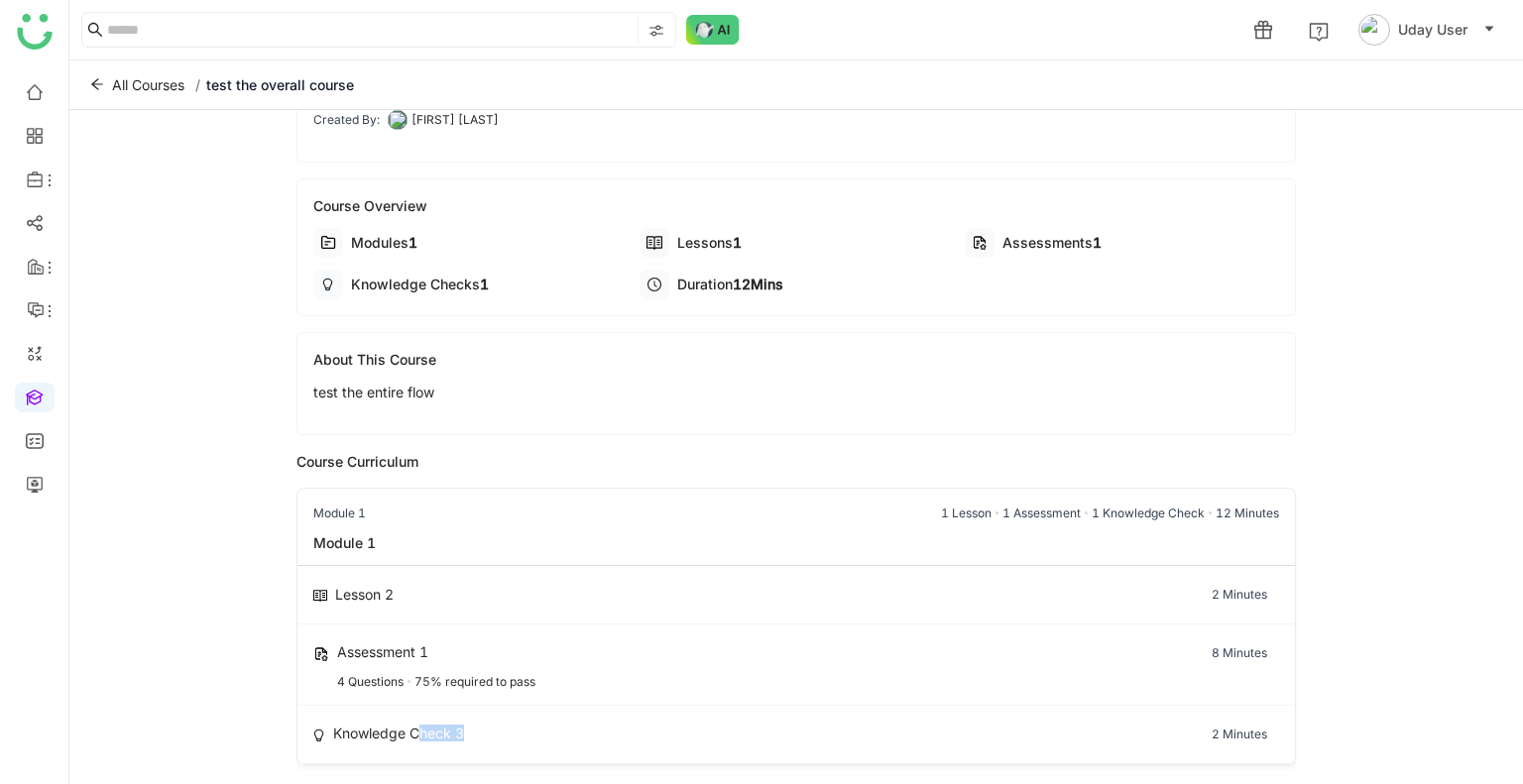 click on "Knowledge Check 3" at bounding box center [399, 732] 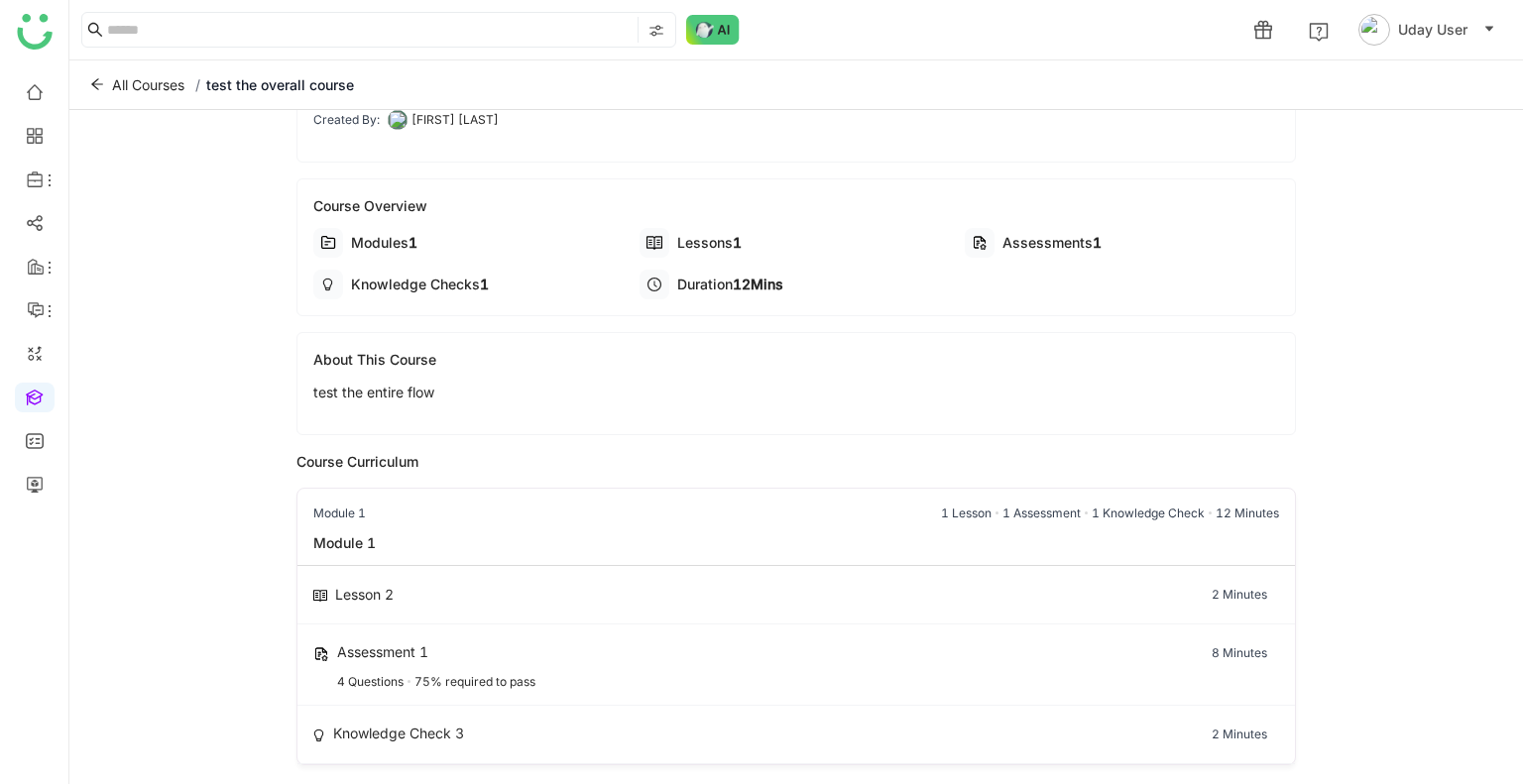 click on "test the overall course    Start ->   Created By:   Uday Bhanu   Course Overview   Modules   1   Lessons   1   Assessments   1   Knowledge Checks   1   Duration   12   Mins   About This Course   test the entire flow    Course Curriculum   Module 1   1 Lesson   1 Assessment   1 Knowledge Check   12 Minutes   Module 1   Lesson 2   2 Minutes   Assessment 1   8 Minutes   4 Questions   75% required to pass   Knowledge Check 3   2 Minutes" 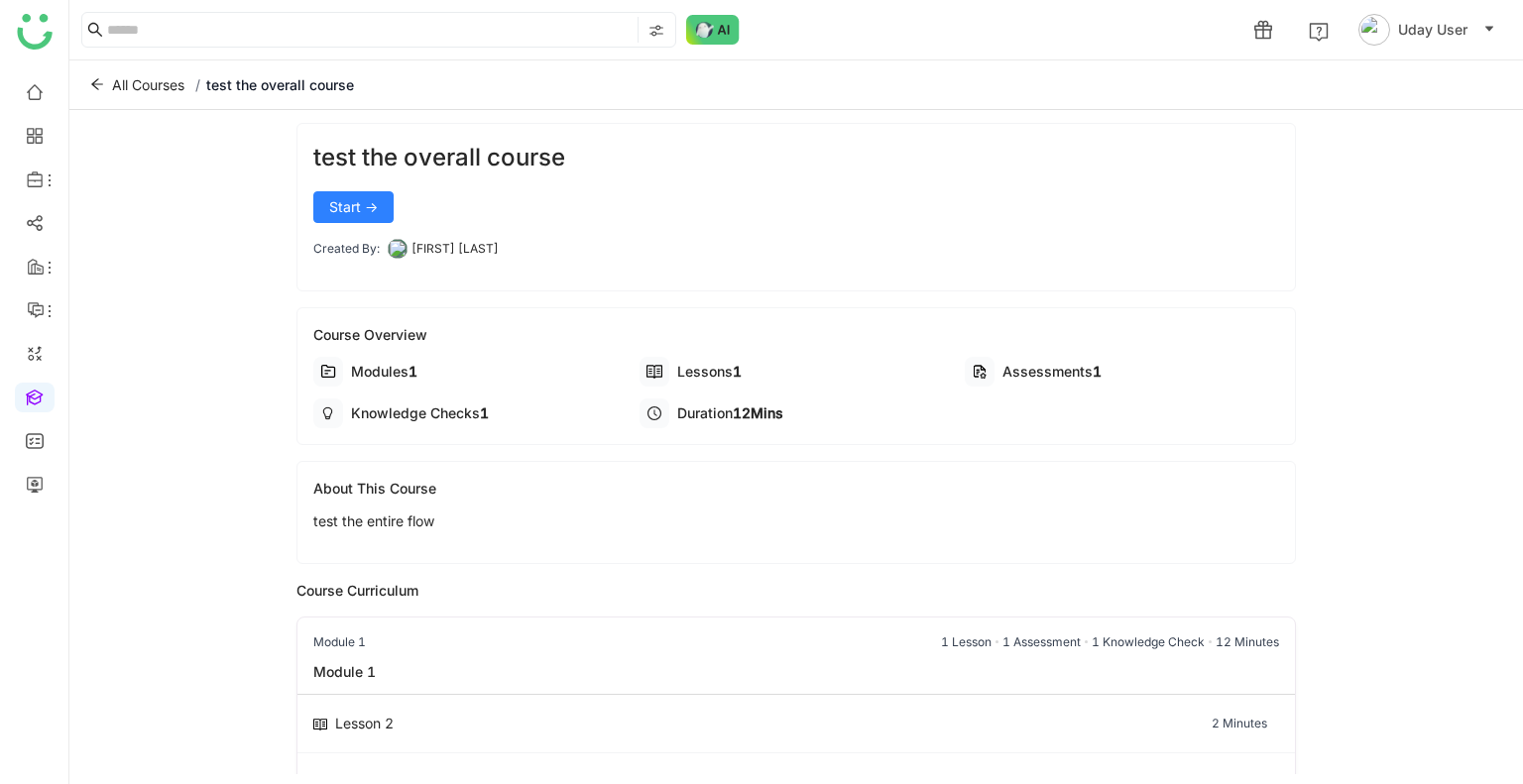 scroll, scrollTop: 0, scrollLeft: 0, axis: both 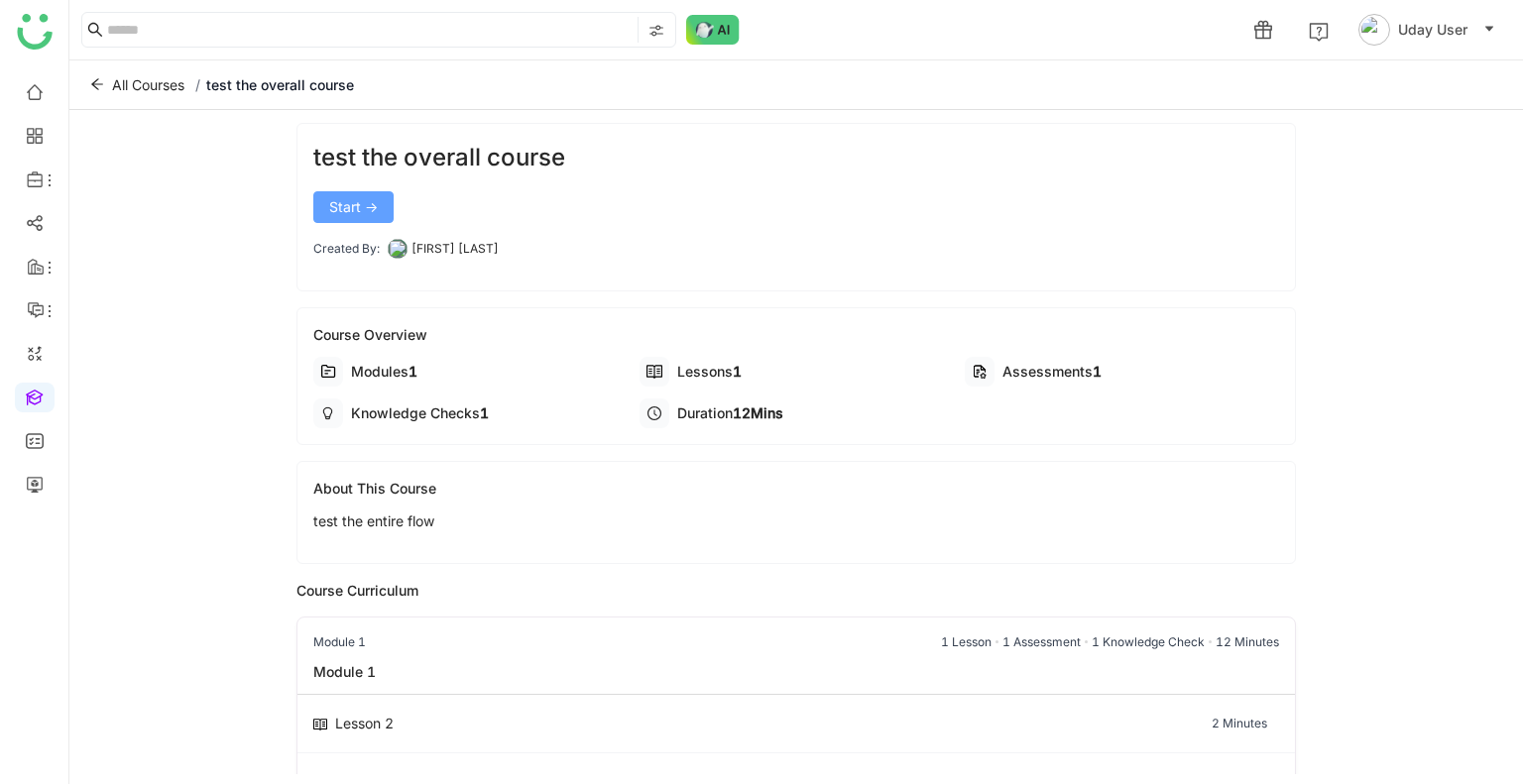 click on "test the overall course    Start ->   Created By:   Uday Bhanu" 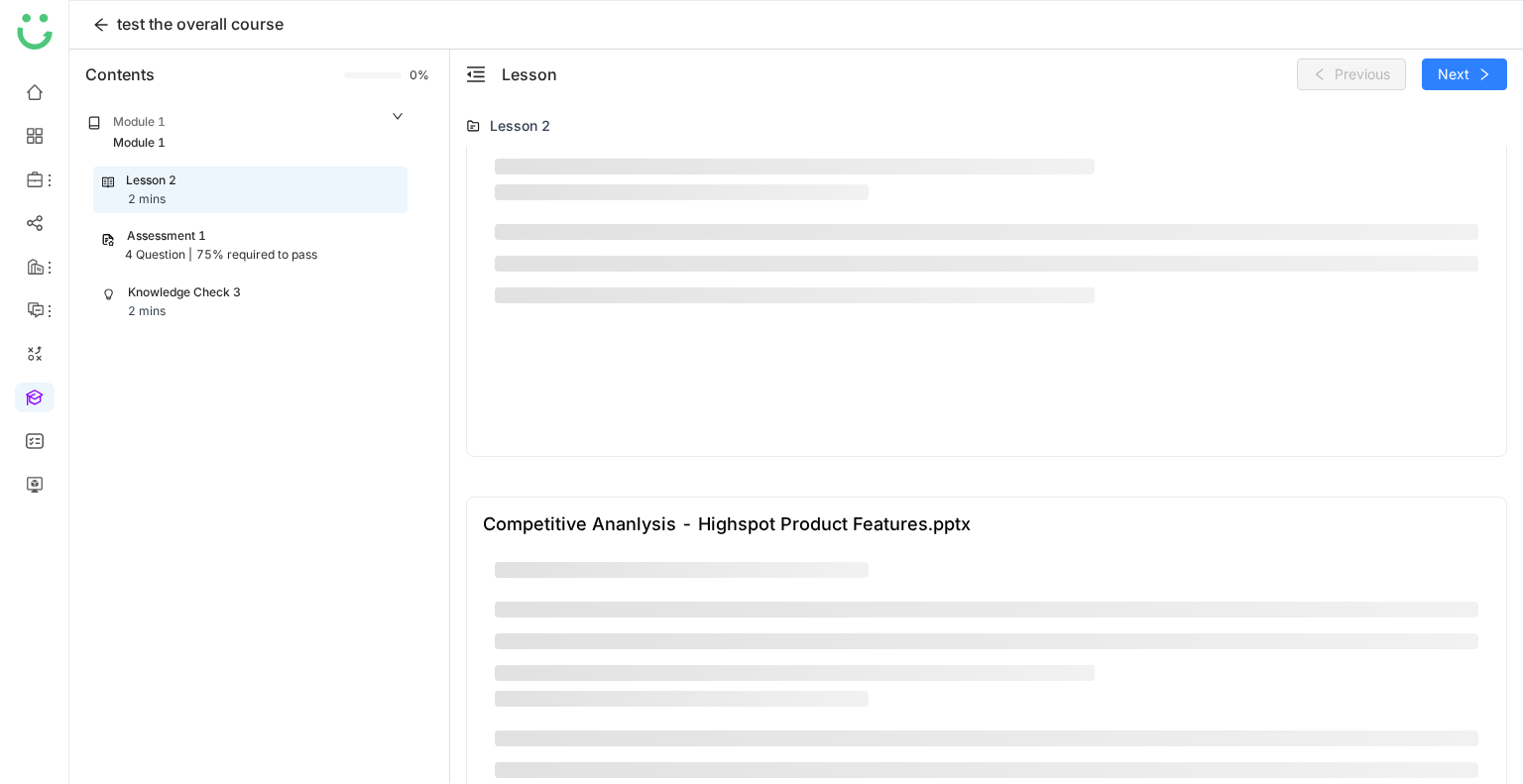 scroll, scrollTop: 1394, scrollLeft: 0, axis: vertical 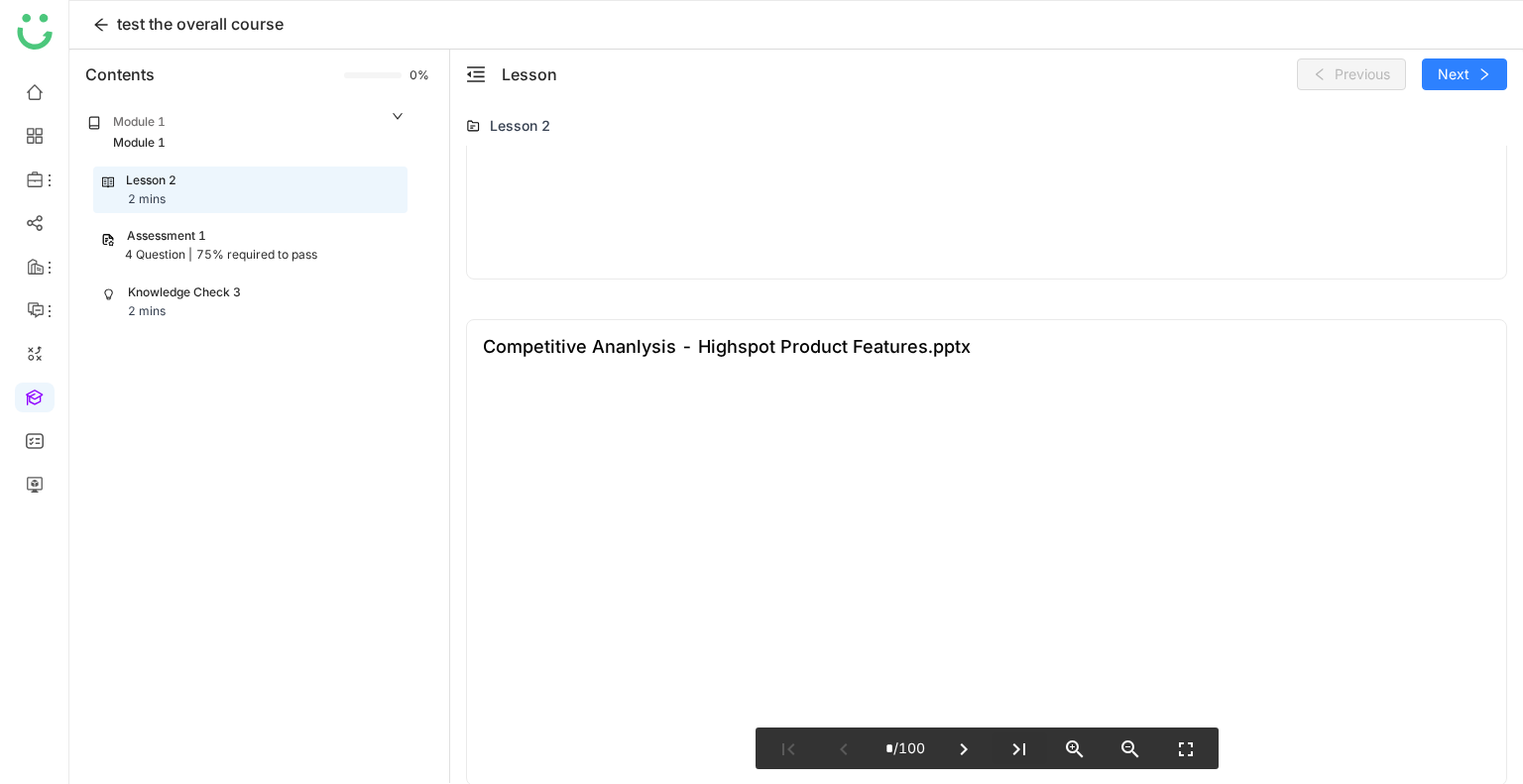 click on "last_page" at bounding box center (1019, 749) 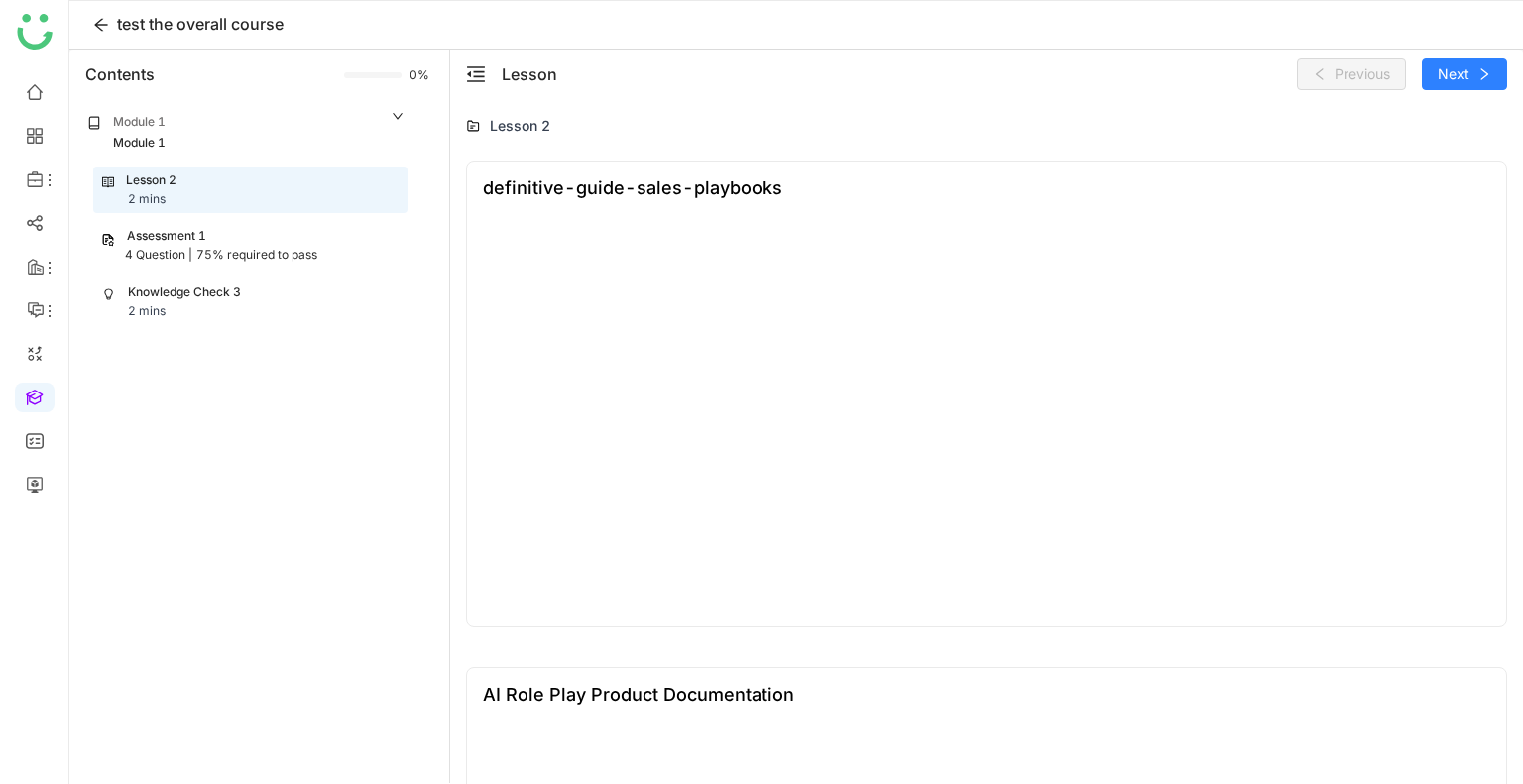 scroll, scrollTop: 575, scrollLeft: 0, axis: vertical 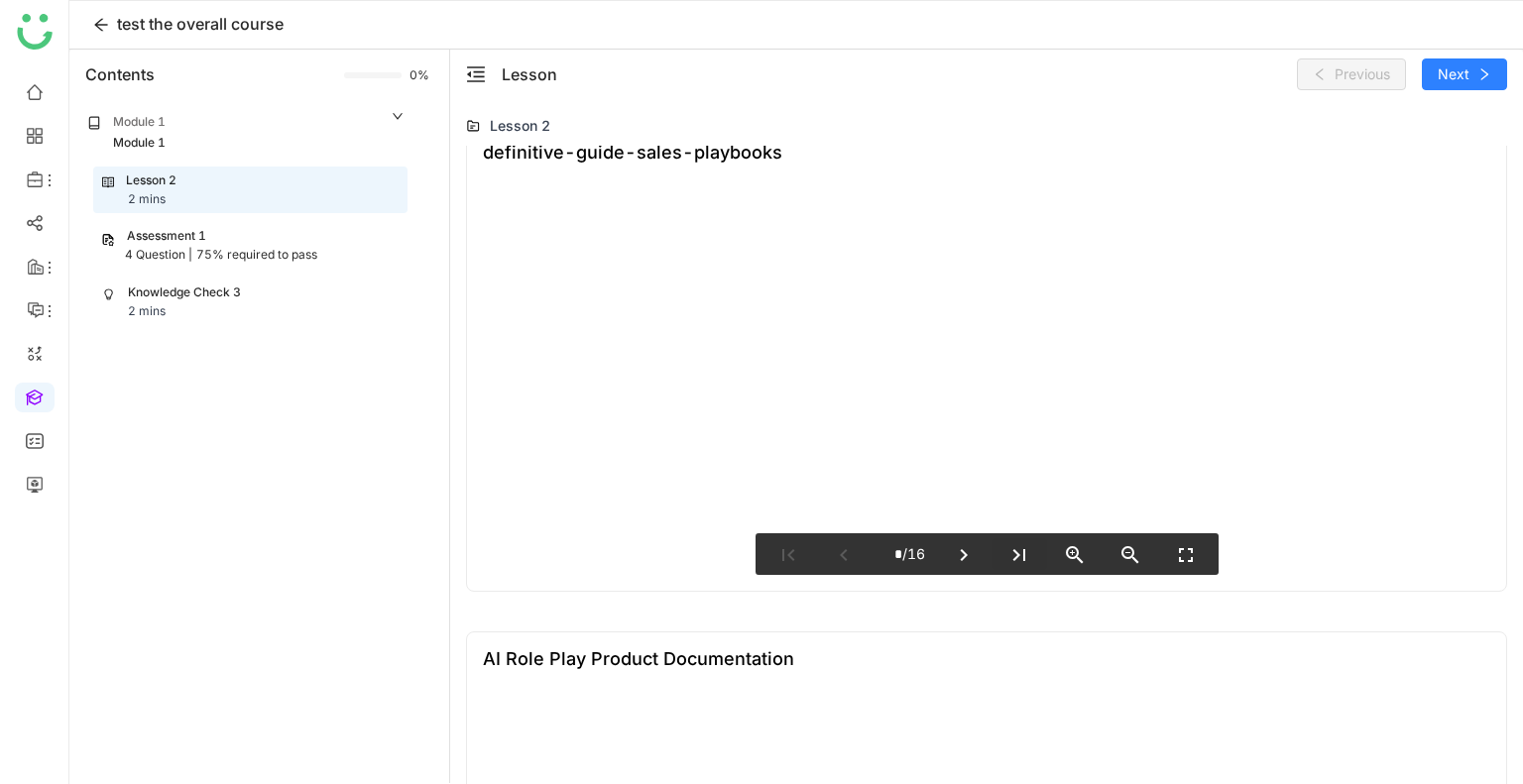 click on "last_page" at bounding box center (1019, 555) 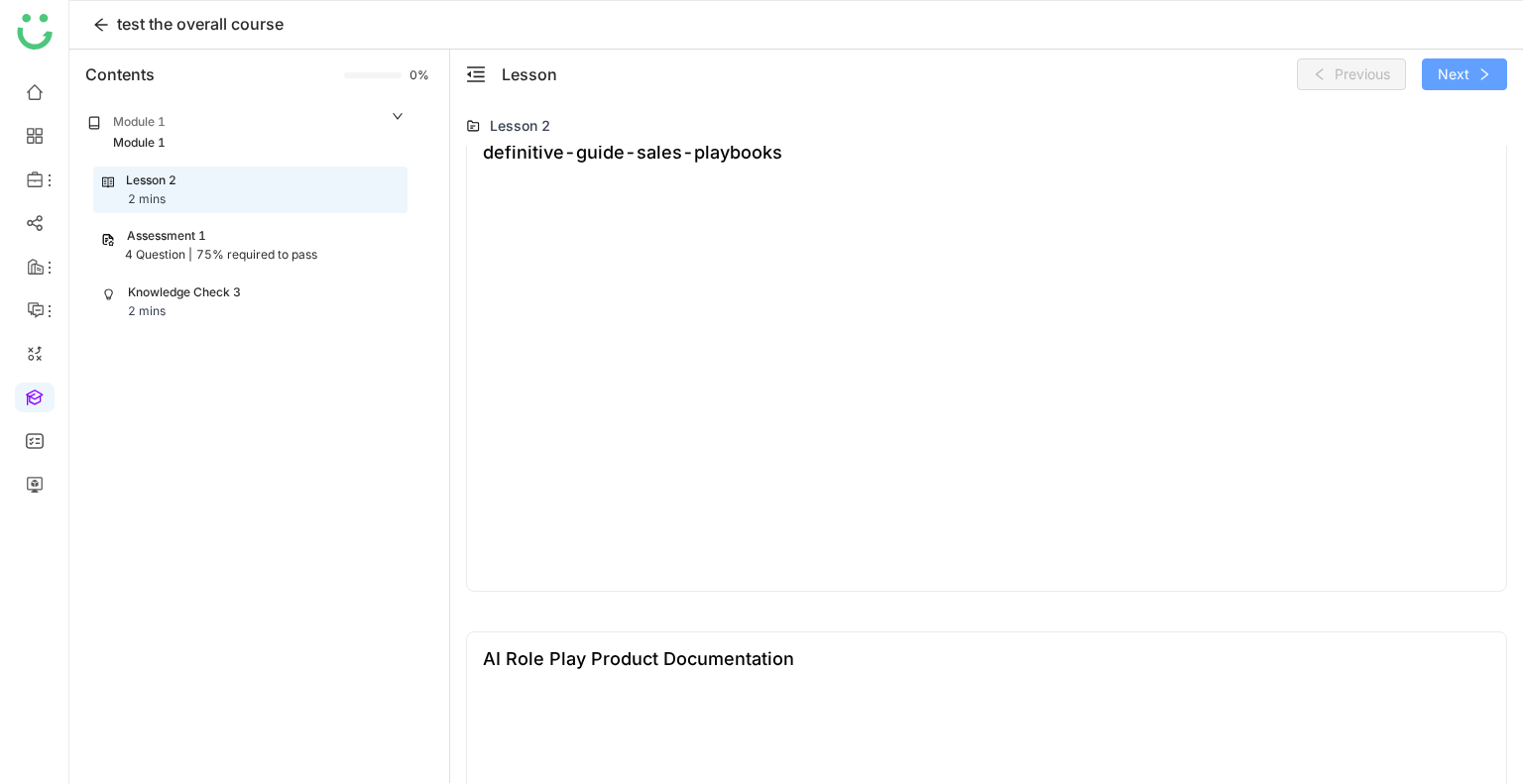 click on "Next" 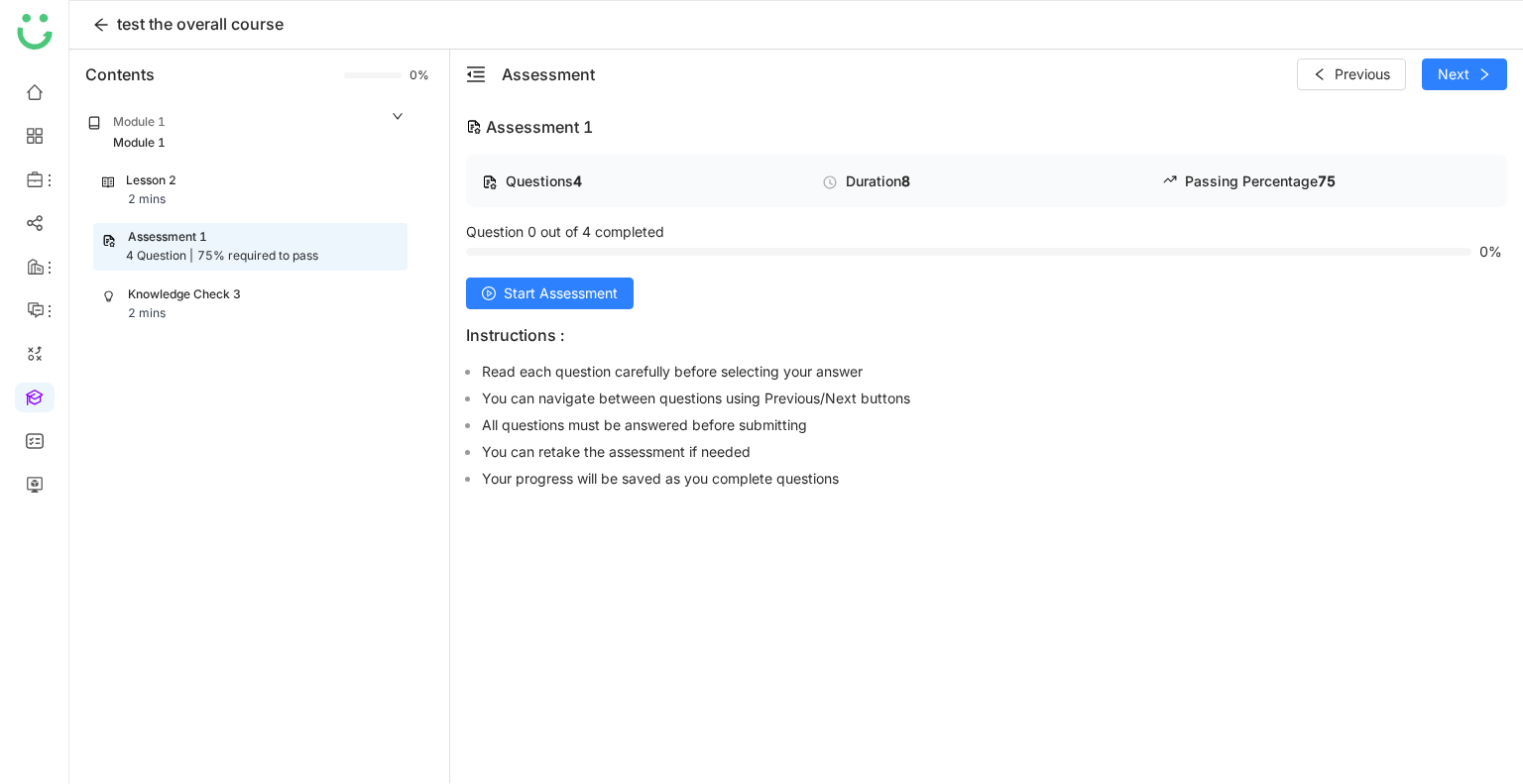 click on "Knowledge Check 3" 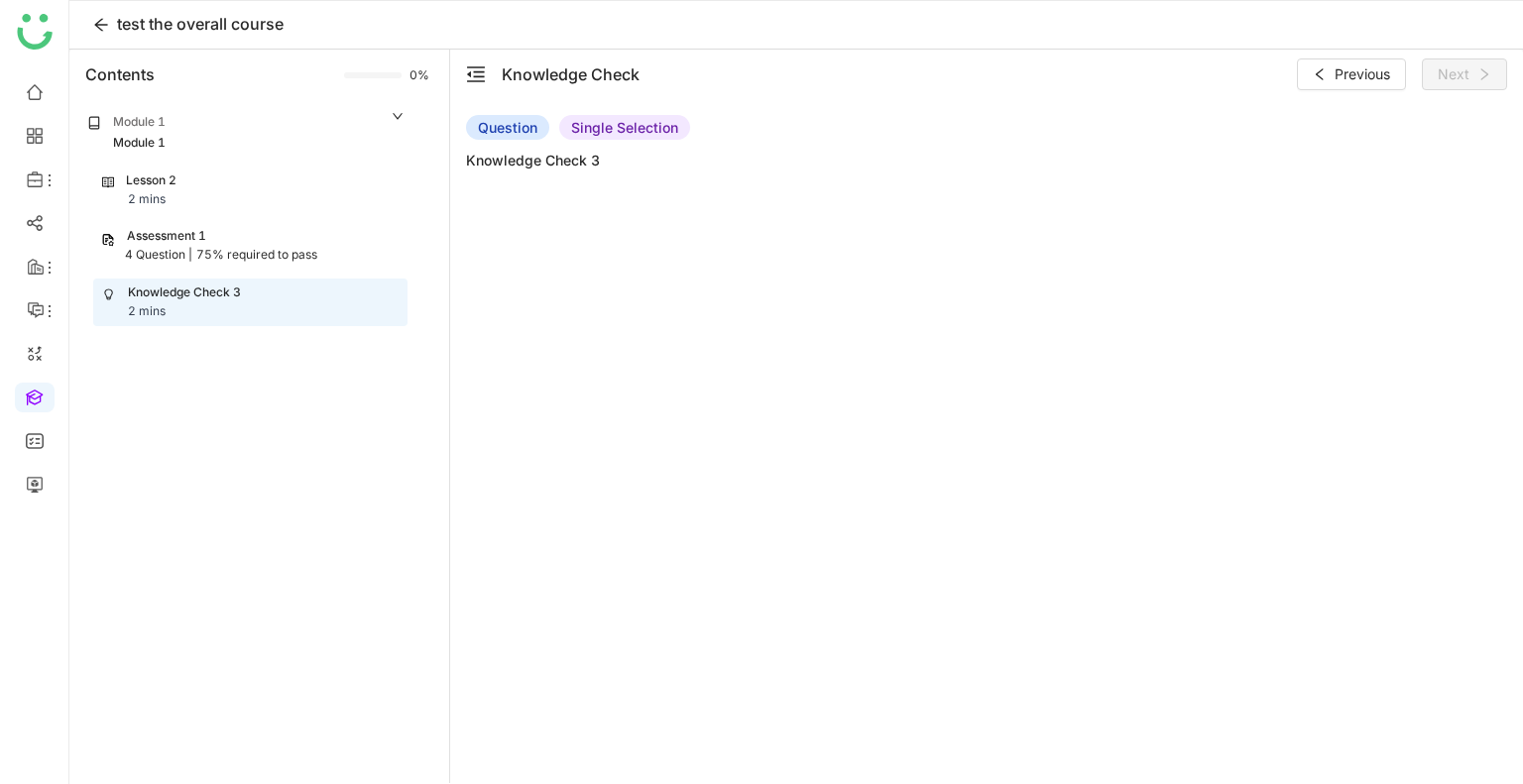 click on "Knowledge Check 3" 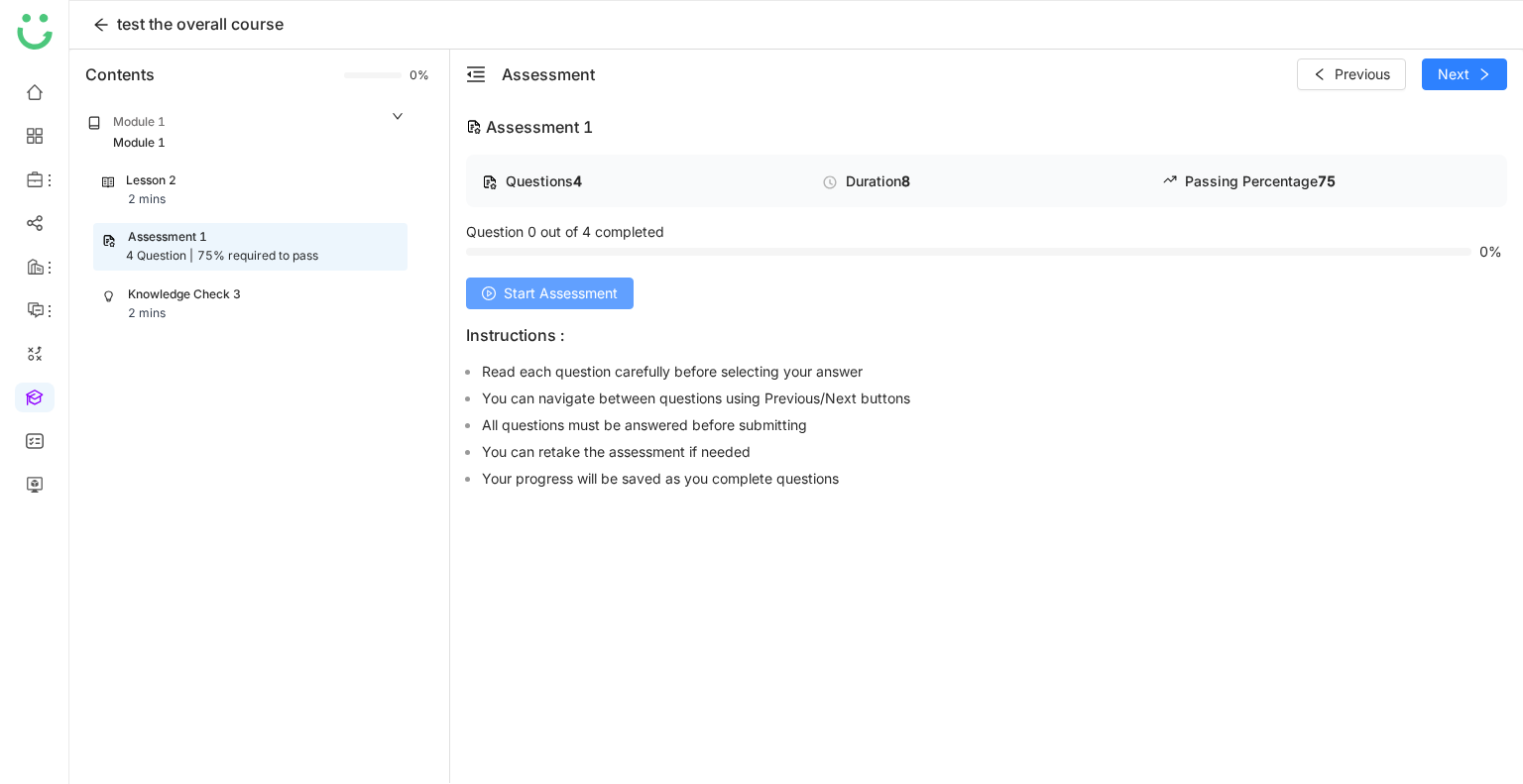 click on "Start Assessment" 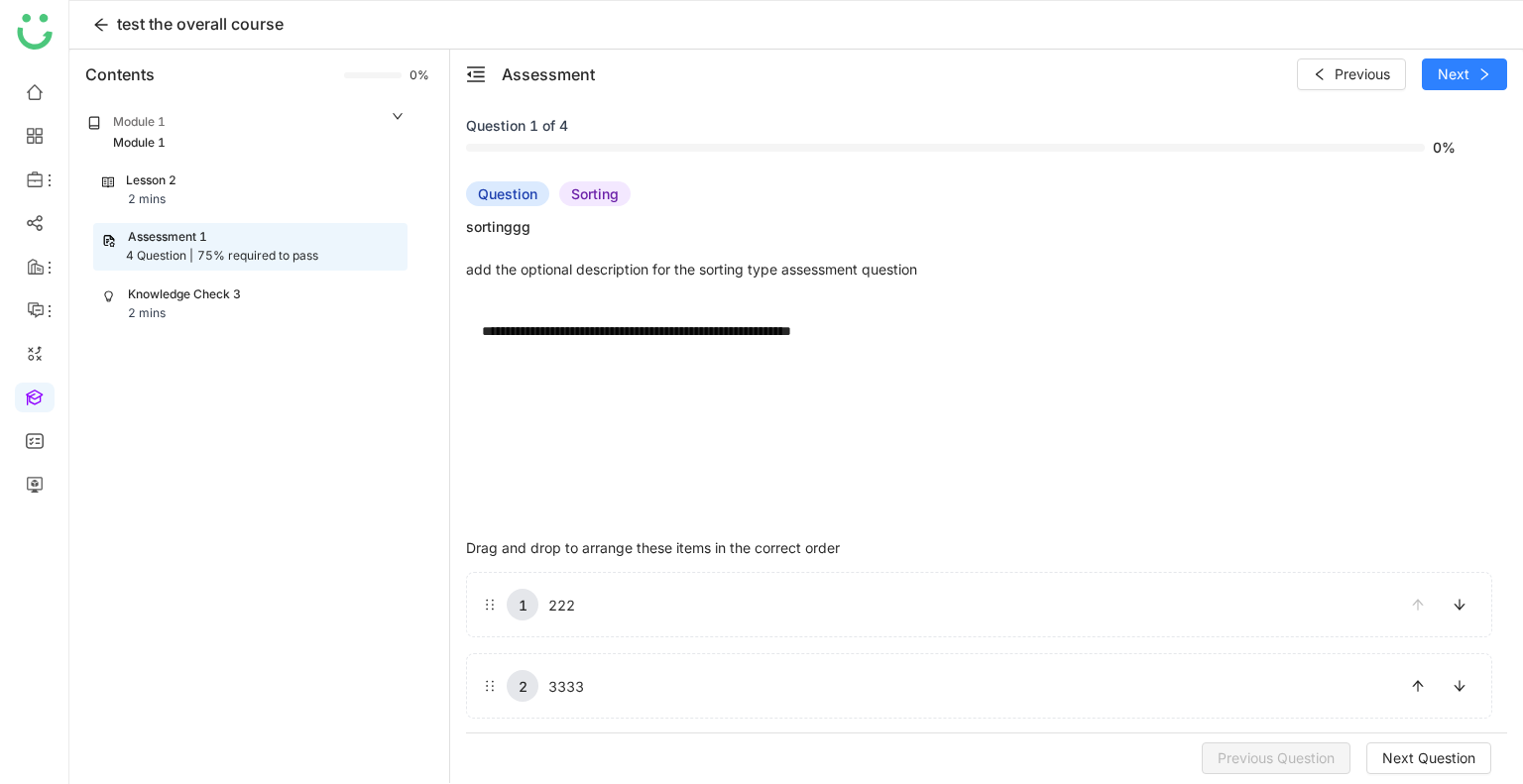 scroll, scrollTop: 2, scrollLeft: 0, axis: vertical 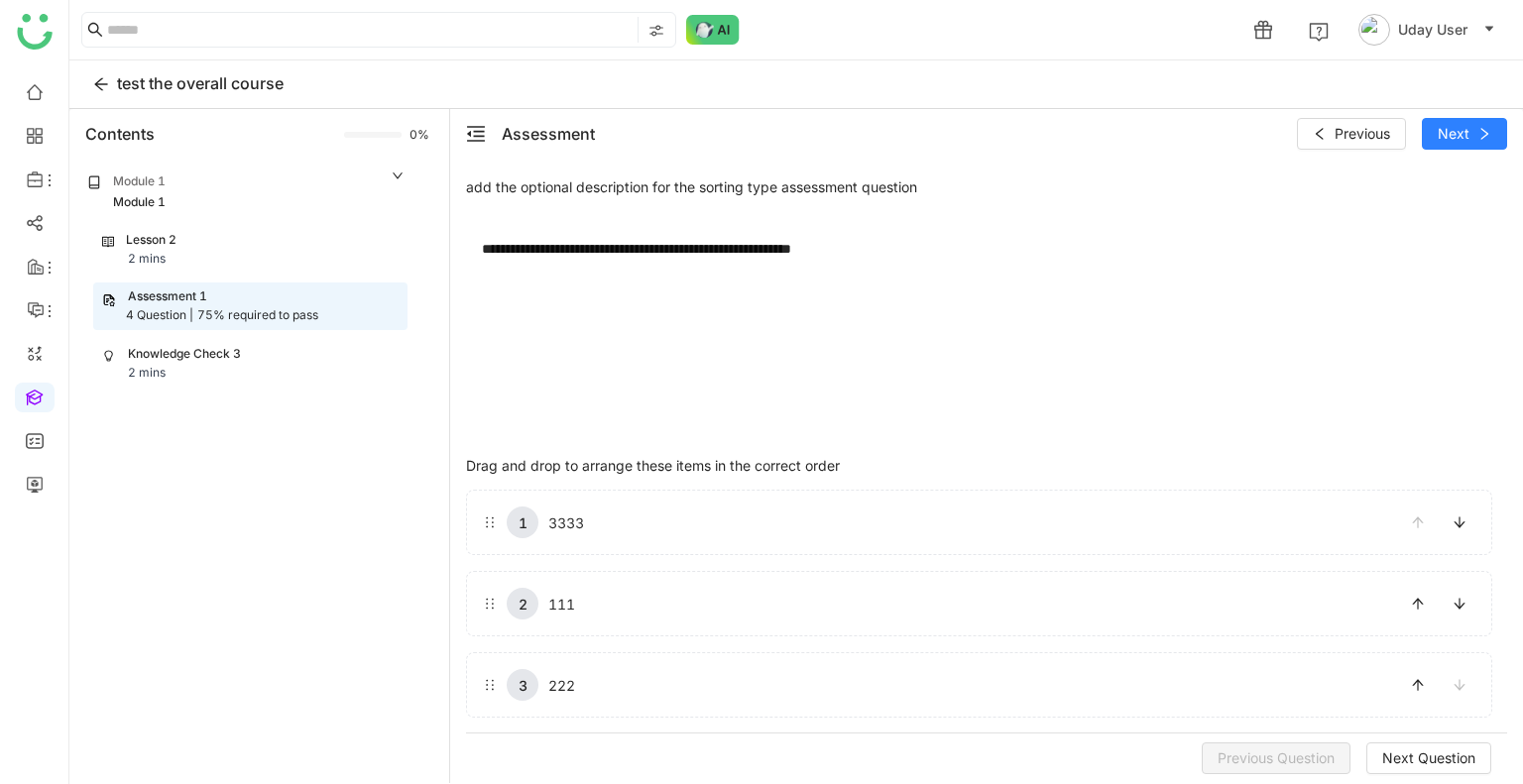 drag, startPoint x: 794, startPoint y: 623, endPoint x: 775, endPoint y: 563, distance: 62.93648 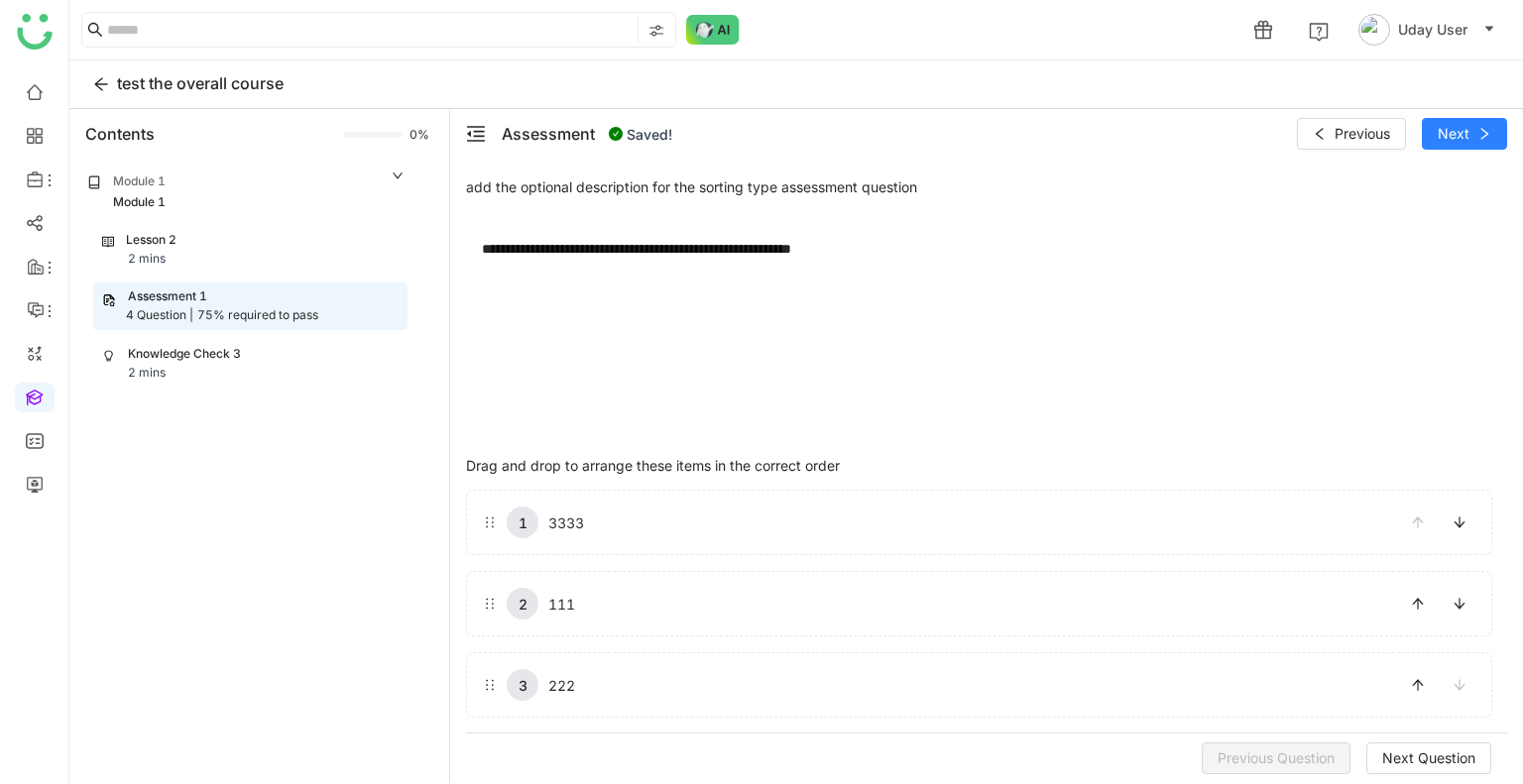 drag, startPoint x: 726, startPoint y: 589, endPoint x: 723, endPoint y: 572, distance: 17.262677 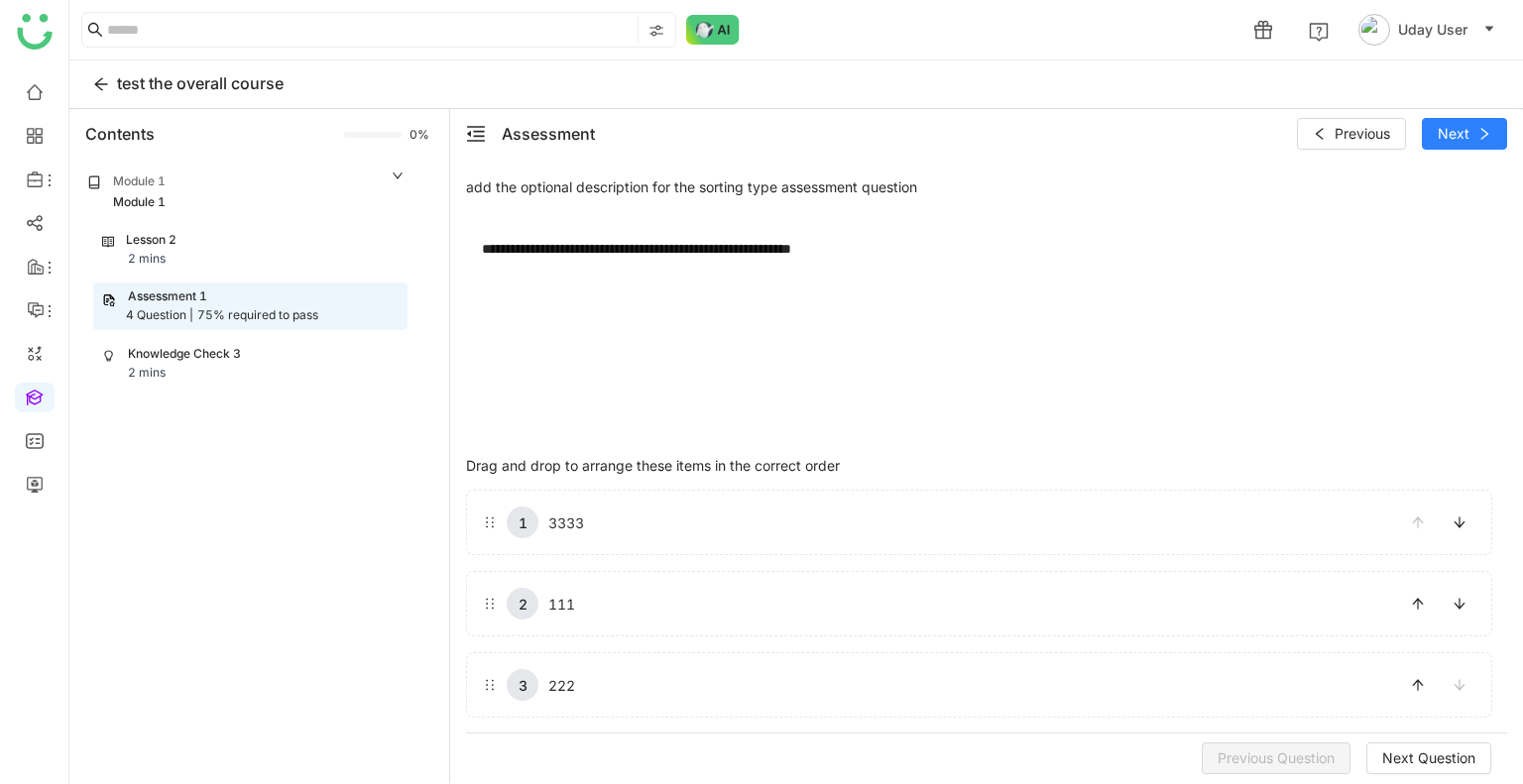 click on "2   111" at bounding box center [937, 604] 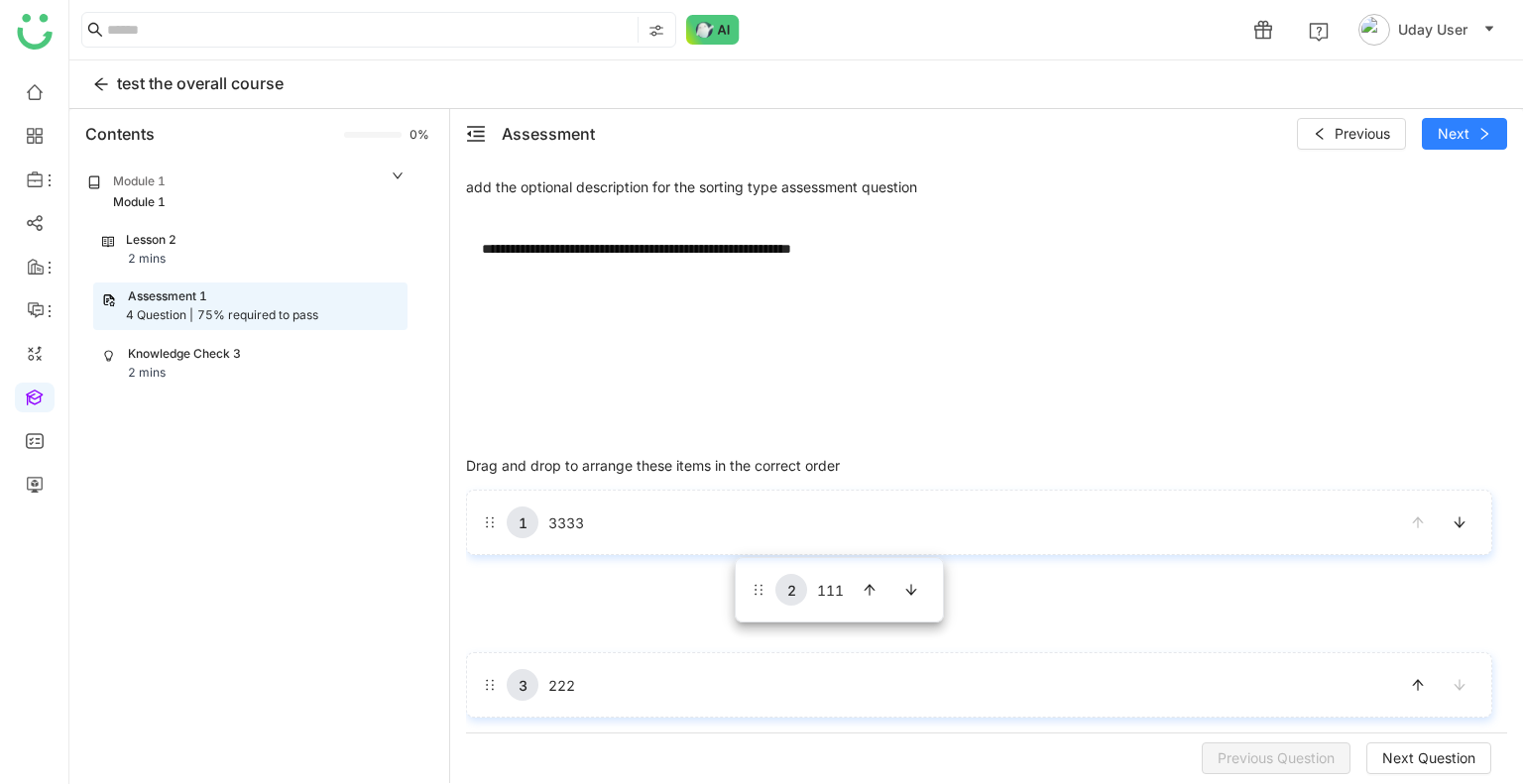drag, startPoint x: 745, startPoint y: 591, endPoint x: 722, endPoint y: 523, distance: 71.7844 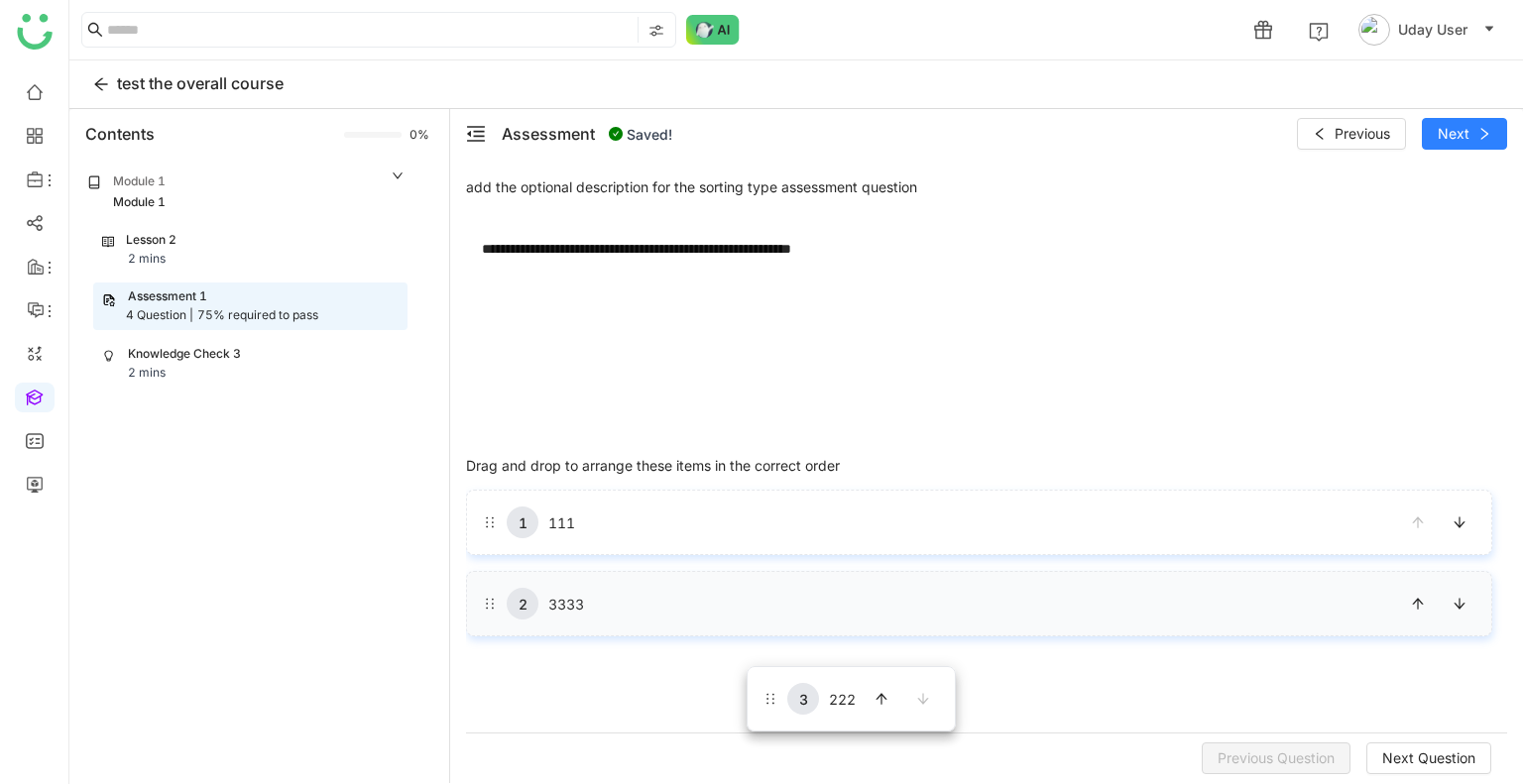 drag, startPoint x: 760, startPoint y: 709, endPoint x: 733, endPoint y: 613, distance: 99.72462 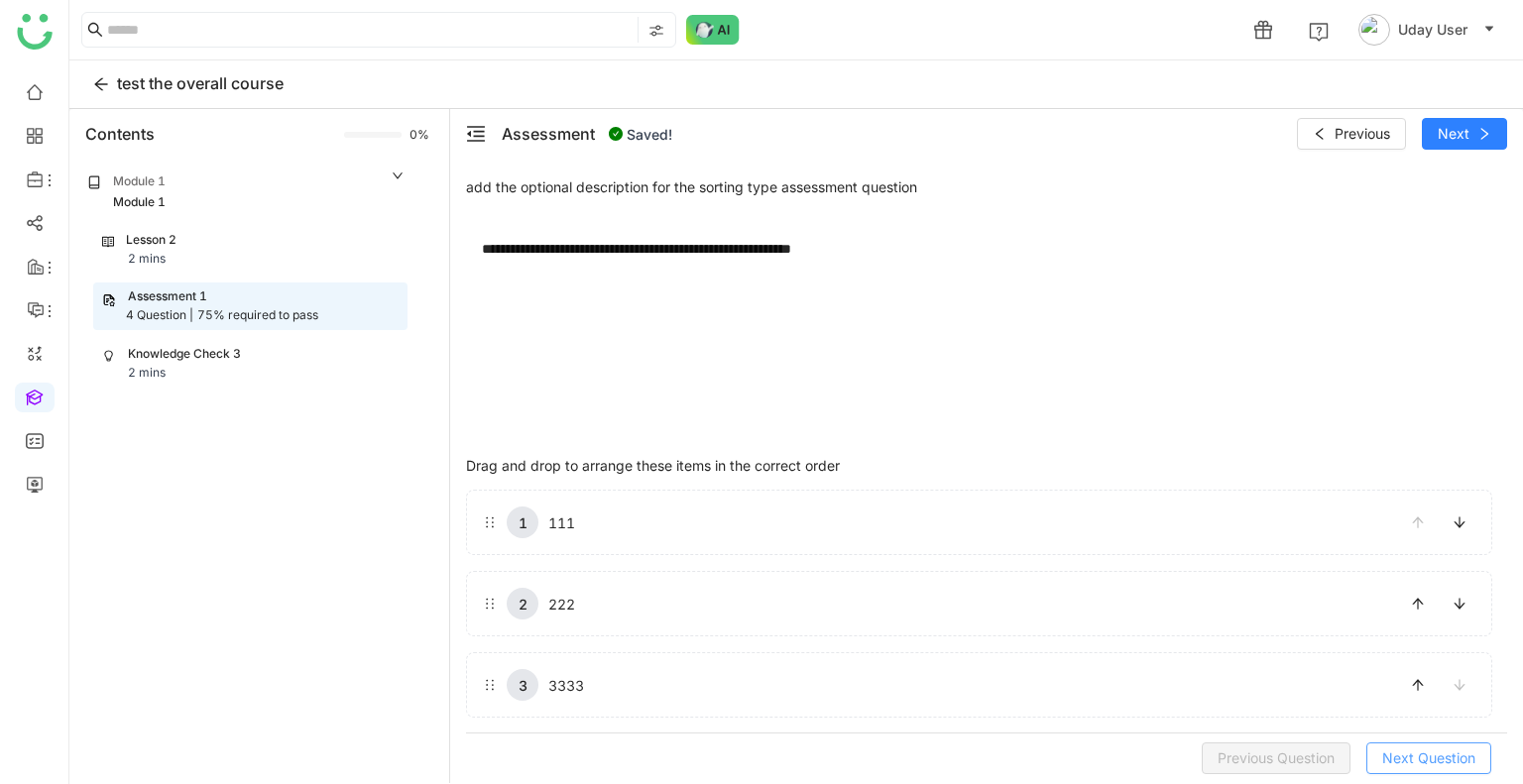 click on "Next Question" 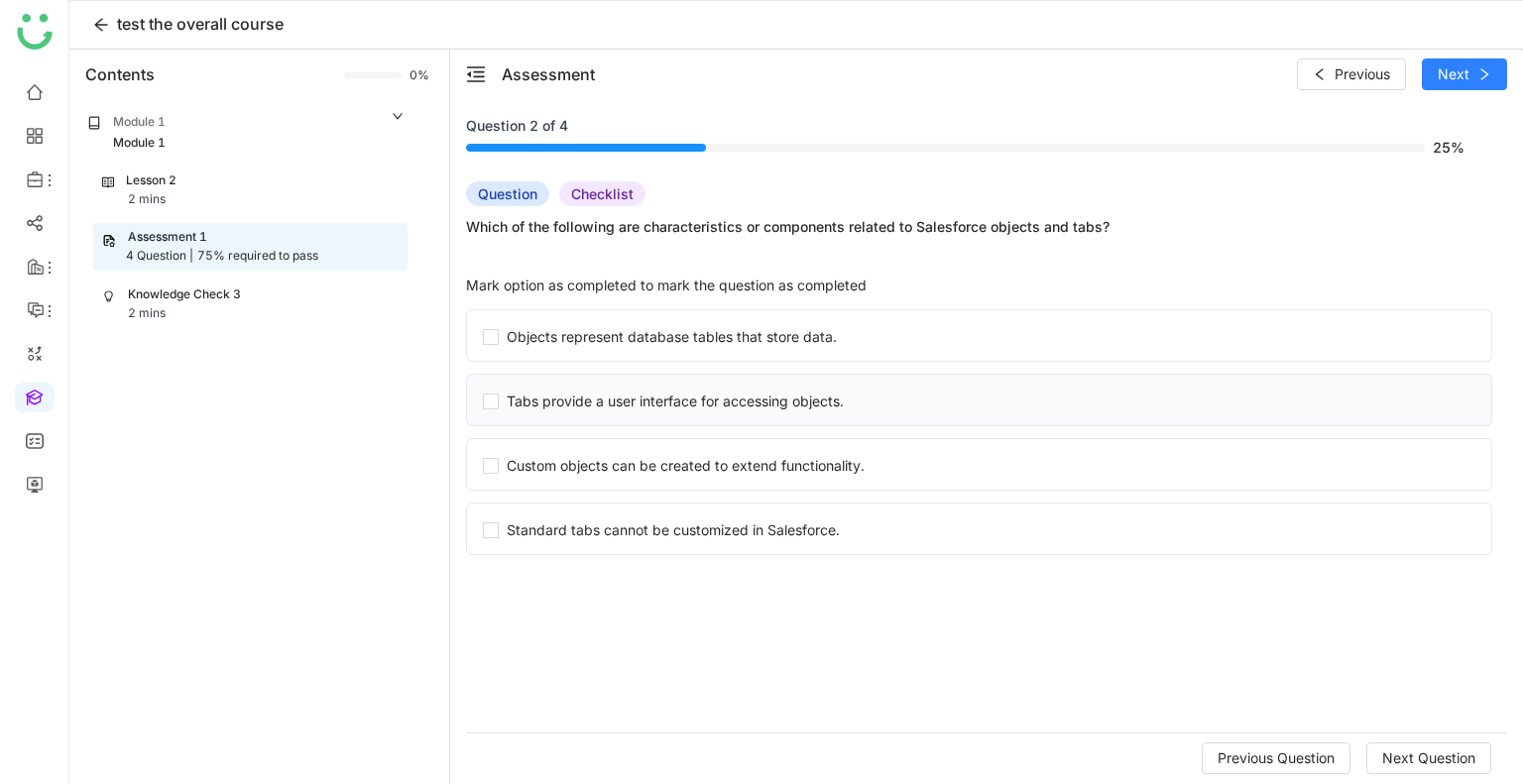 click on "Tabs provide a user interface for accessing objects." 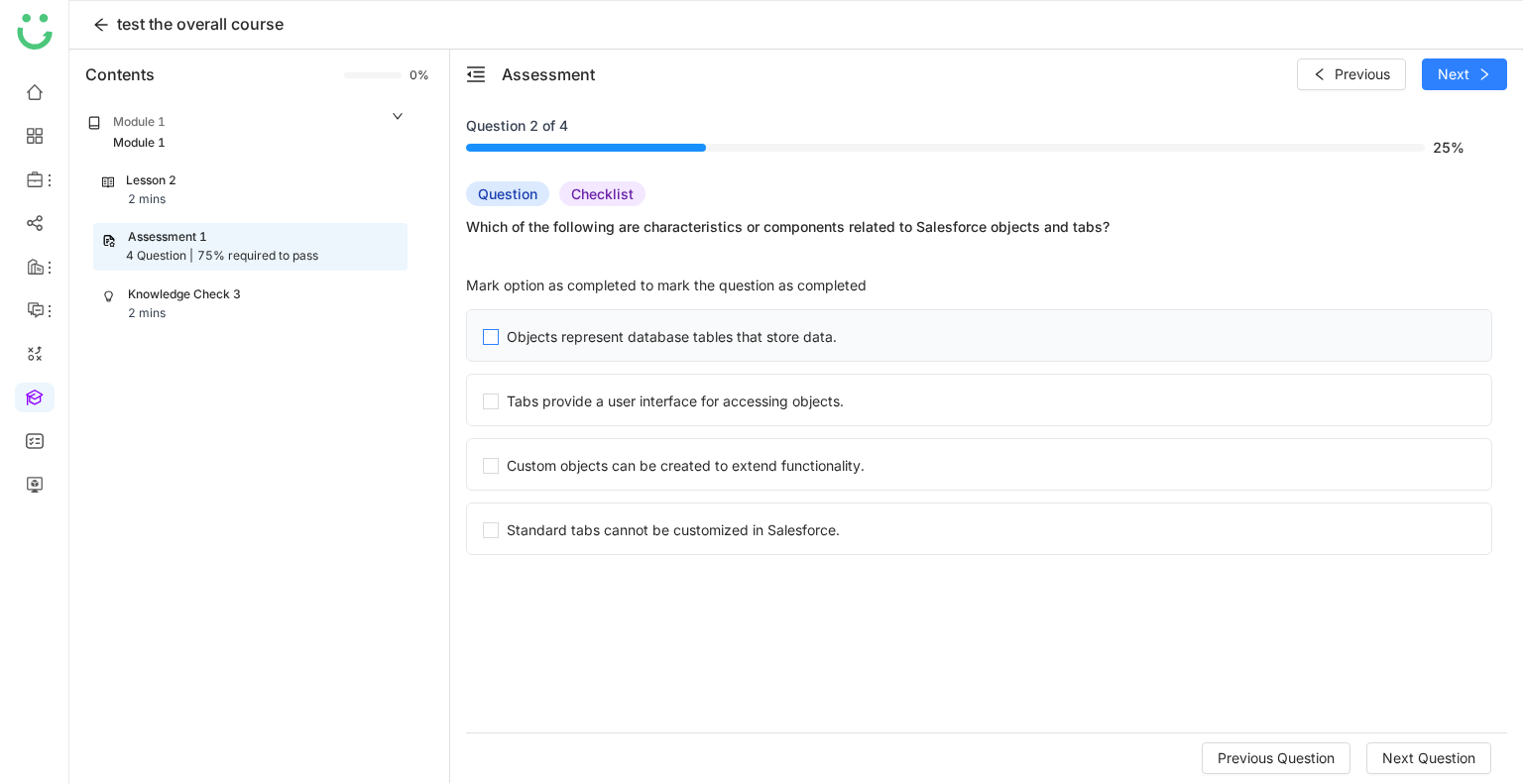 click on "Objects represent database tables that store data." 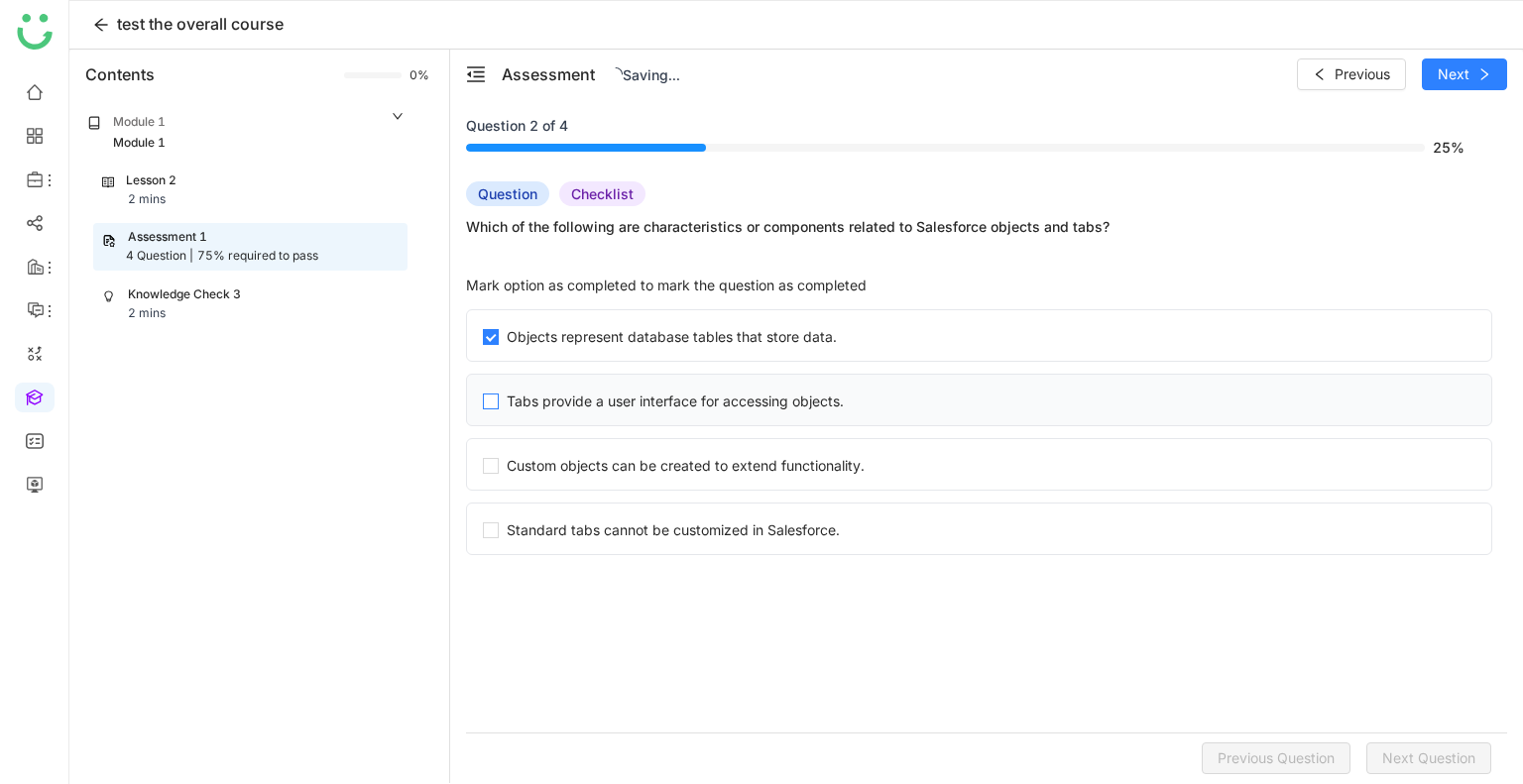 click on "Tabs provide a user interface for accessing objects." 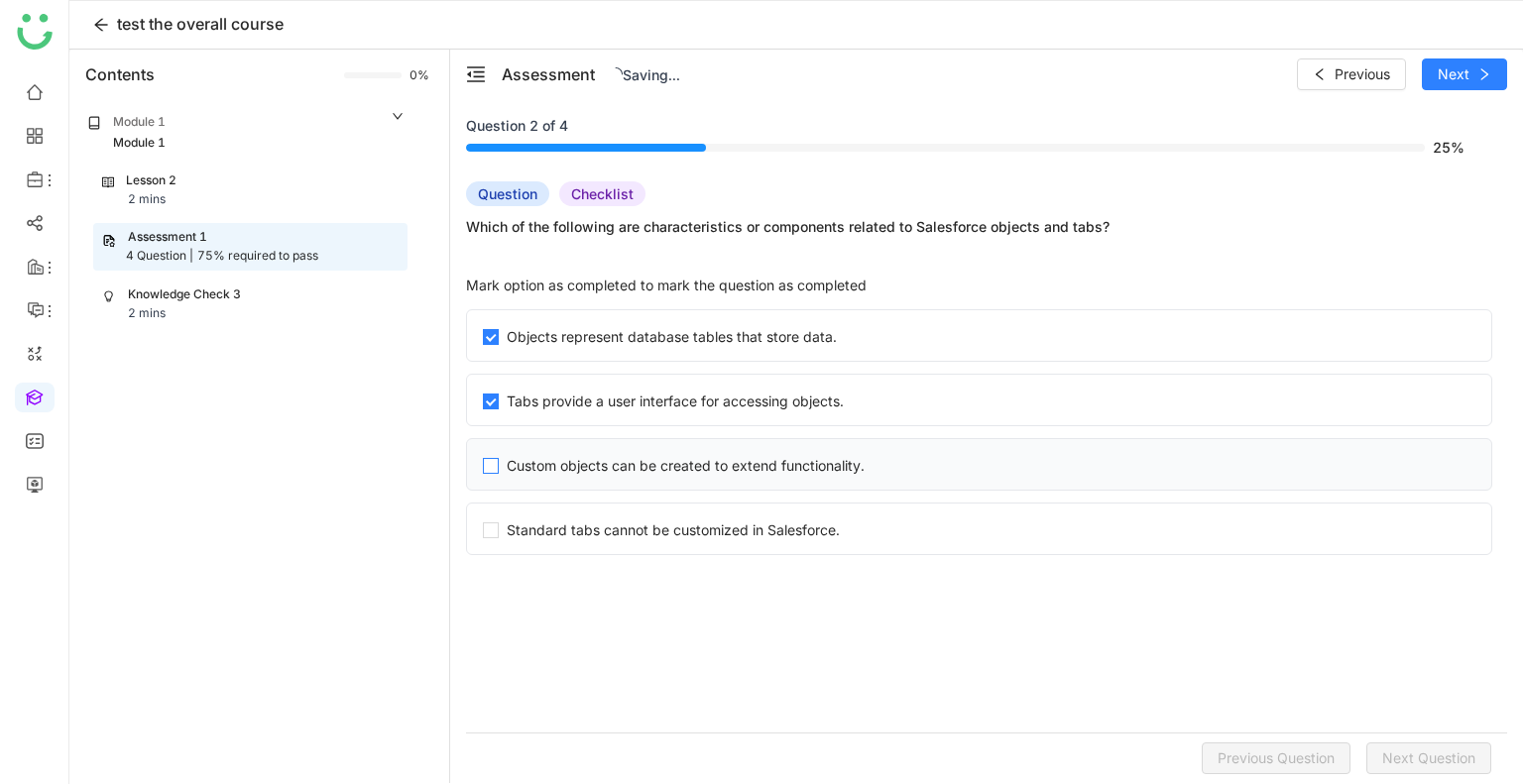 click on "Custom objects can be created to extend functionality." 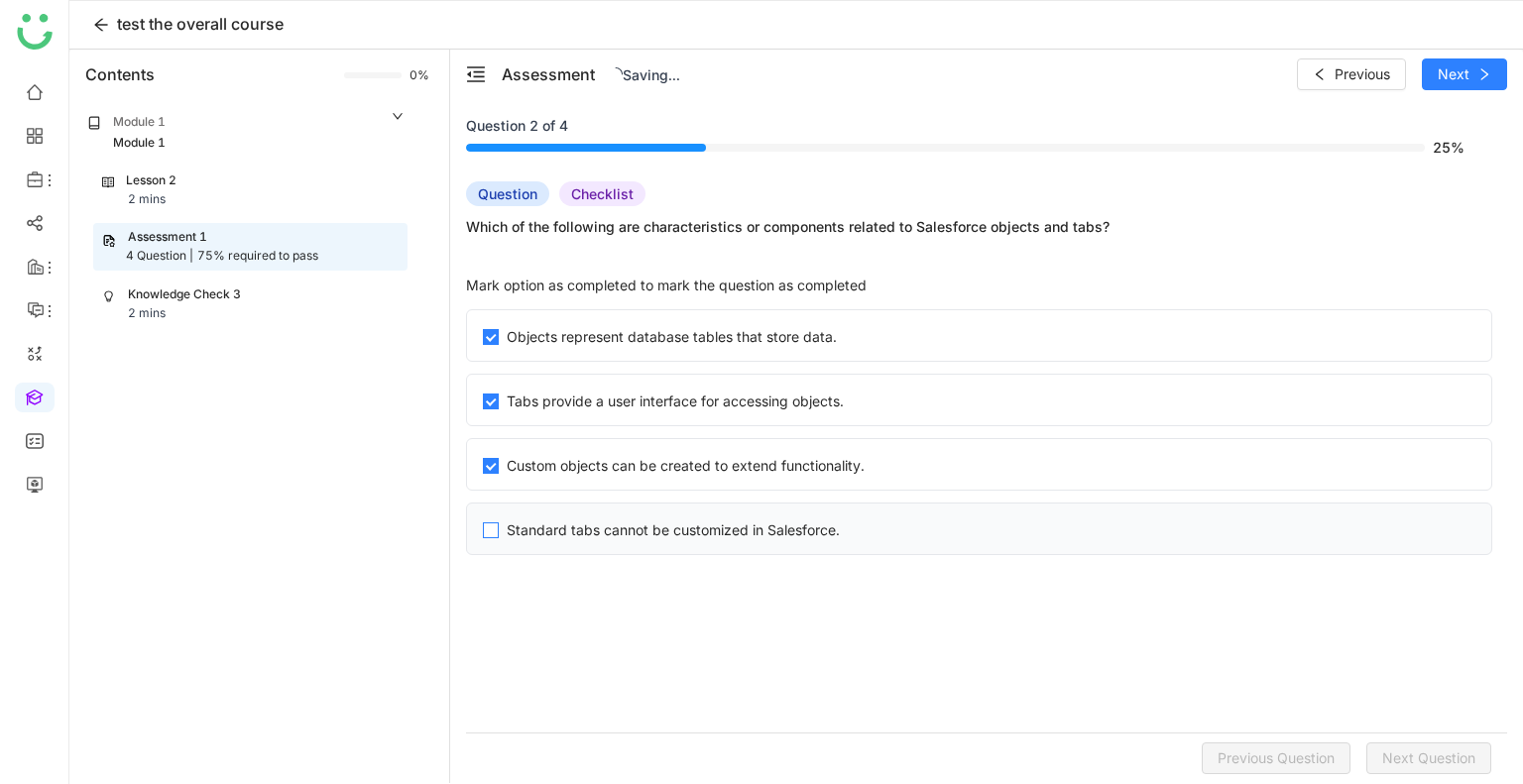 click on "Standard tabs cannot be customized in Salesforce." 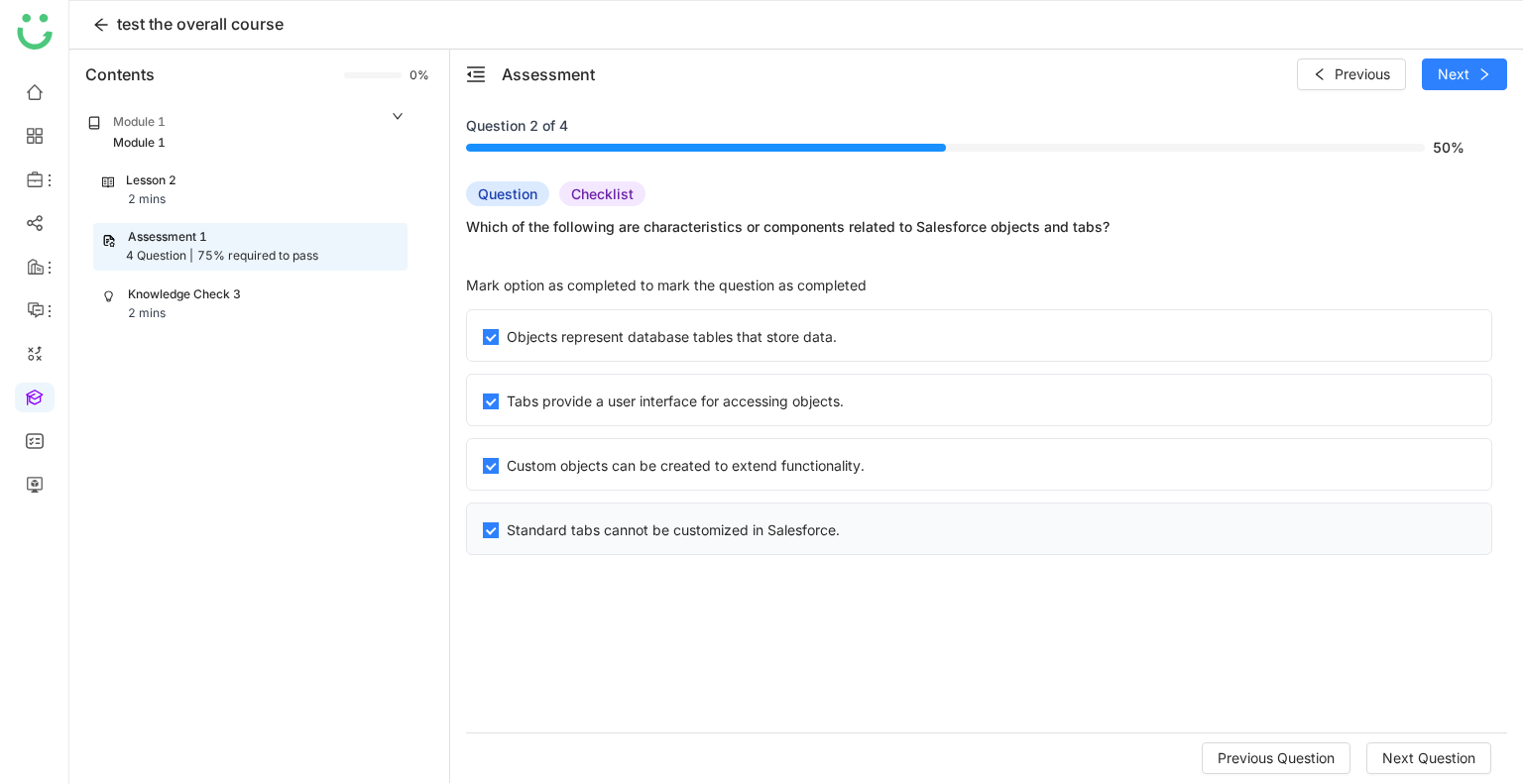 click on "Standard tabs cannot be customized in Salesforce." 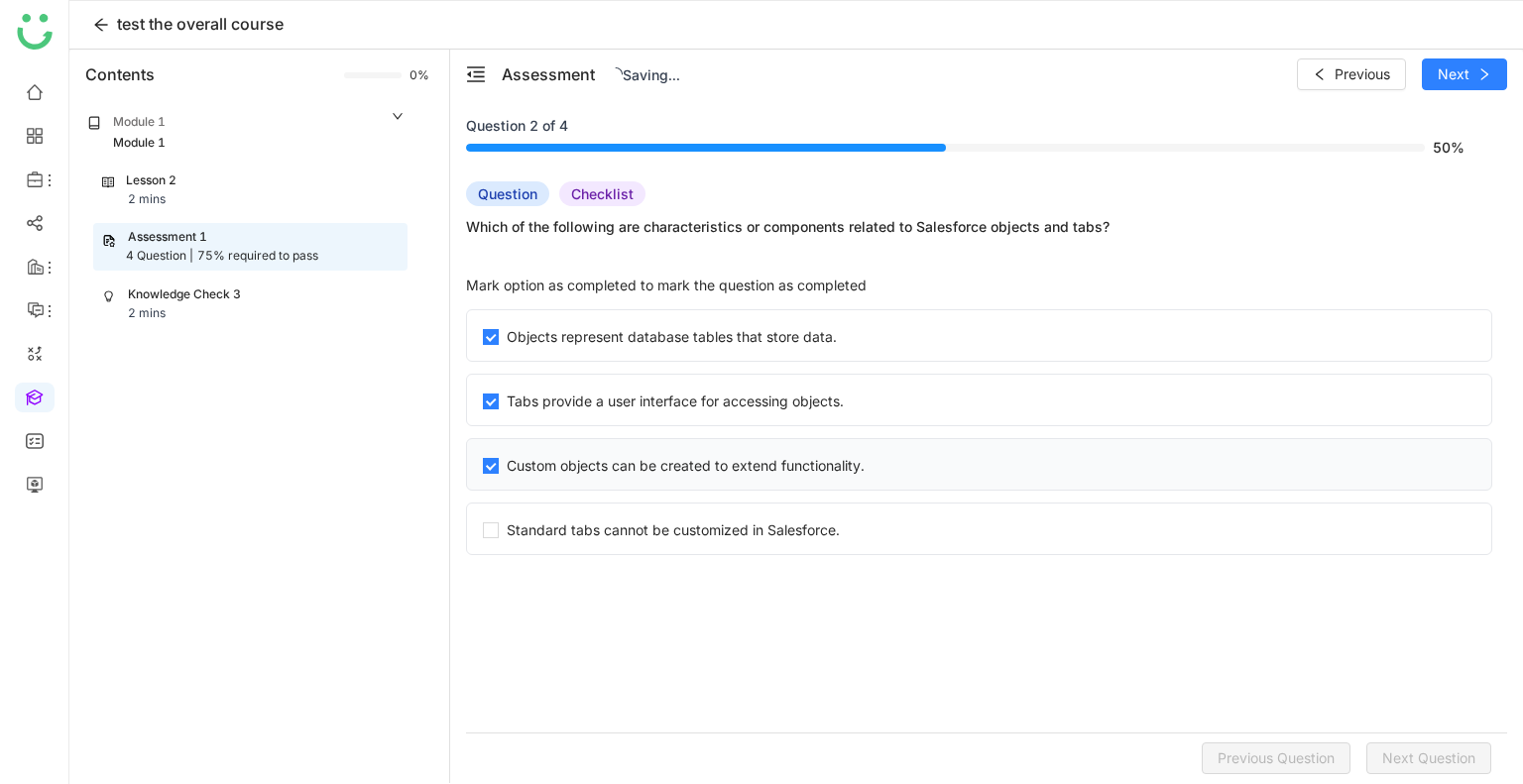 click on "Custom objects can be created to extend functionality." 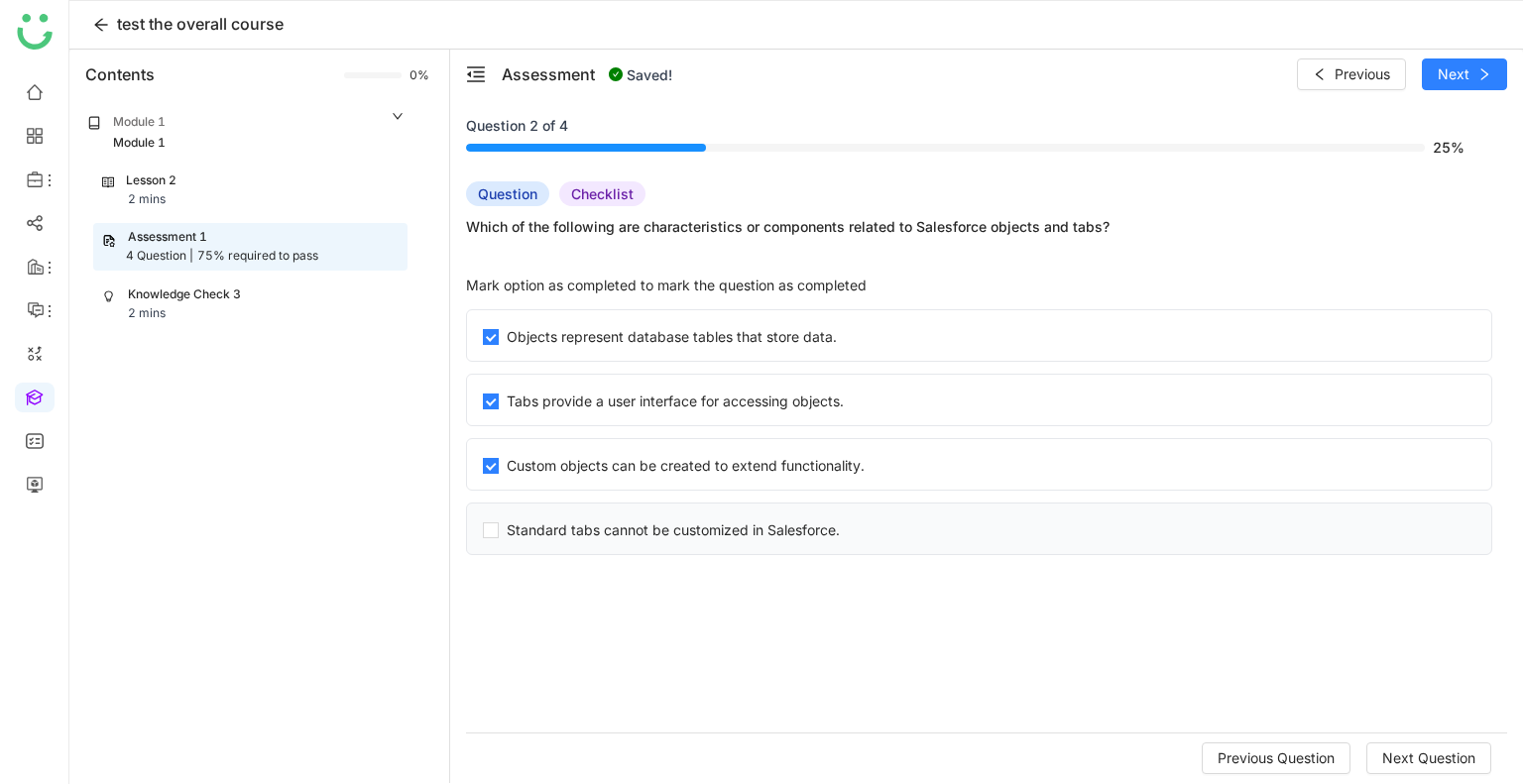 click on "Standard tabs cannot be customized in Salesforce." 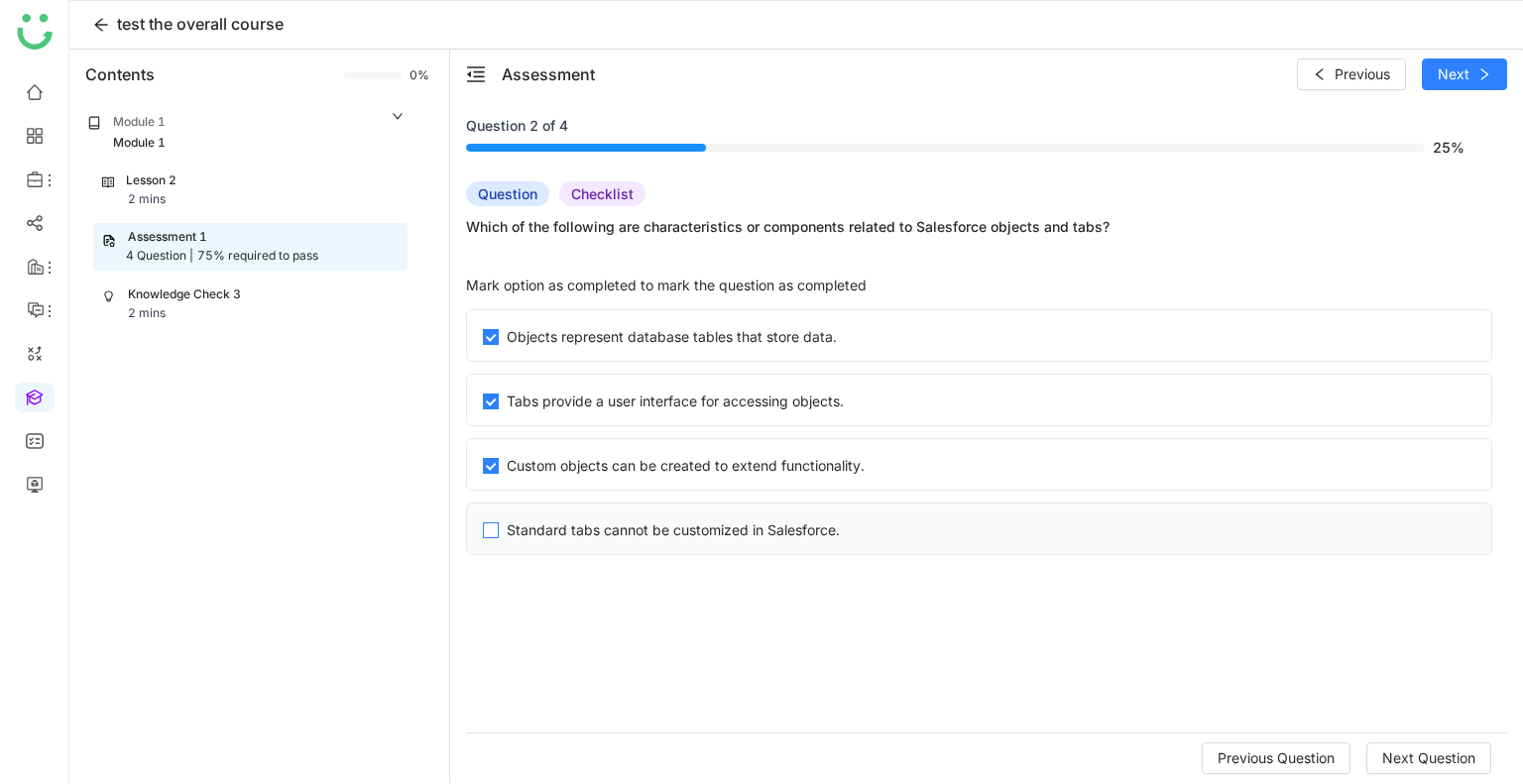 click on "Standard tabs cannot be customized in Salesforce." 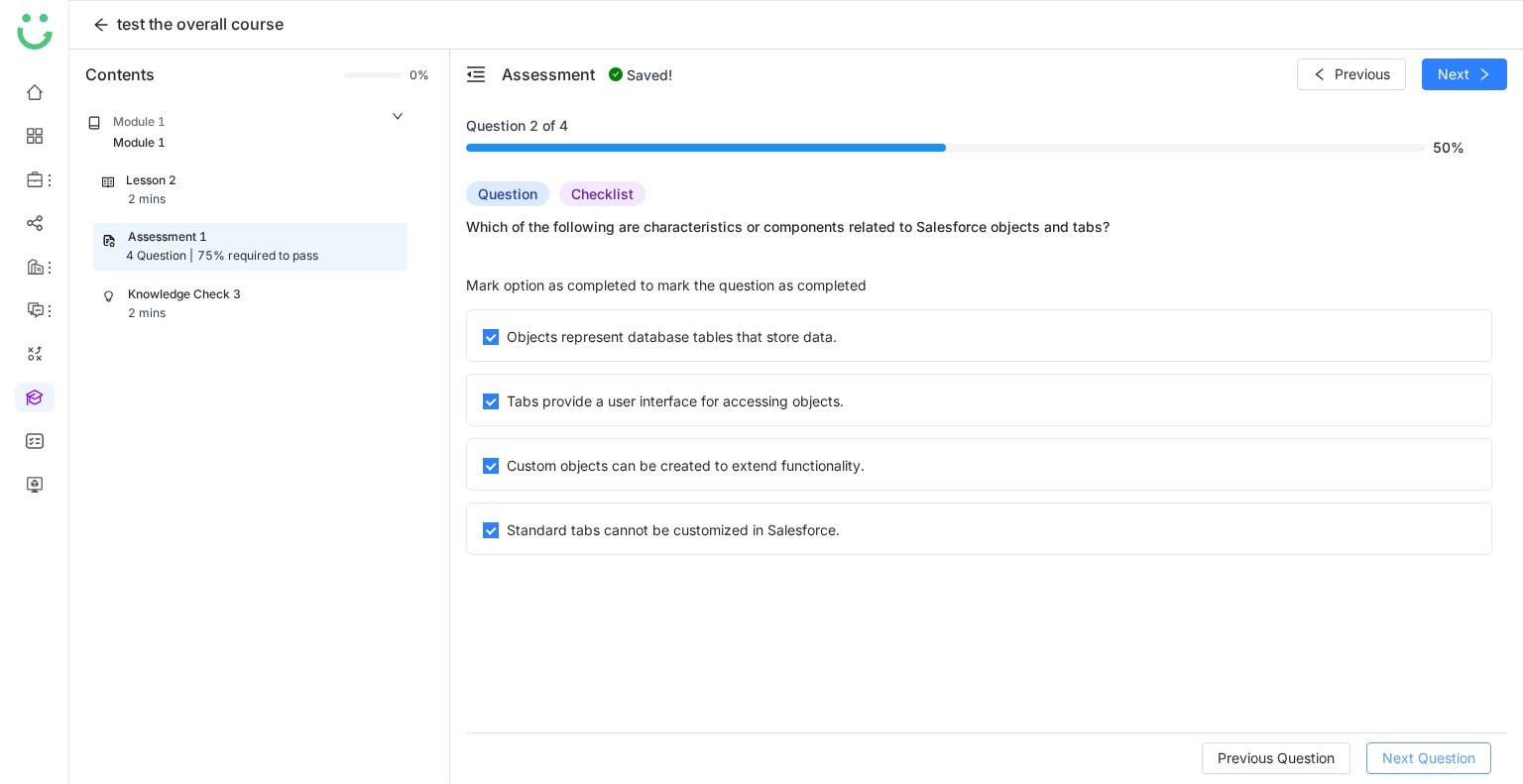 click on "Next Question" 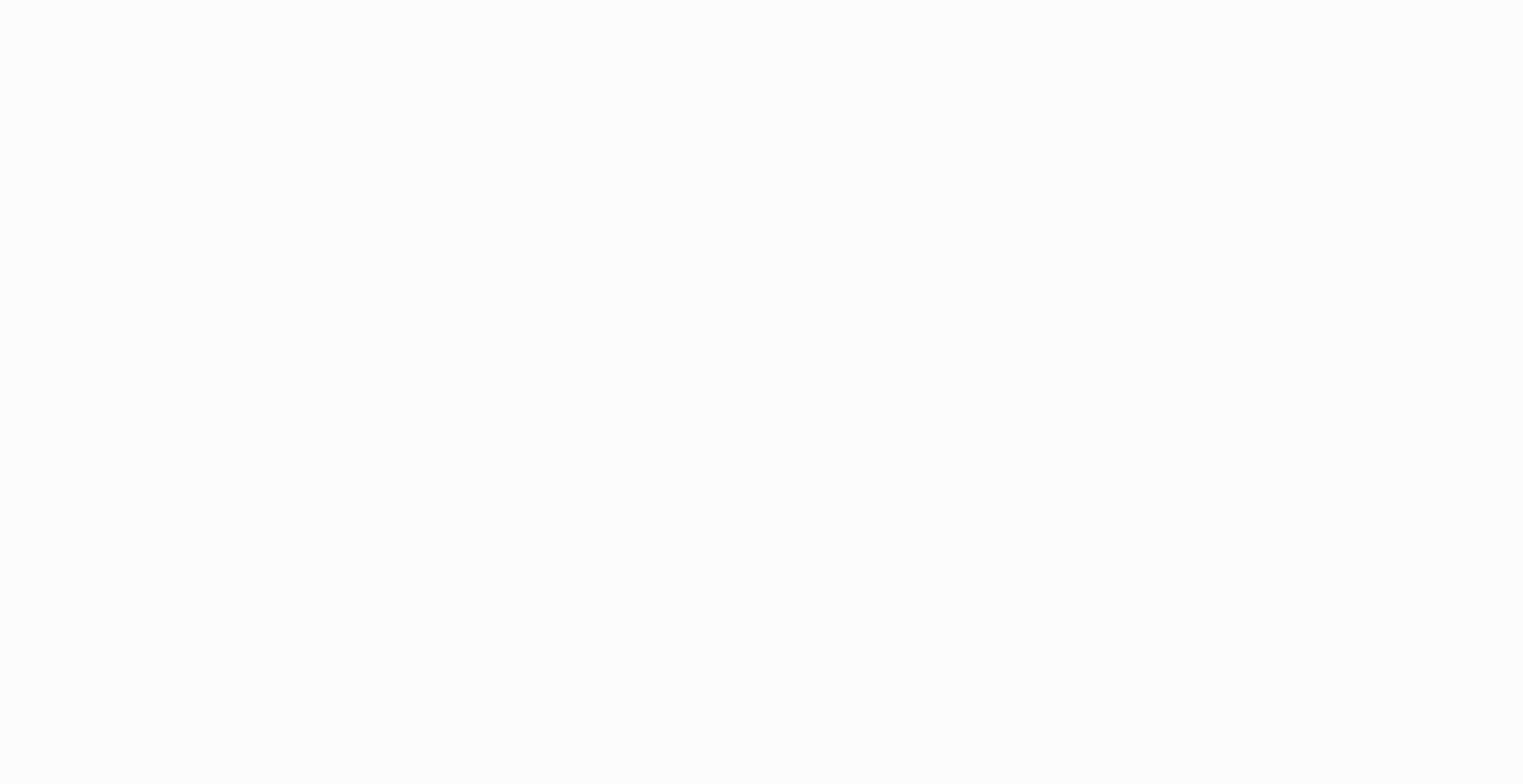 scroll, scrollTop: 0, scrollLeft: 0, axis: both 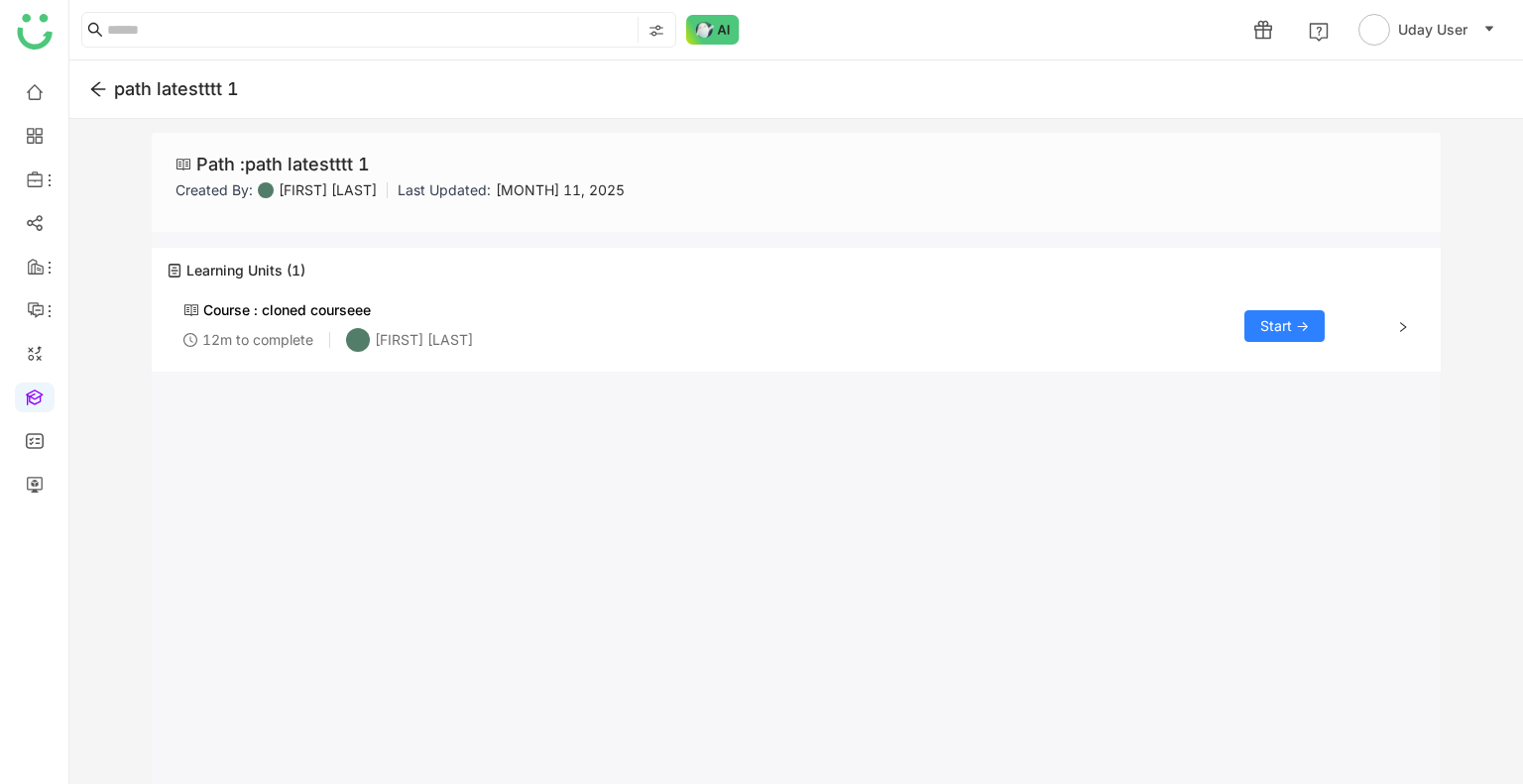 click on "Start ->" 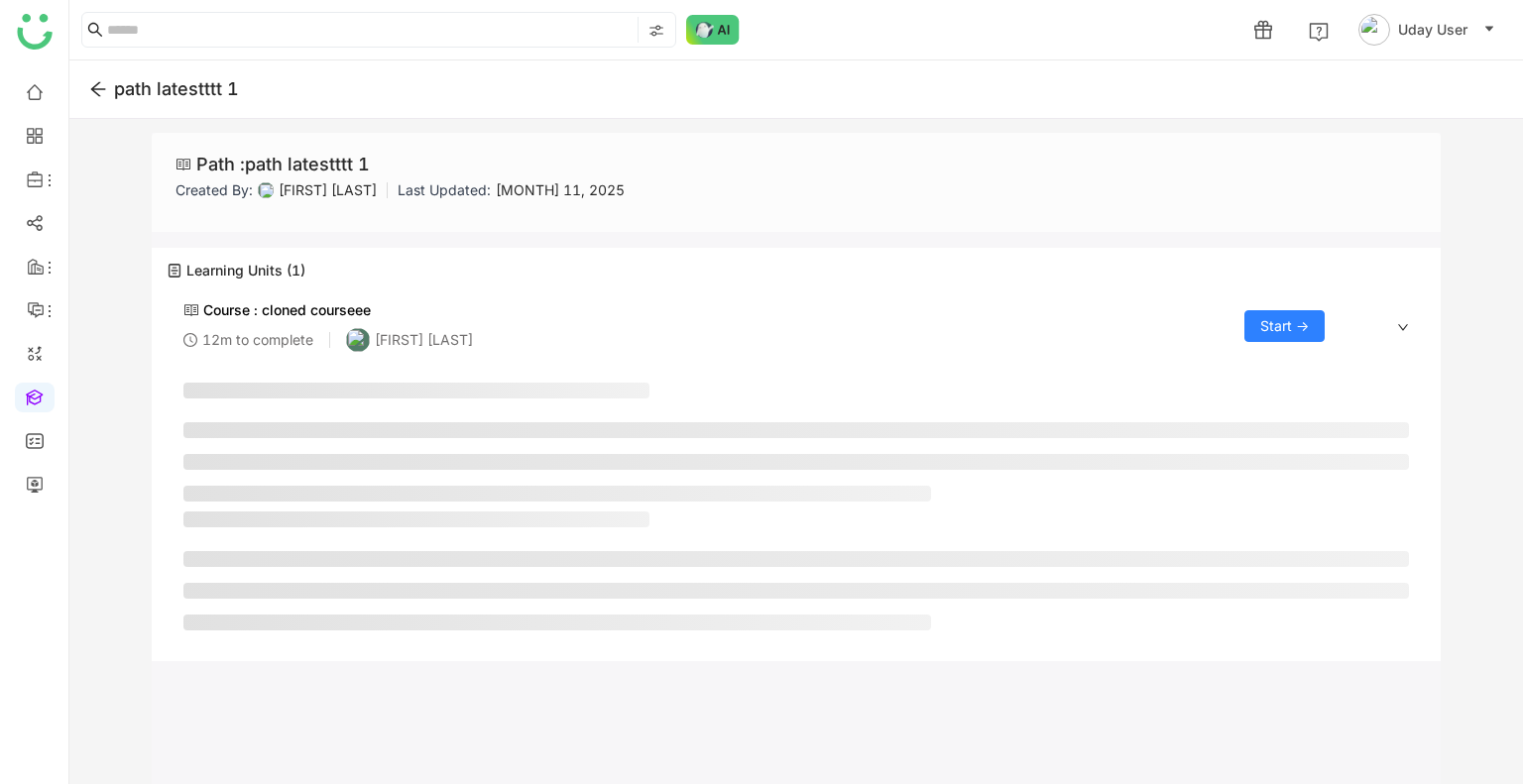 click on "Start ->" 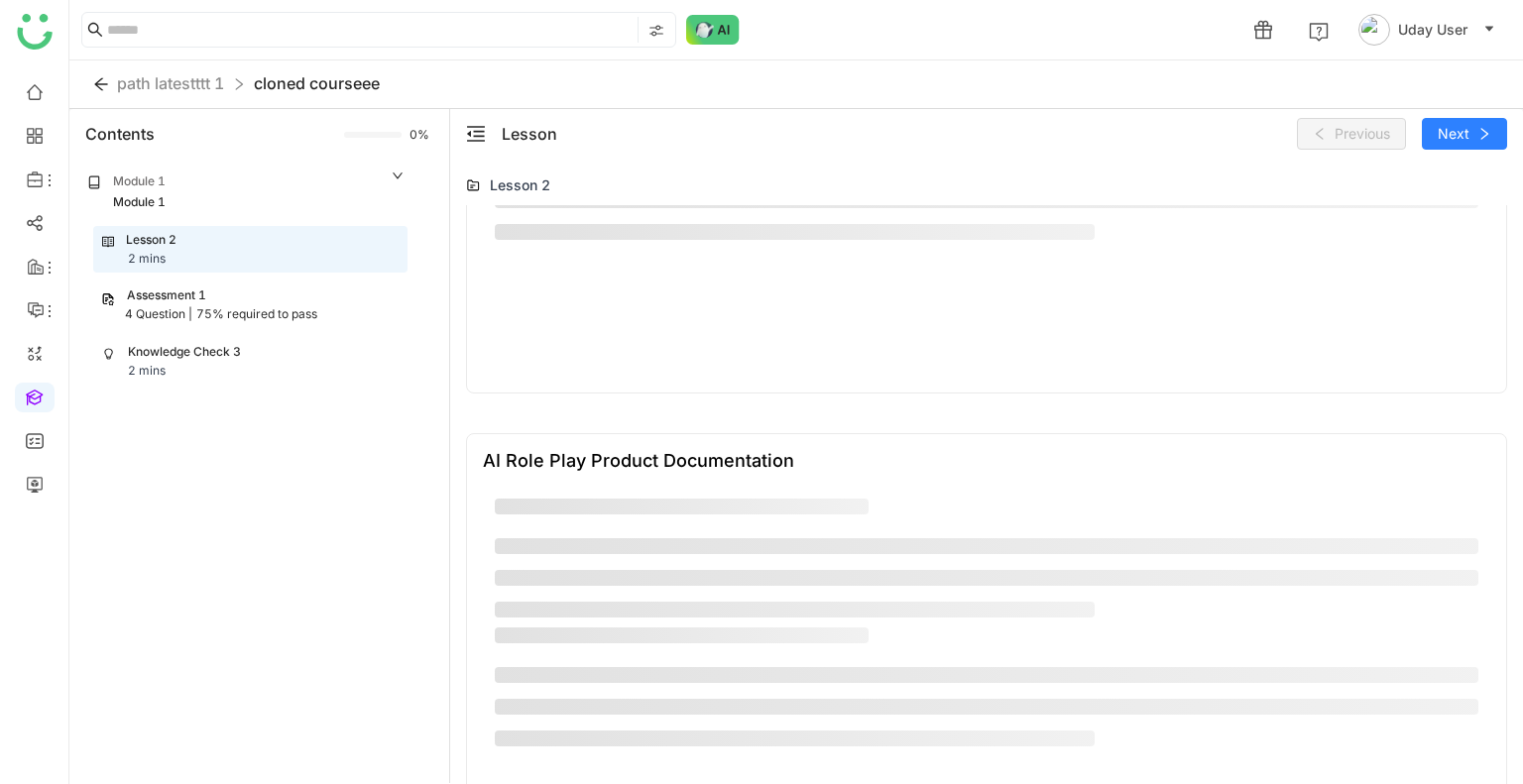 scroll, scrollTop: 1453, scrollLeft: 0, axis: vertical 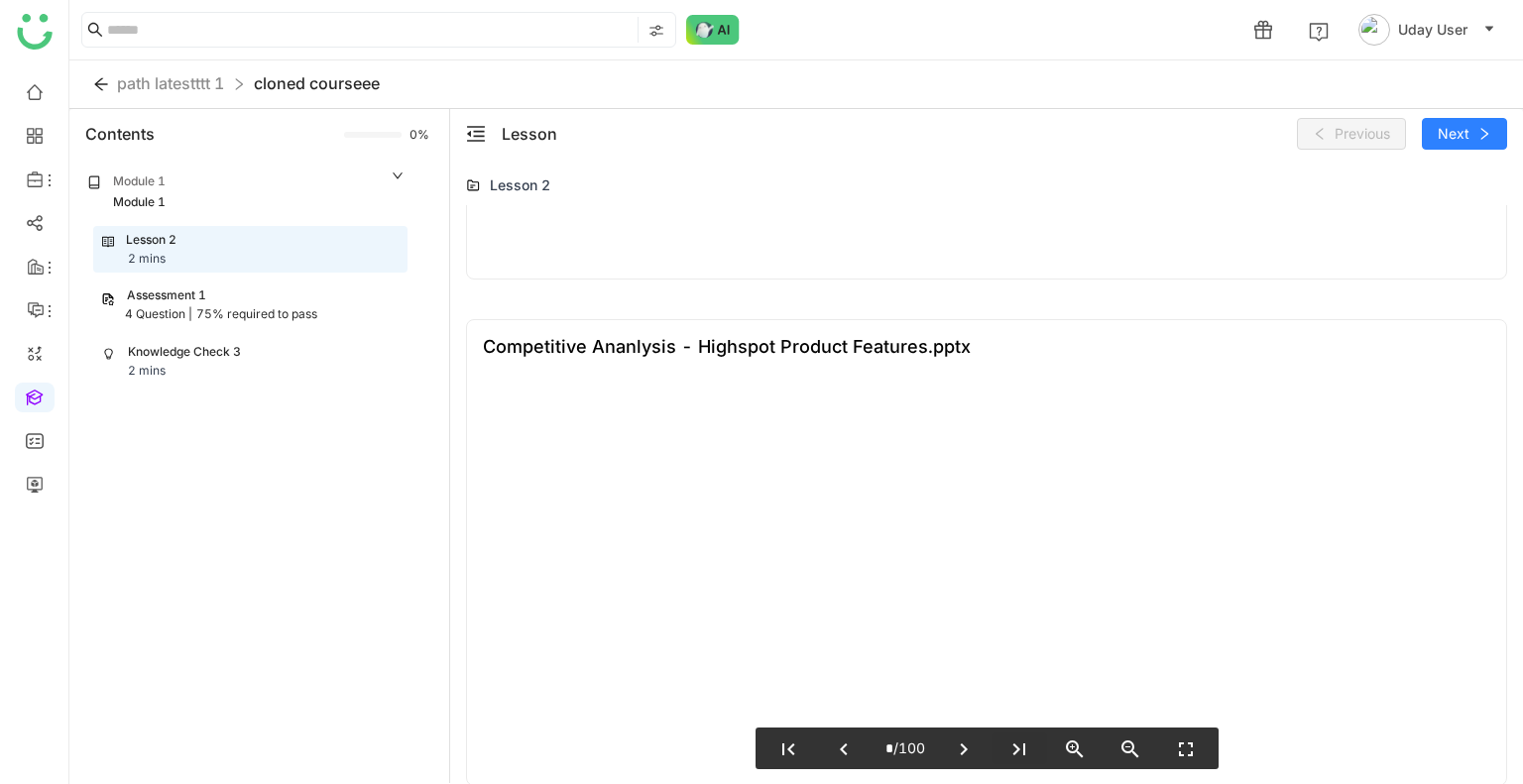 click on "last_page" at bounding box center (1019, 748) 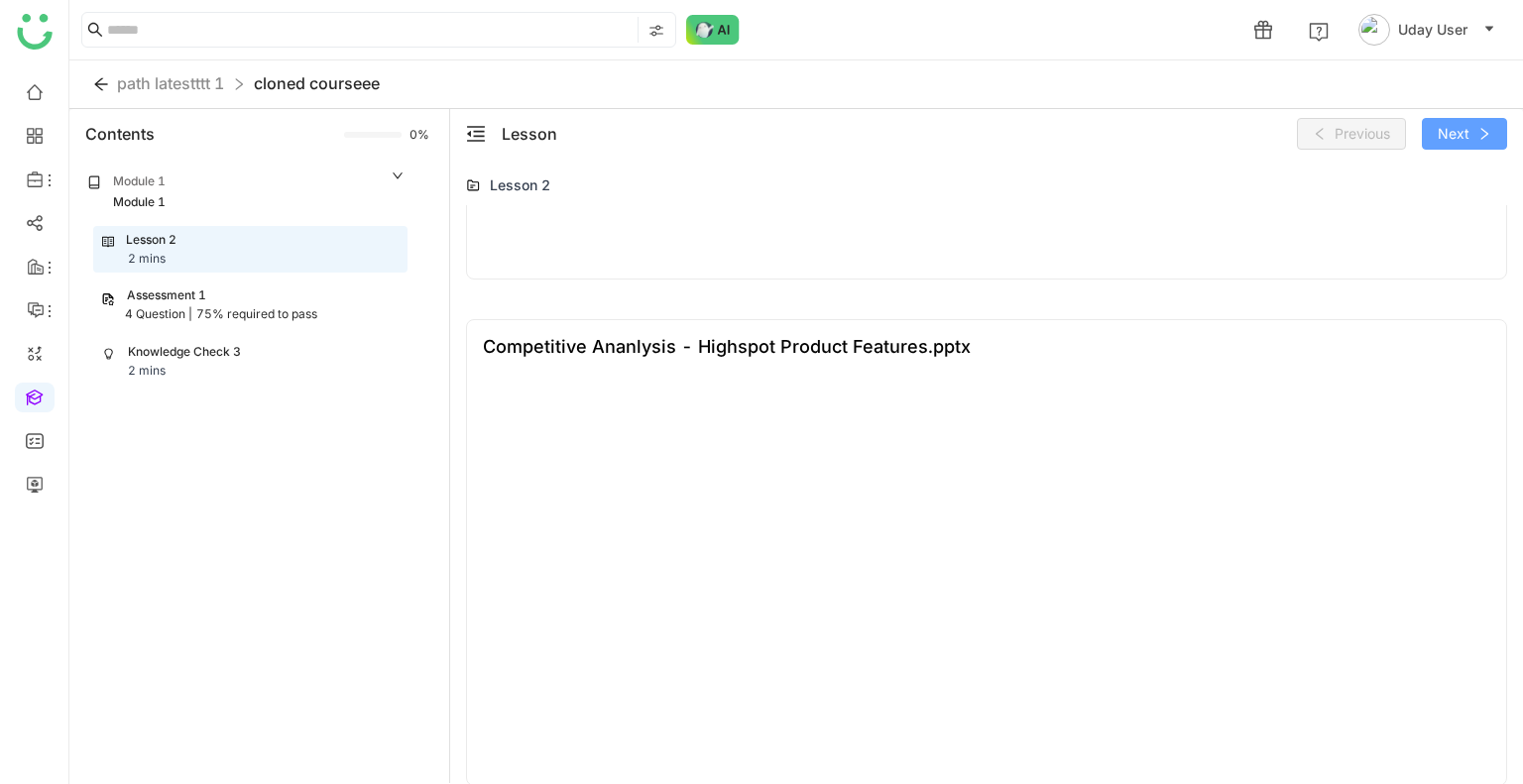 click on "Next" 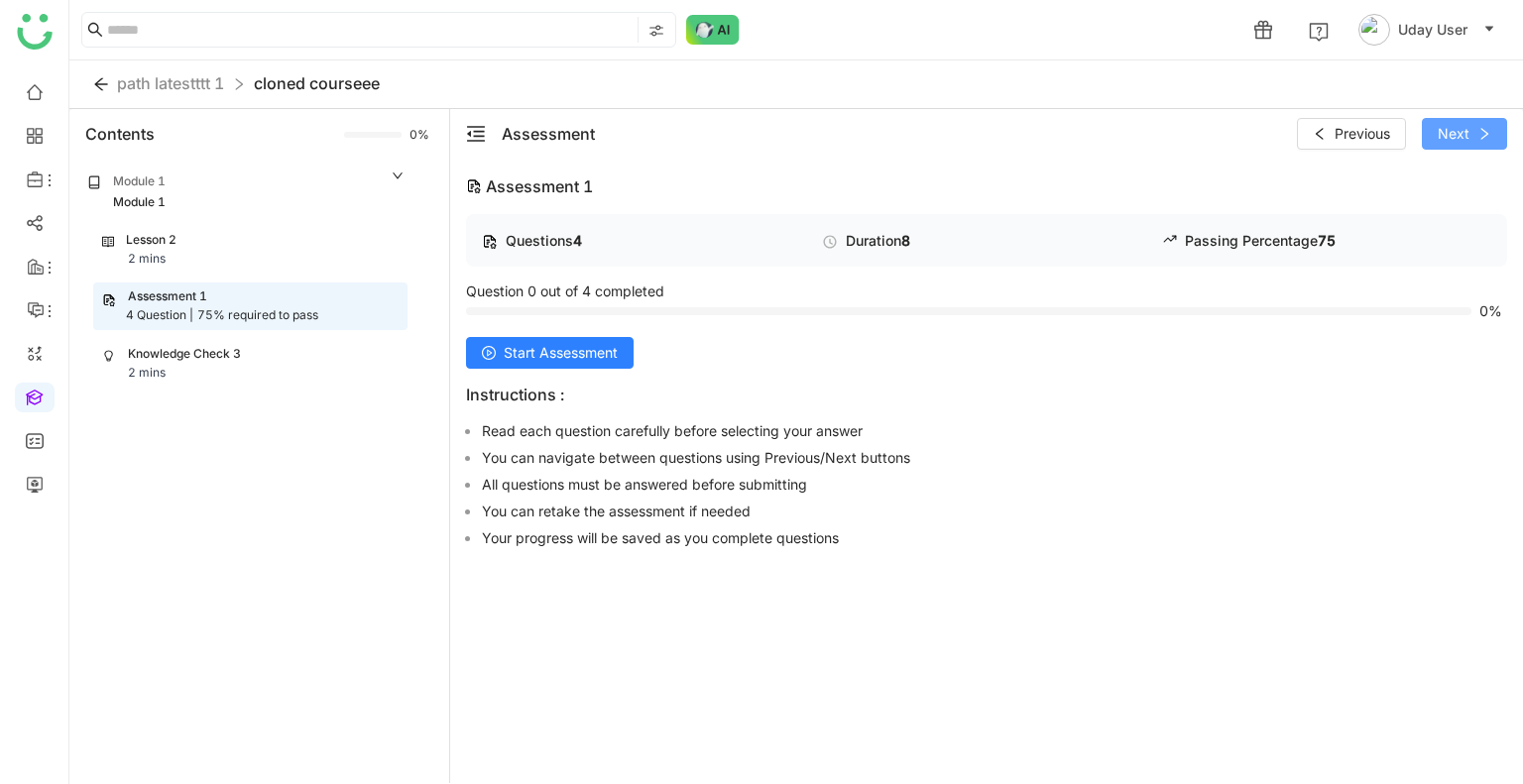 click on "Next" 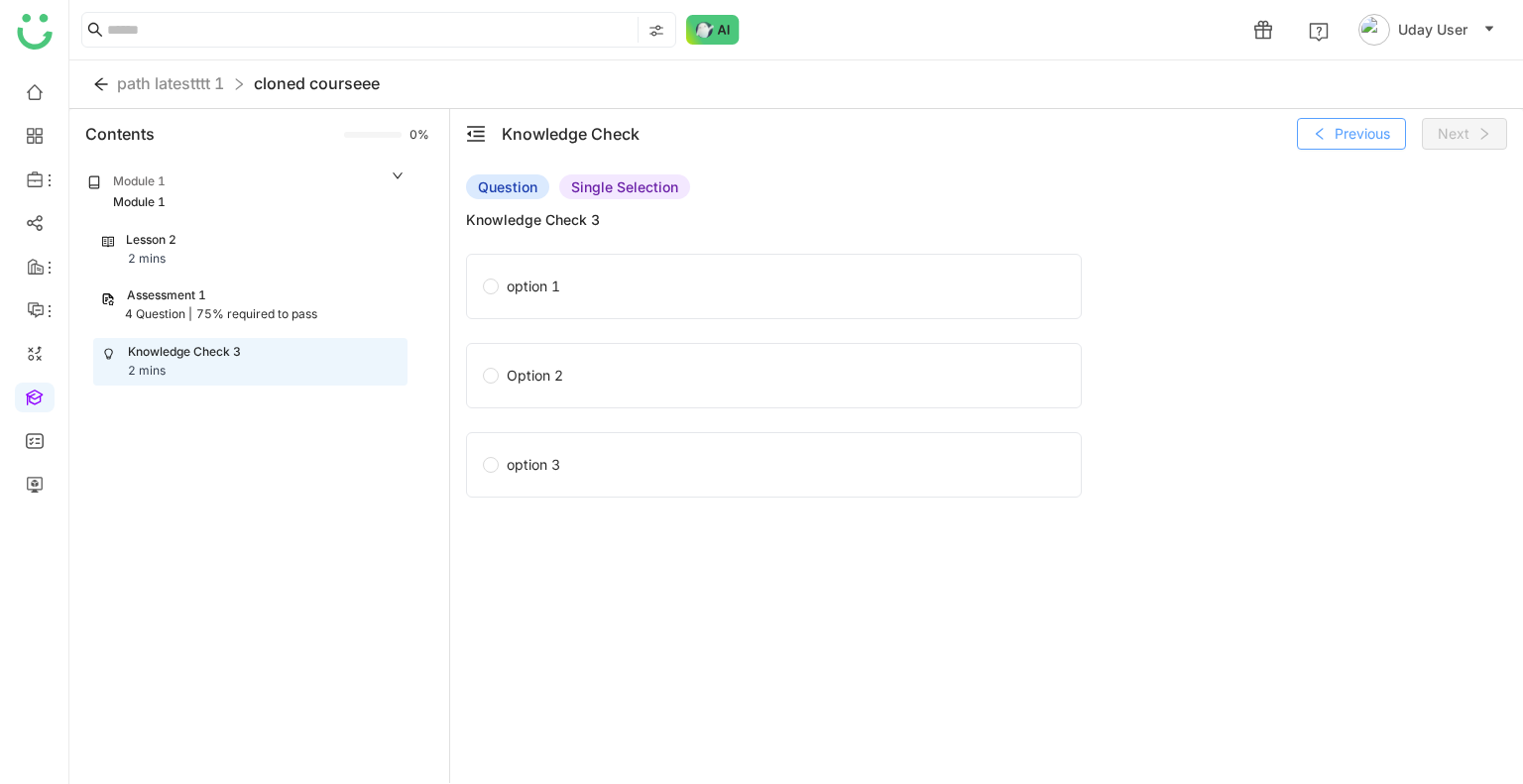 click on "Previous" 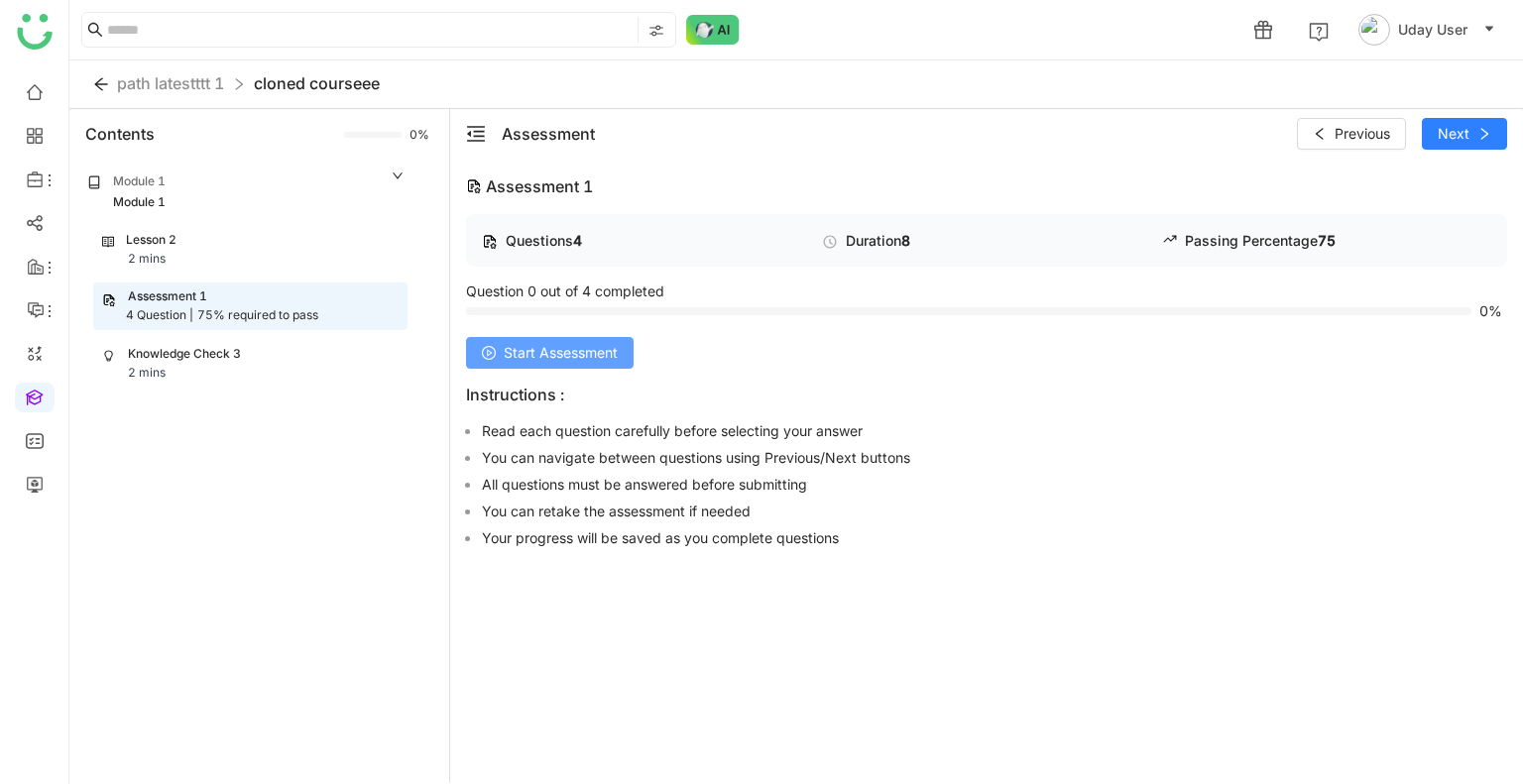 click on "Start Assessment" 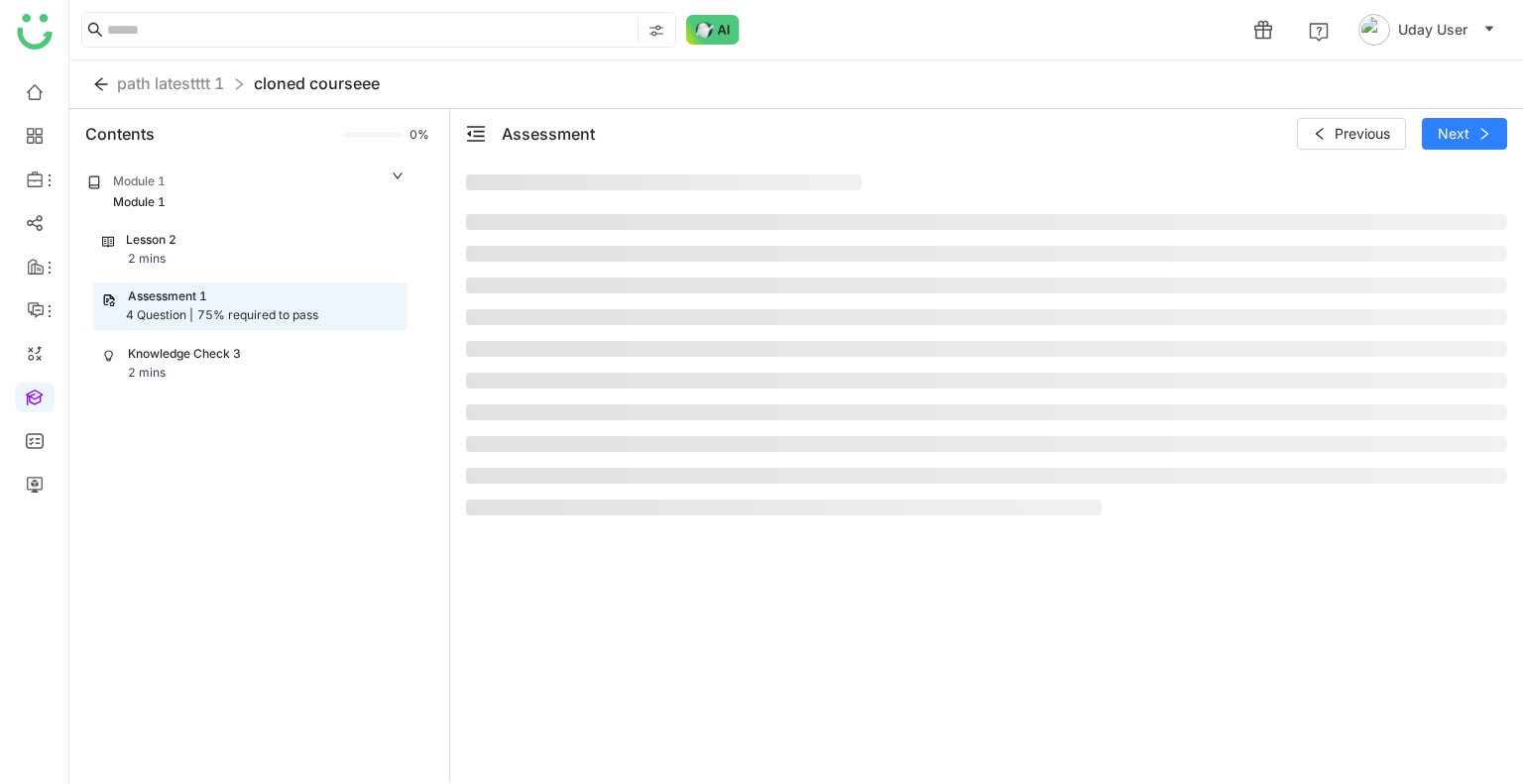 click 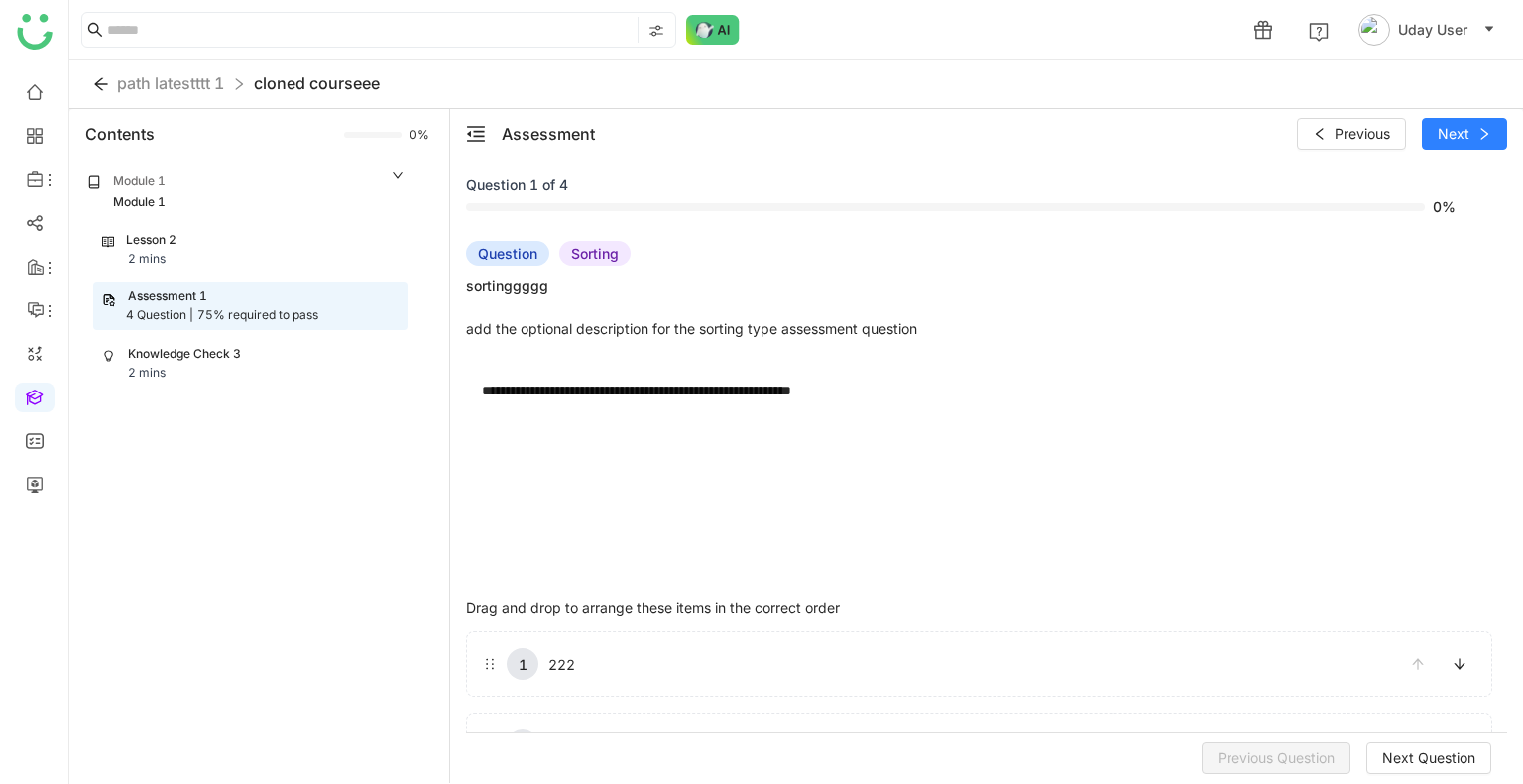 click on "**********" 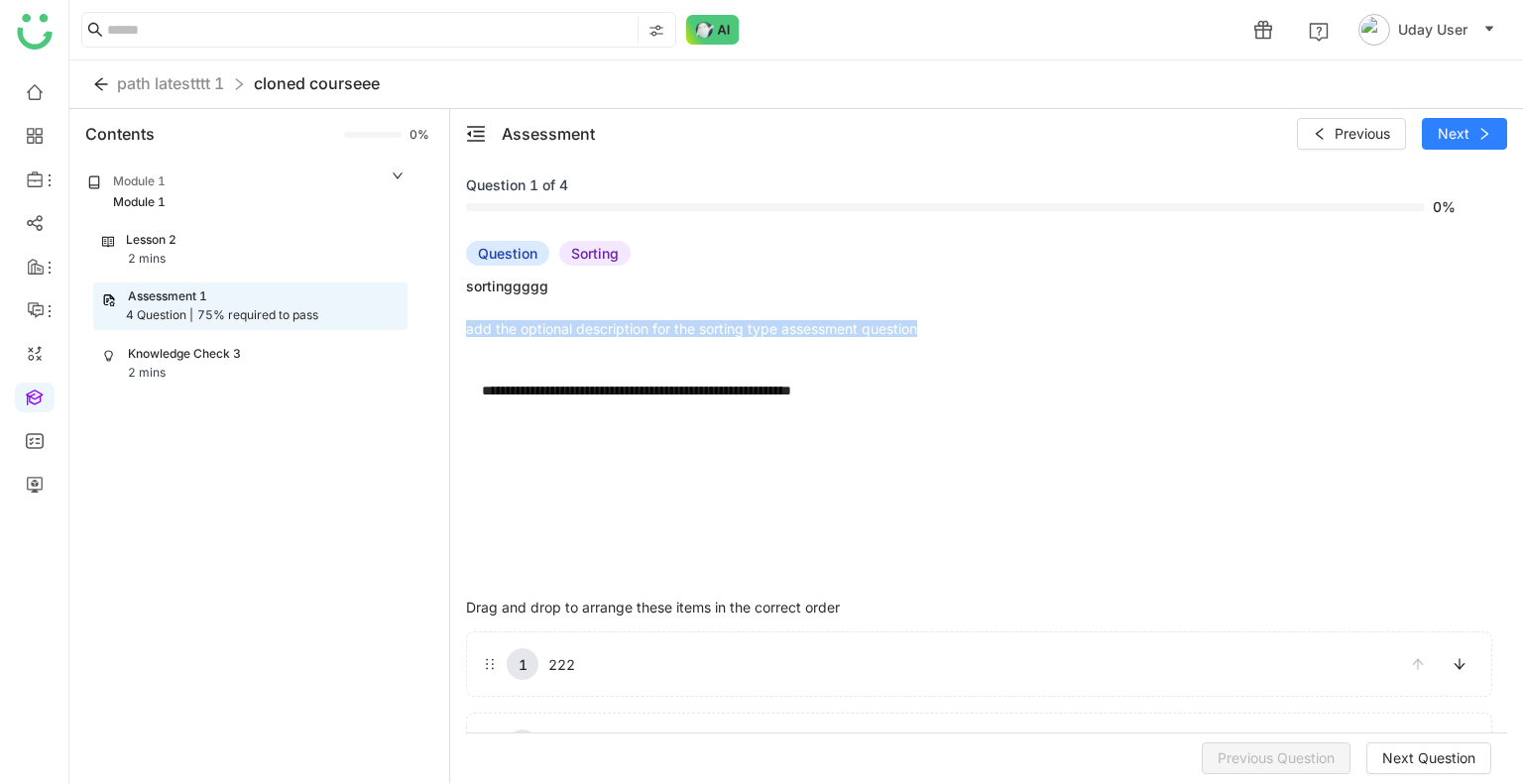click on "**********" 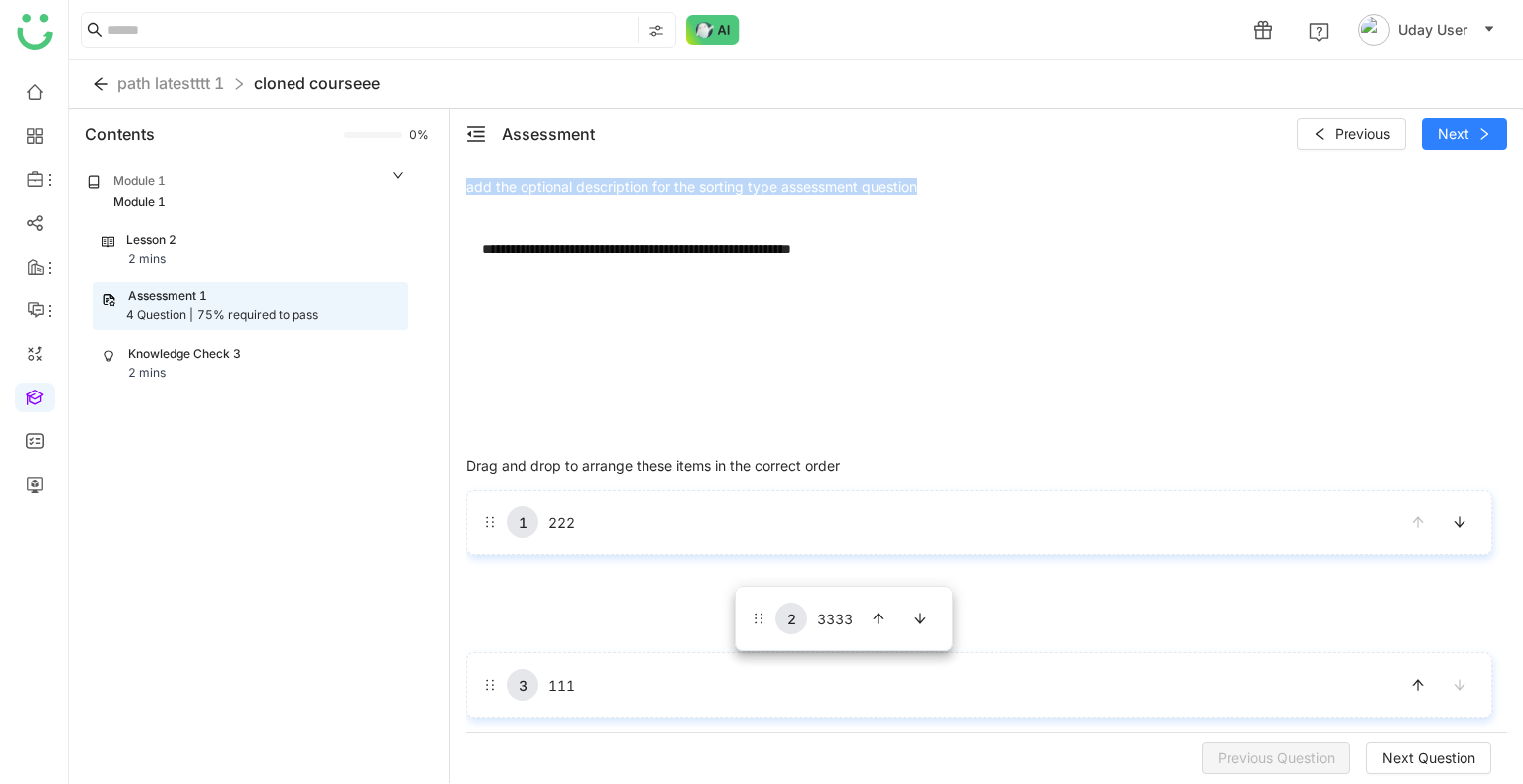 drag, startPoint x: 749, startPoint y: 629, endPoint x: 725, endPoint y: 563, distance: 70.228199 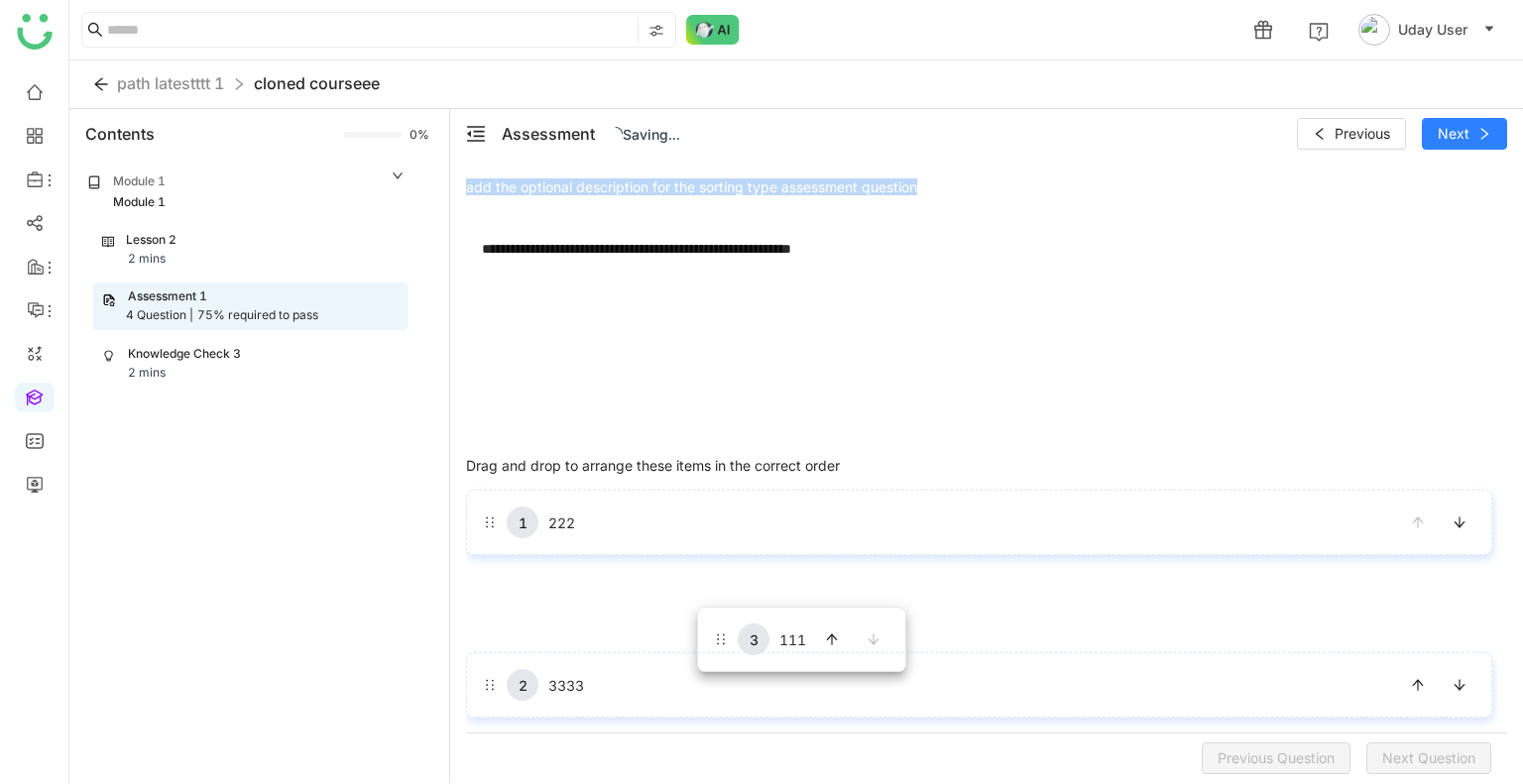 drag, startPoint x: 706, startPoint y: 658, endPoint x: 678, endPoint y: 510, distance: 150.62536 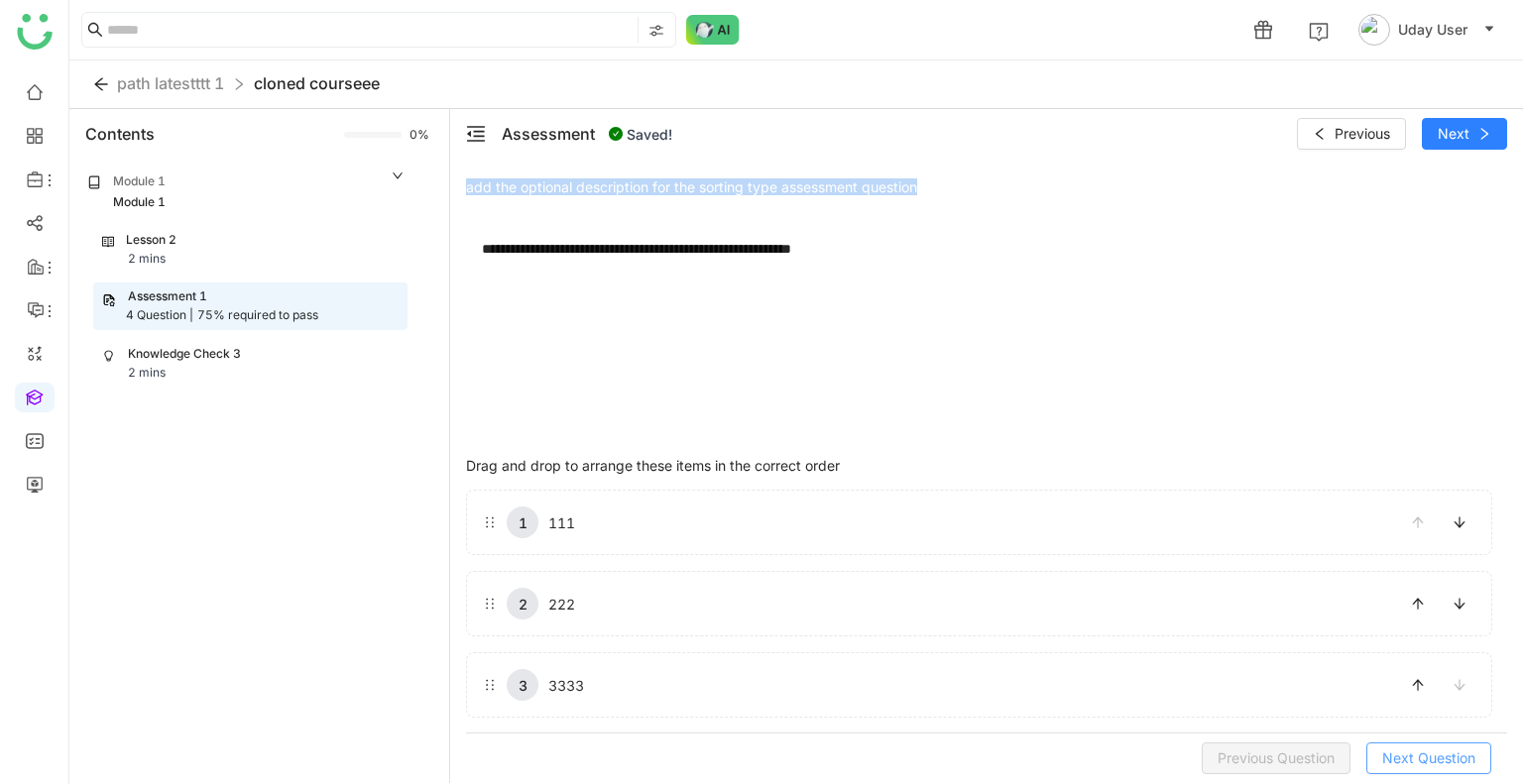 click on "Next Question" 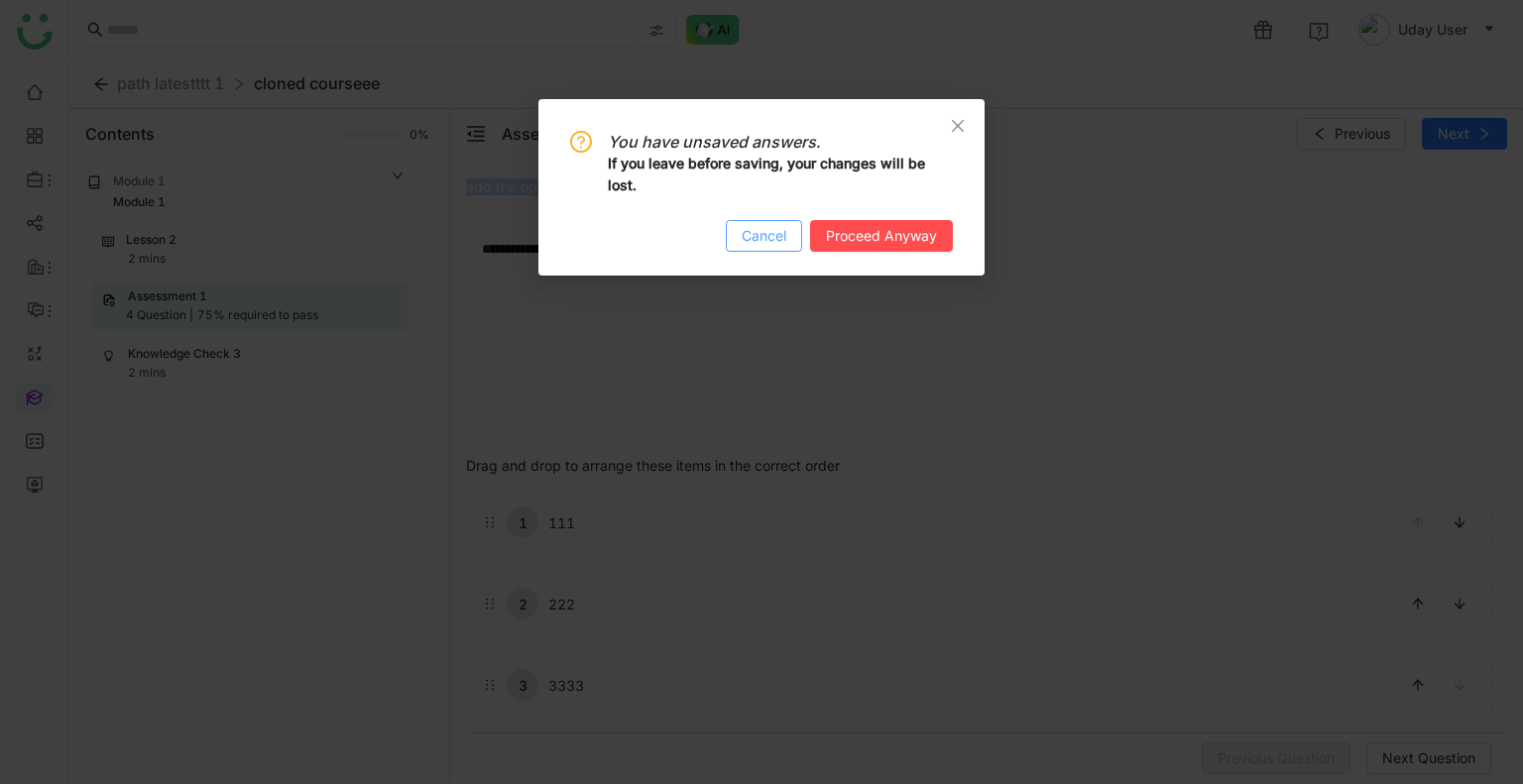 click on "Cancel" at bounding box center [763, 236] 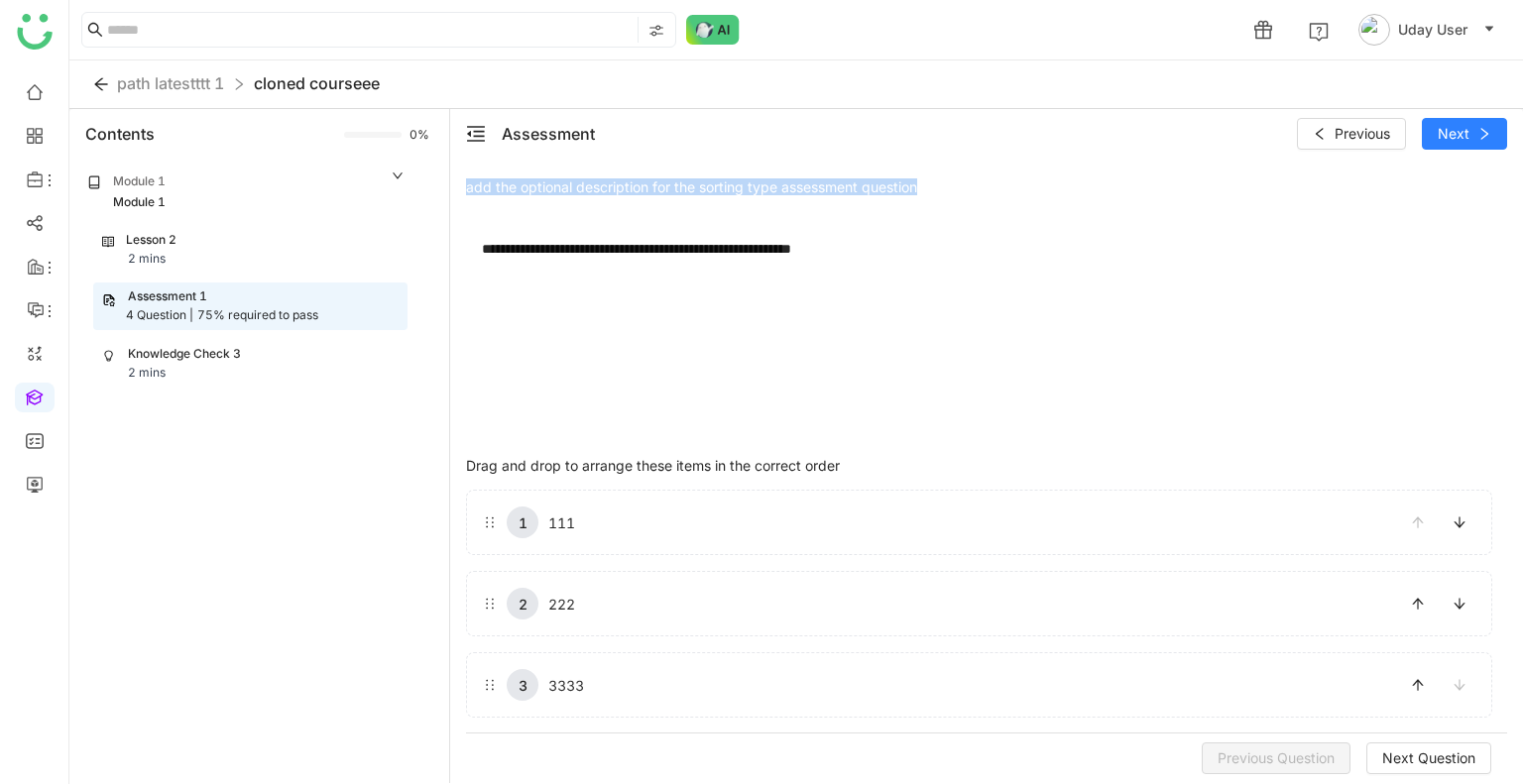 drag, startPoint x: 751, startPoint y: 688, endPoint x: 718, endPoint y: 578, distance: 114.84337 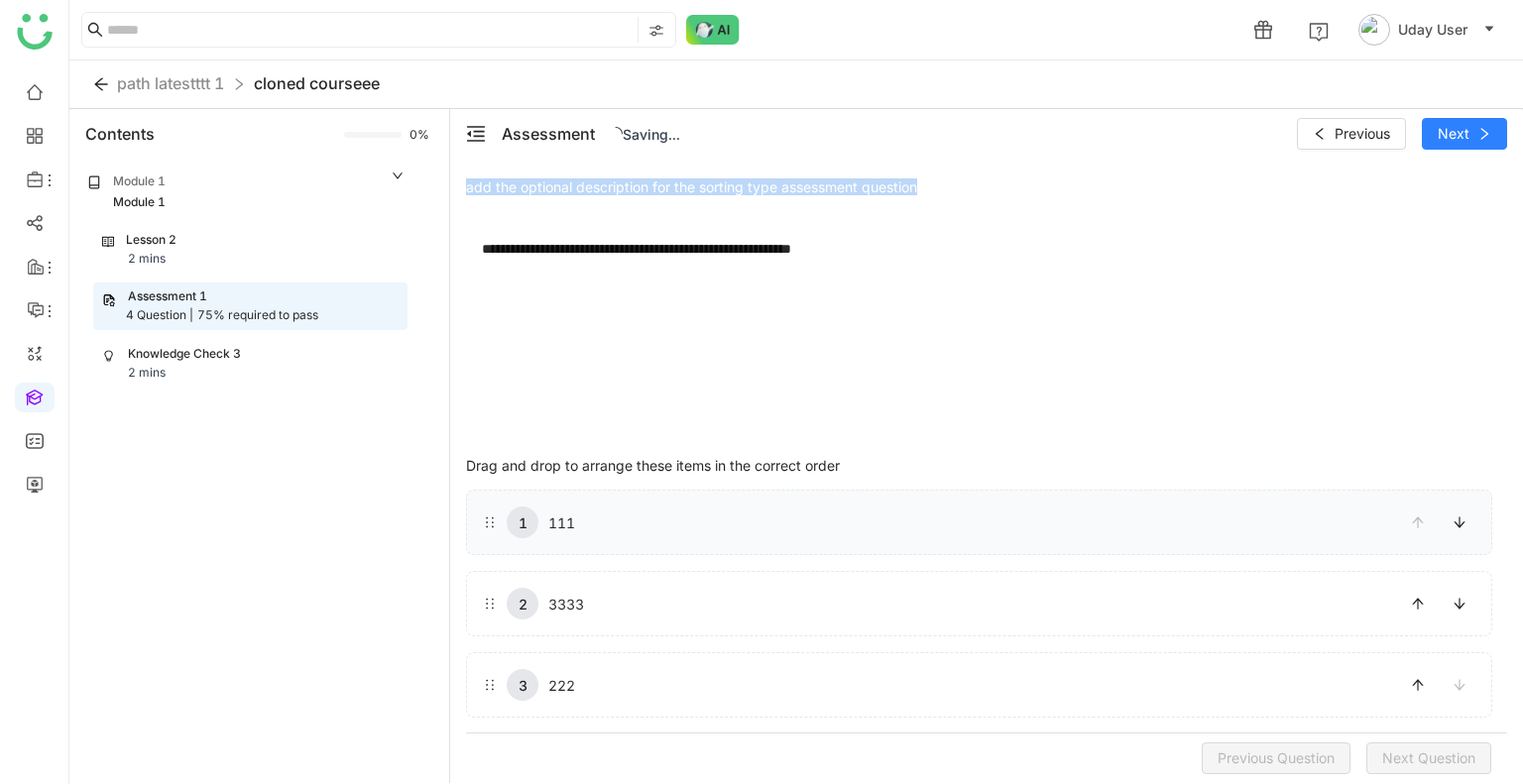 drag, startPoint x: 724, startPoint y: 613, endPoint x: 699, endPoint y: 548, distance: 69.641941 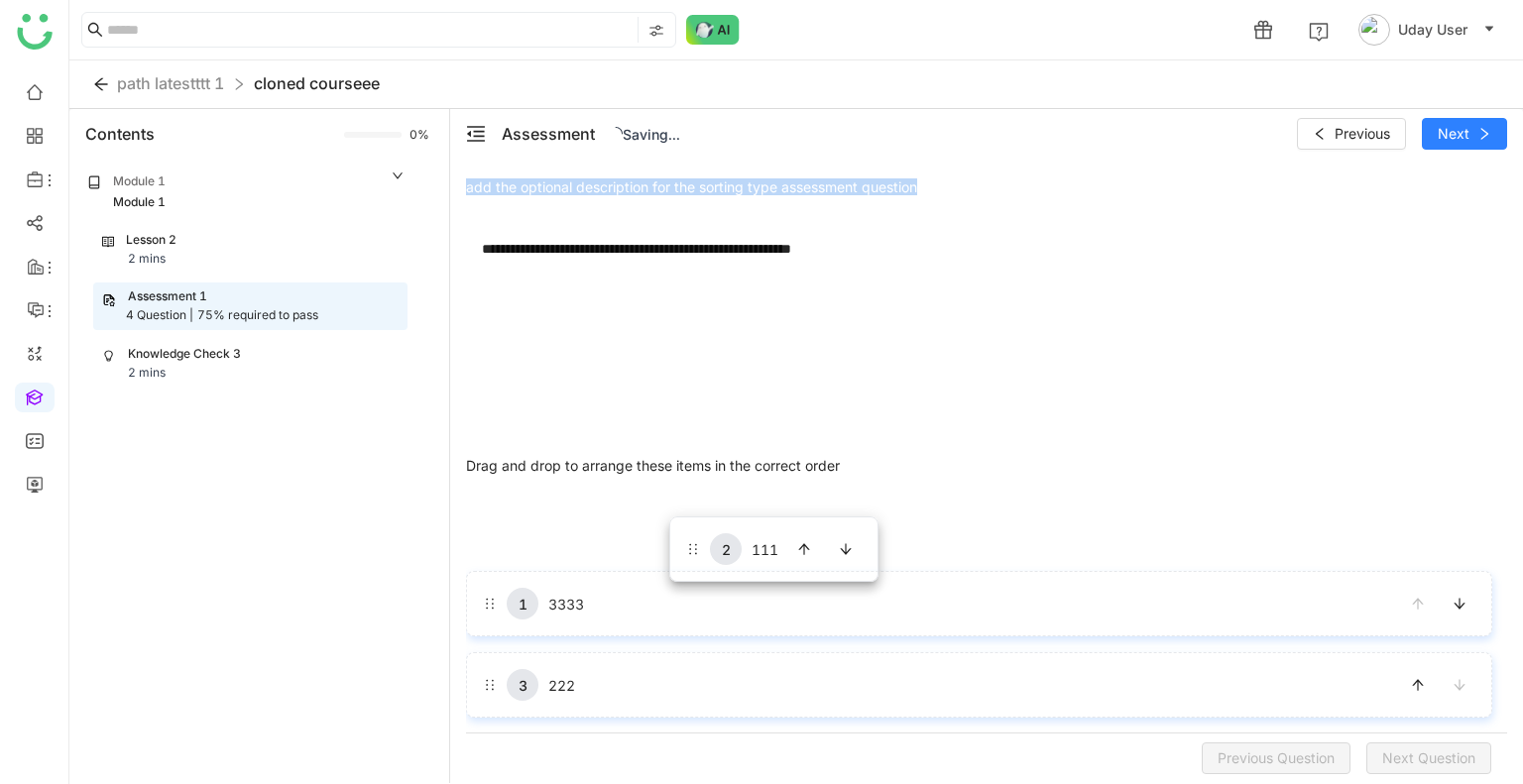drag, startPoint x: 704, startPoint y: 615, endPoint x: 666, endPoint y: 504, distance: 117.32434 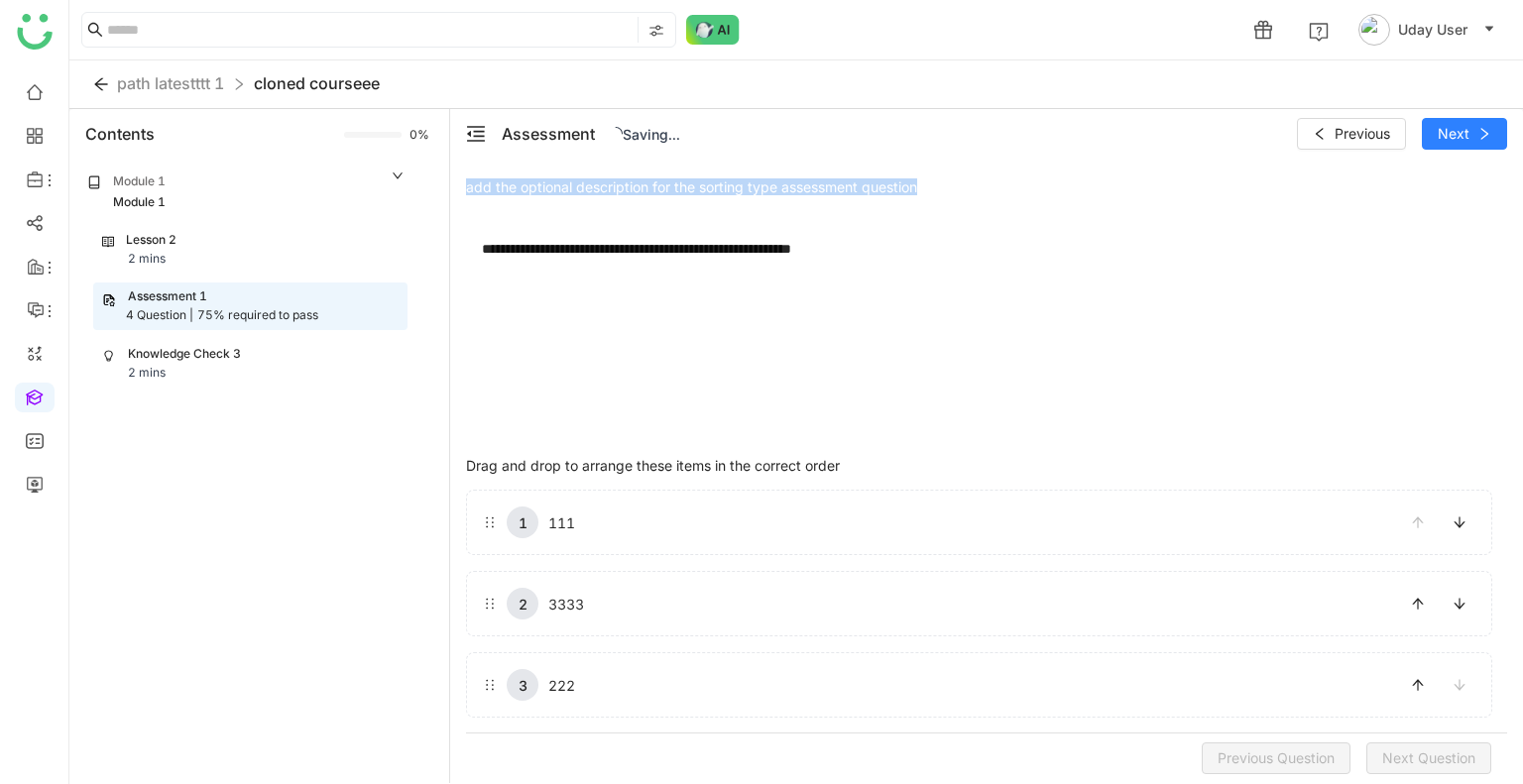 drag, startPoint x: 672, startPoint y: 666, endPoint x: 630, endPoint y: 576, distance: 99.3177 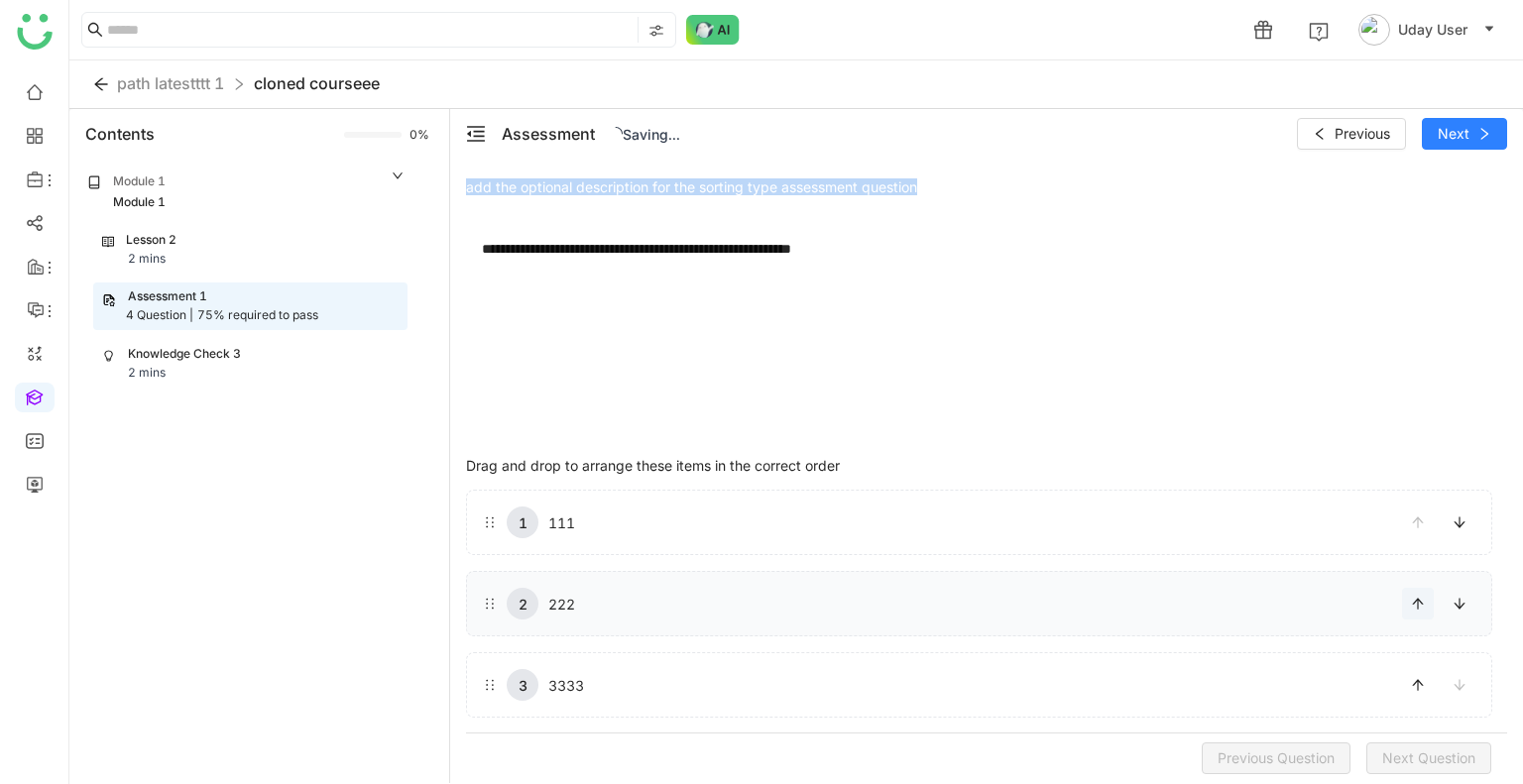 click at bounding box center [1418, 604] 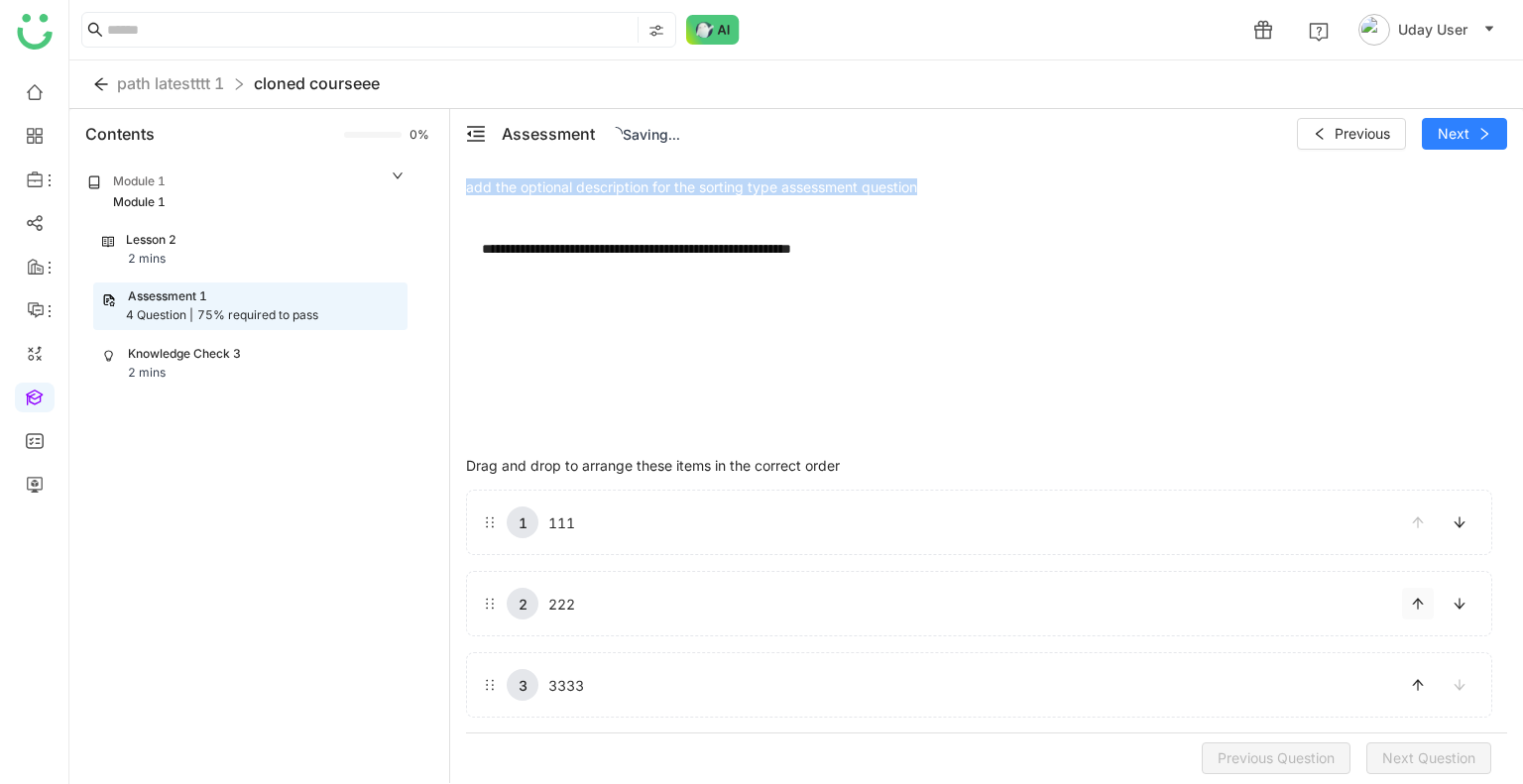click at bounding box center (1418, 604) 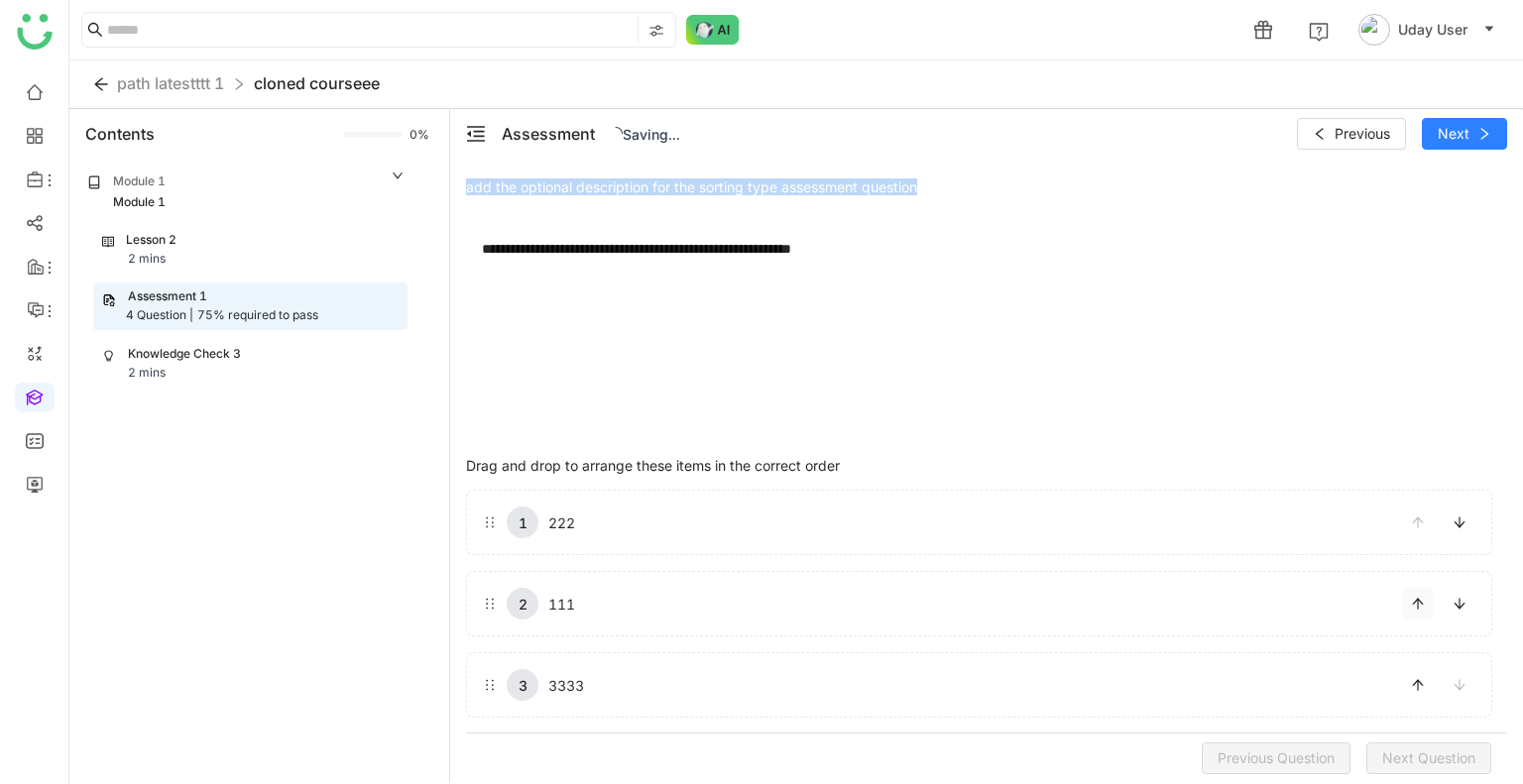 click at bounding box center (1418, 604) 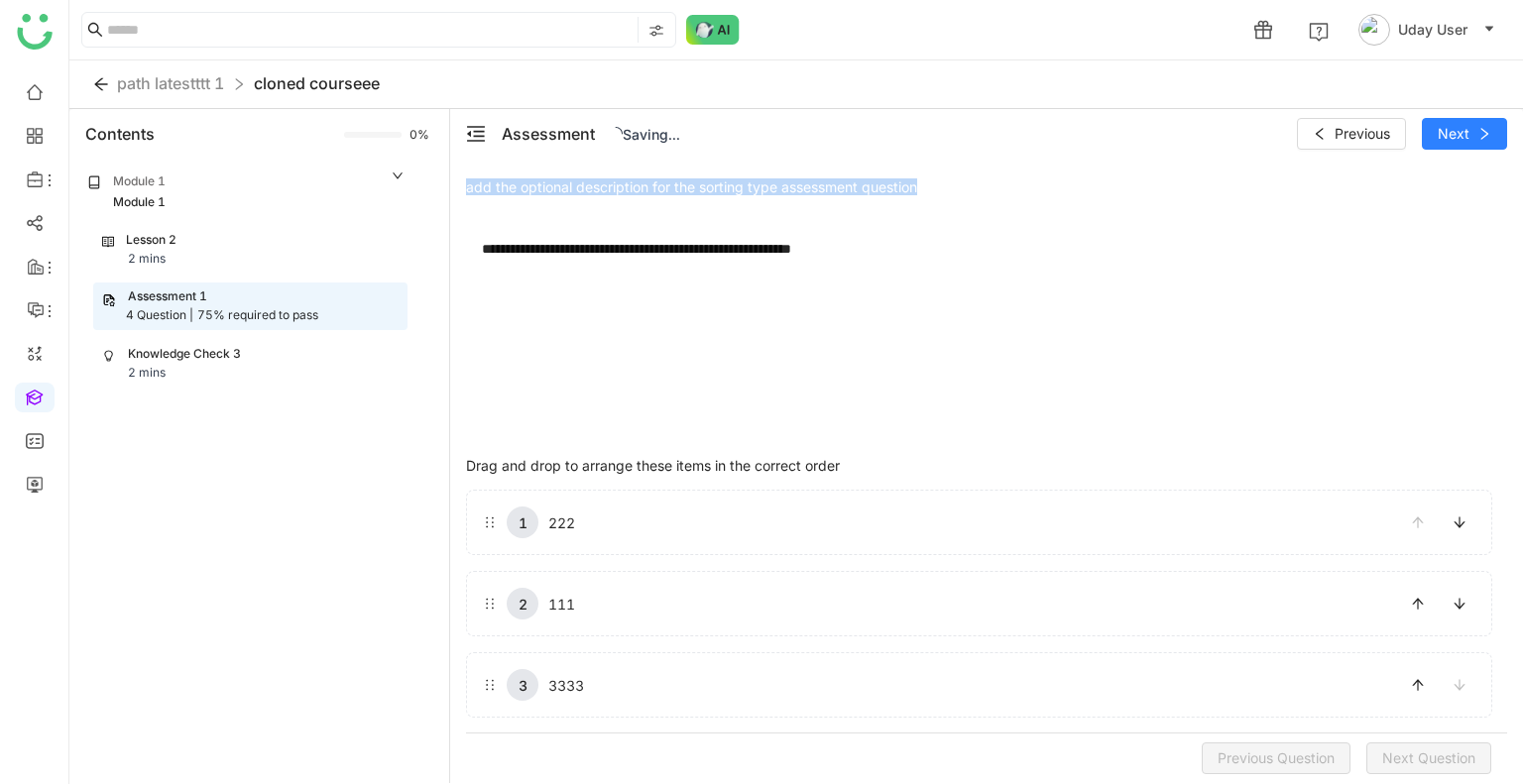 click at bounding box center [1418, 522] 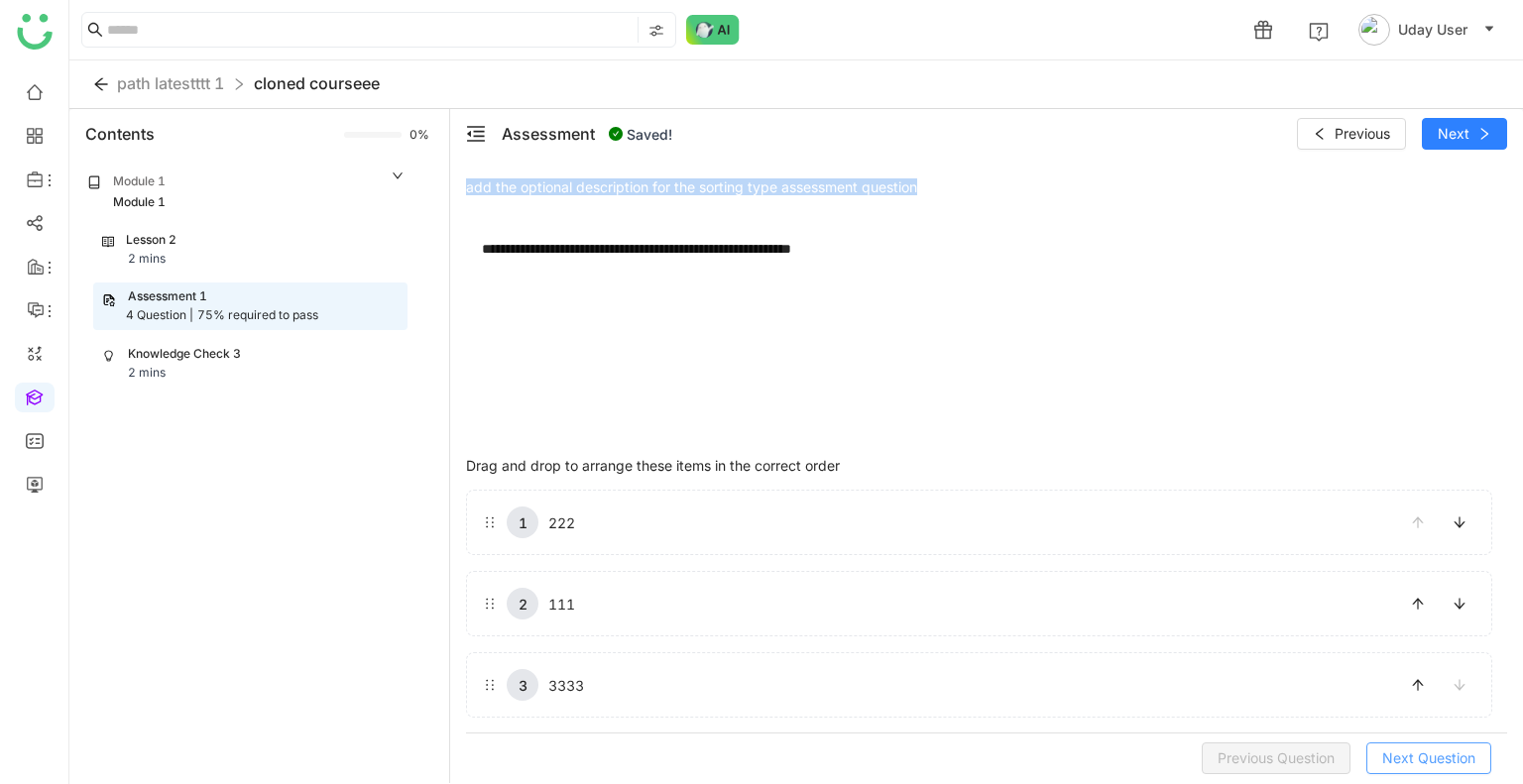 click on "Next Question" 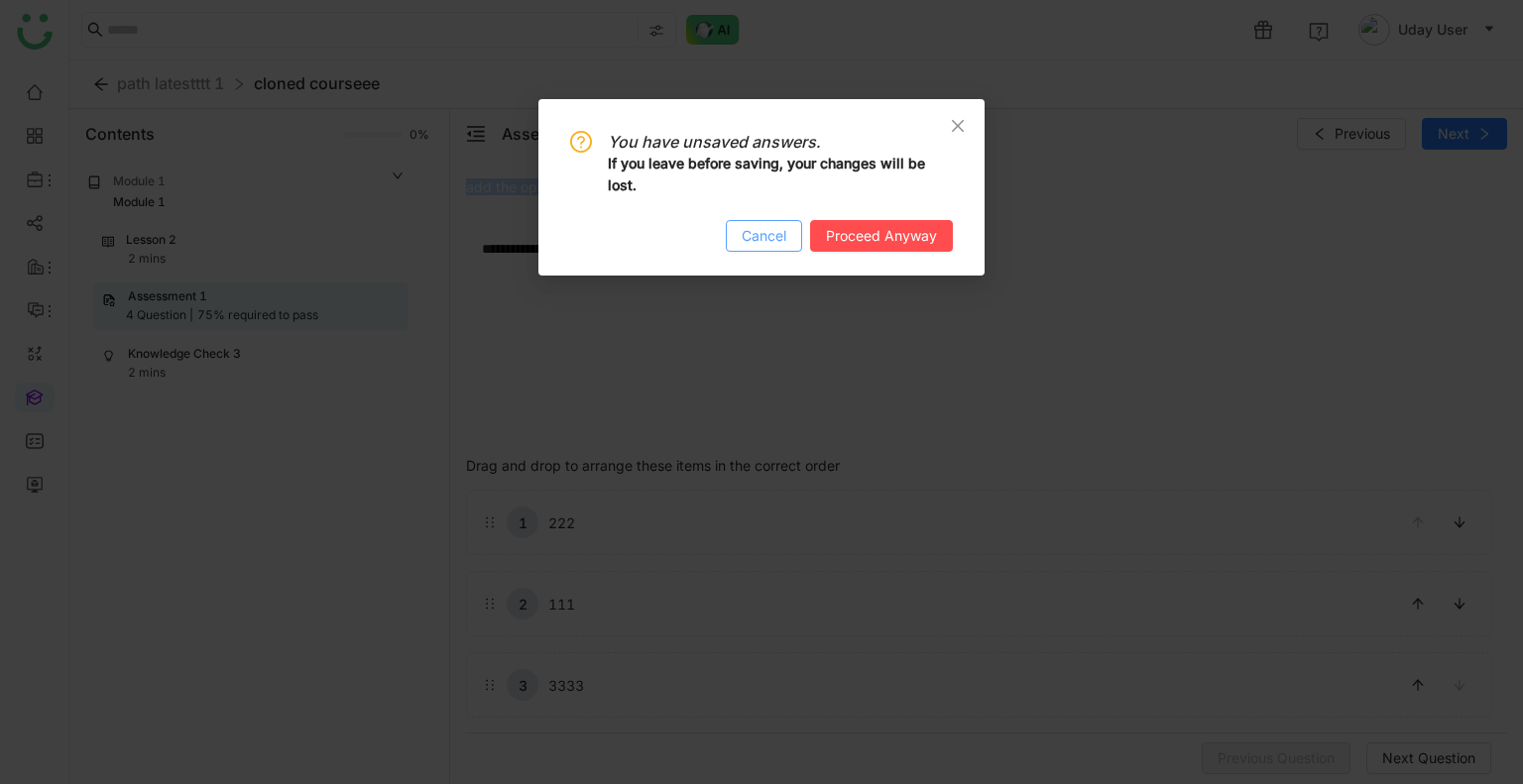 click on "Cancel" at bounding box center [763, 236] 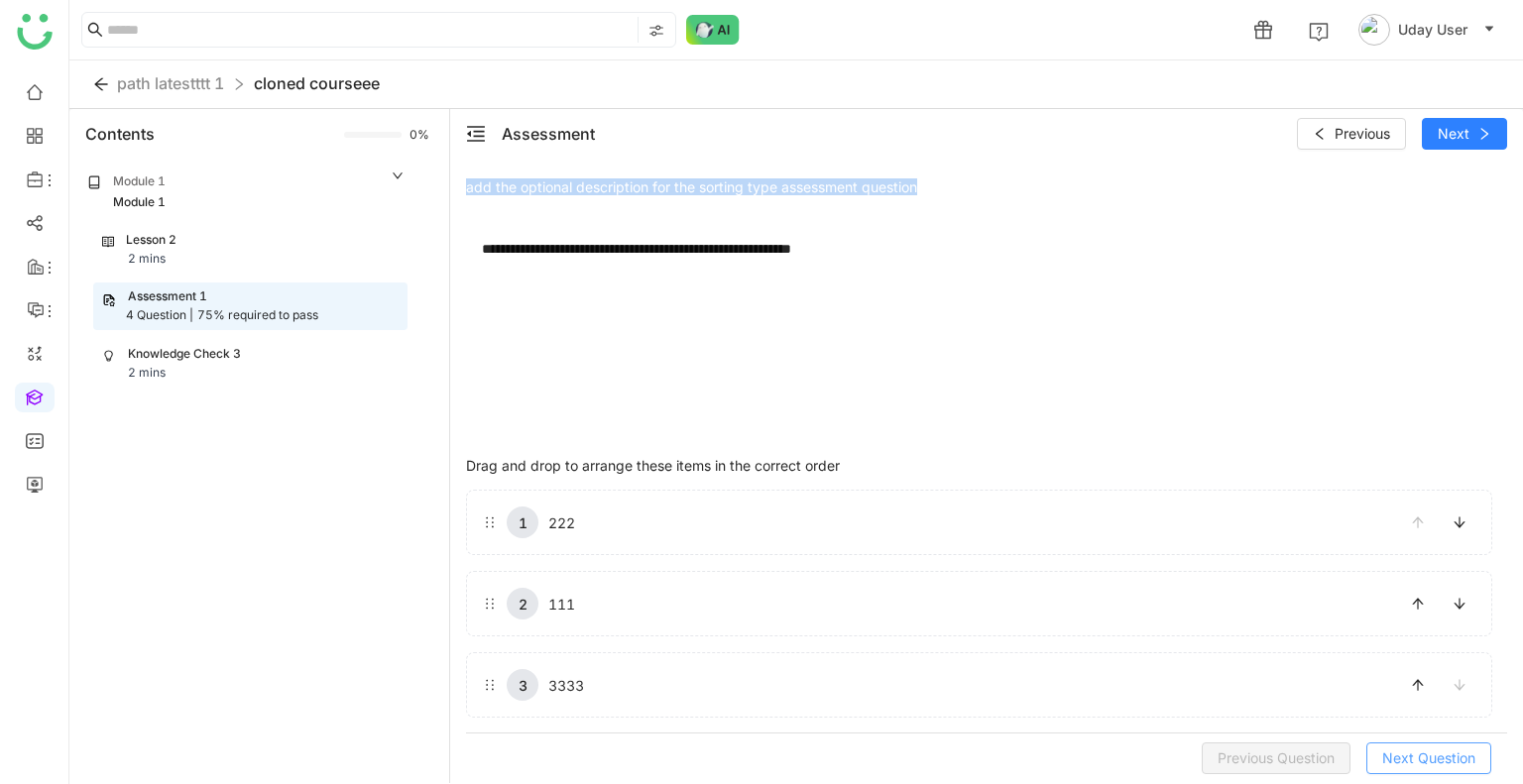 click on "Next Question" 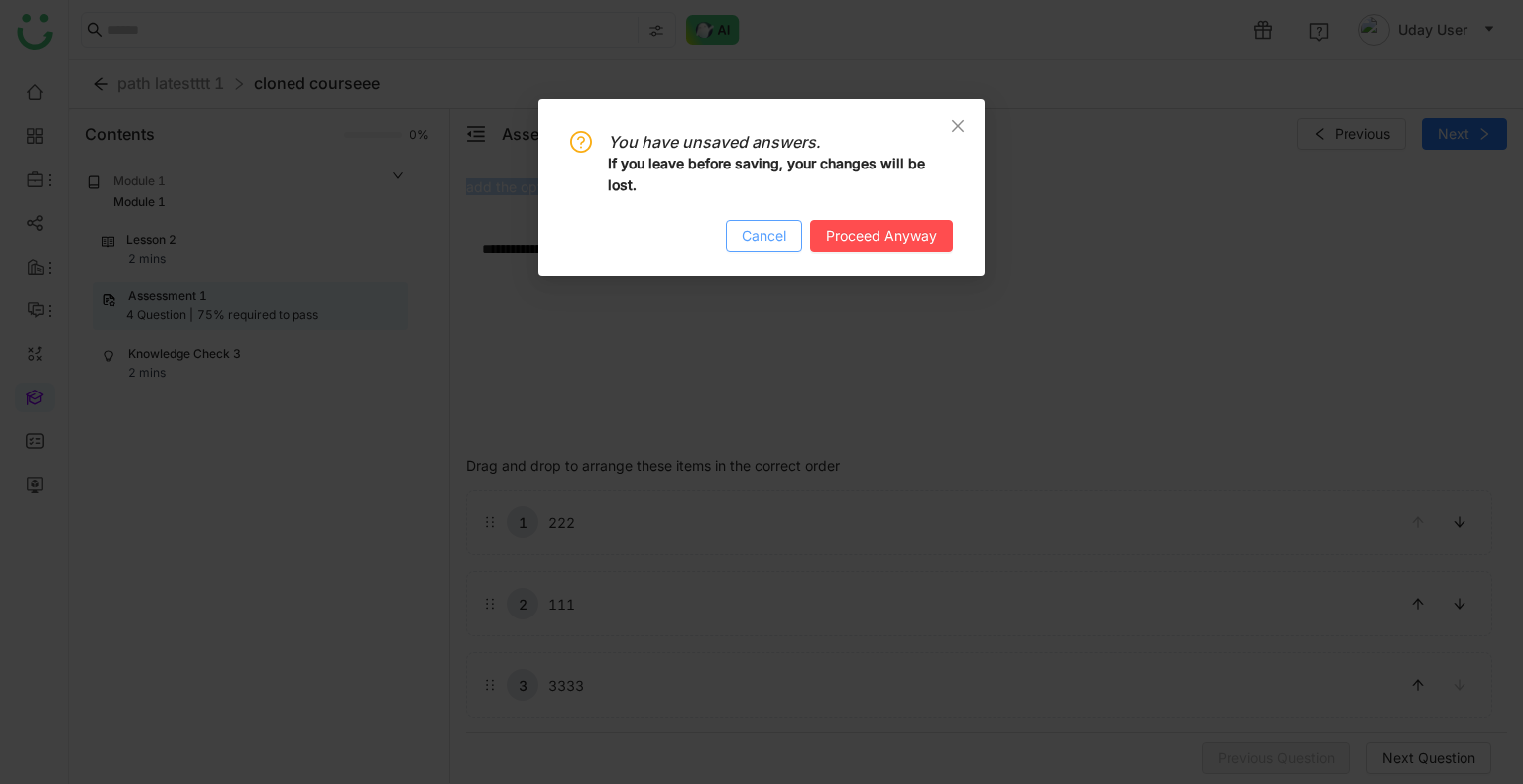 click on "Cancel" at bounding box center (763, 236) 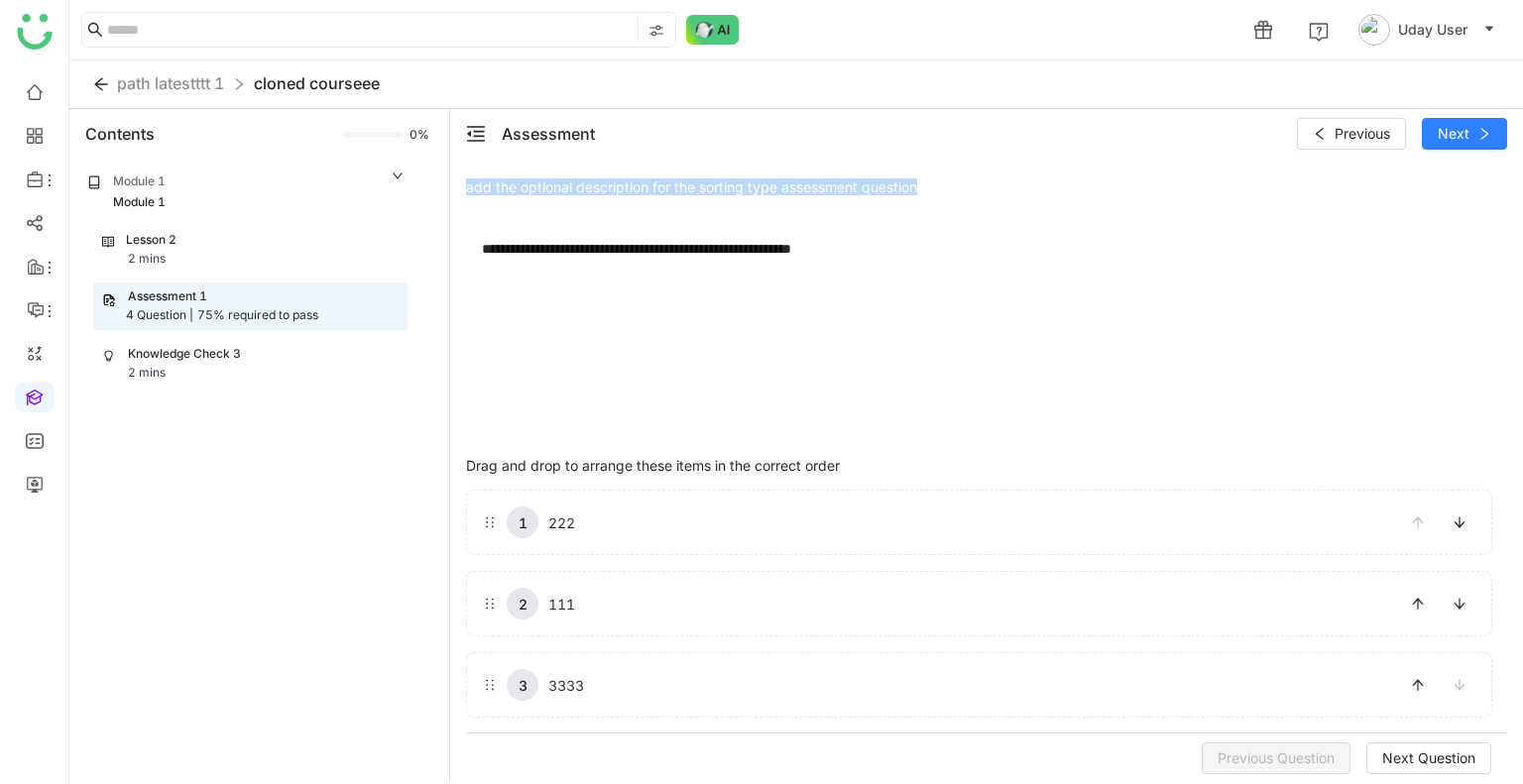drag, startPoint x: 696, startPoint y: 607, endPoint x: 654, endPoint y: 504, distance: 111.234 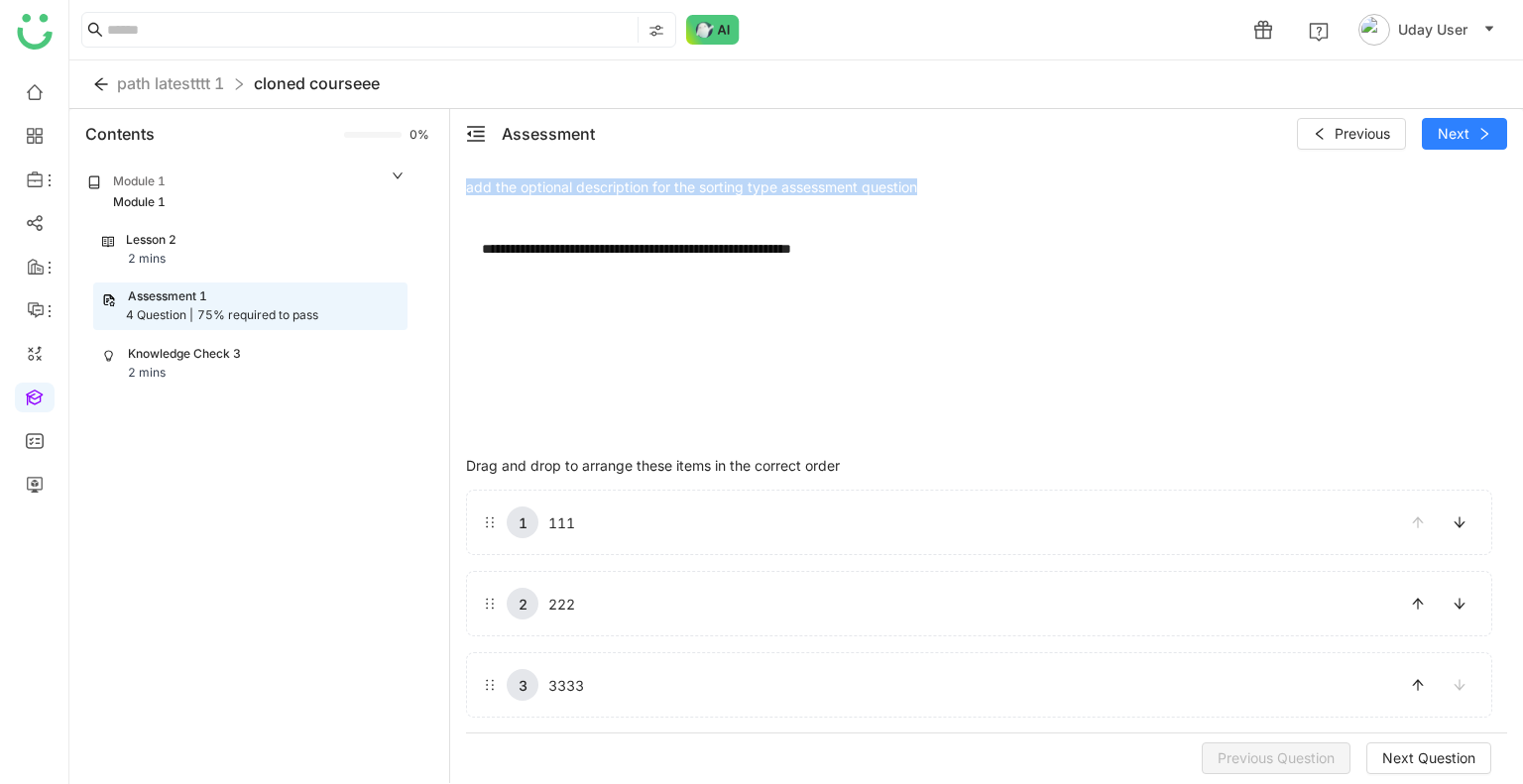 drag, startPoint x: 668, startPoint y: 572, endPoint x: 671, endPoint y: 591, distance: 19.235384 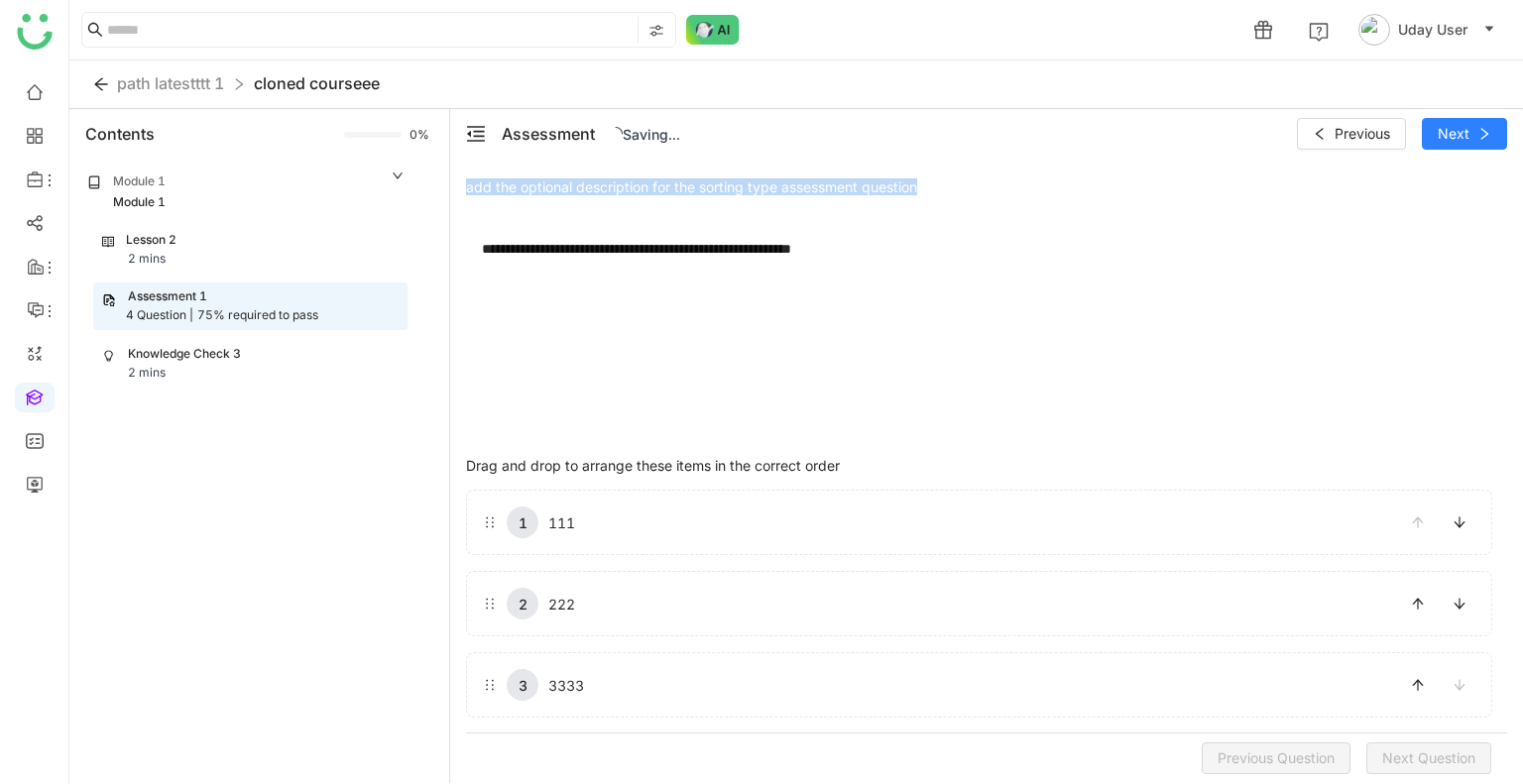 drag, startPoint x: 671, startPoint y: 591, endPoint x: 625, endPoint y: 481, distance: 119.23087 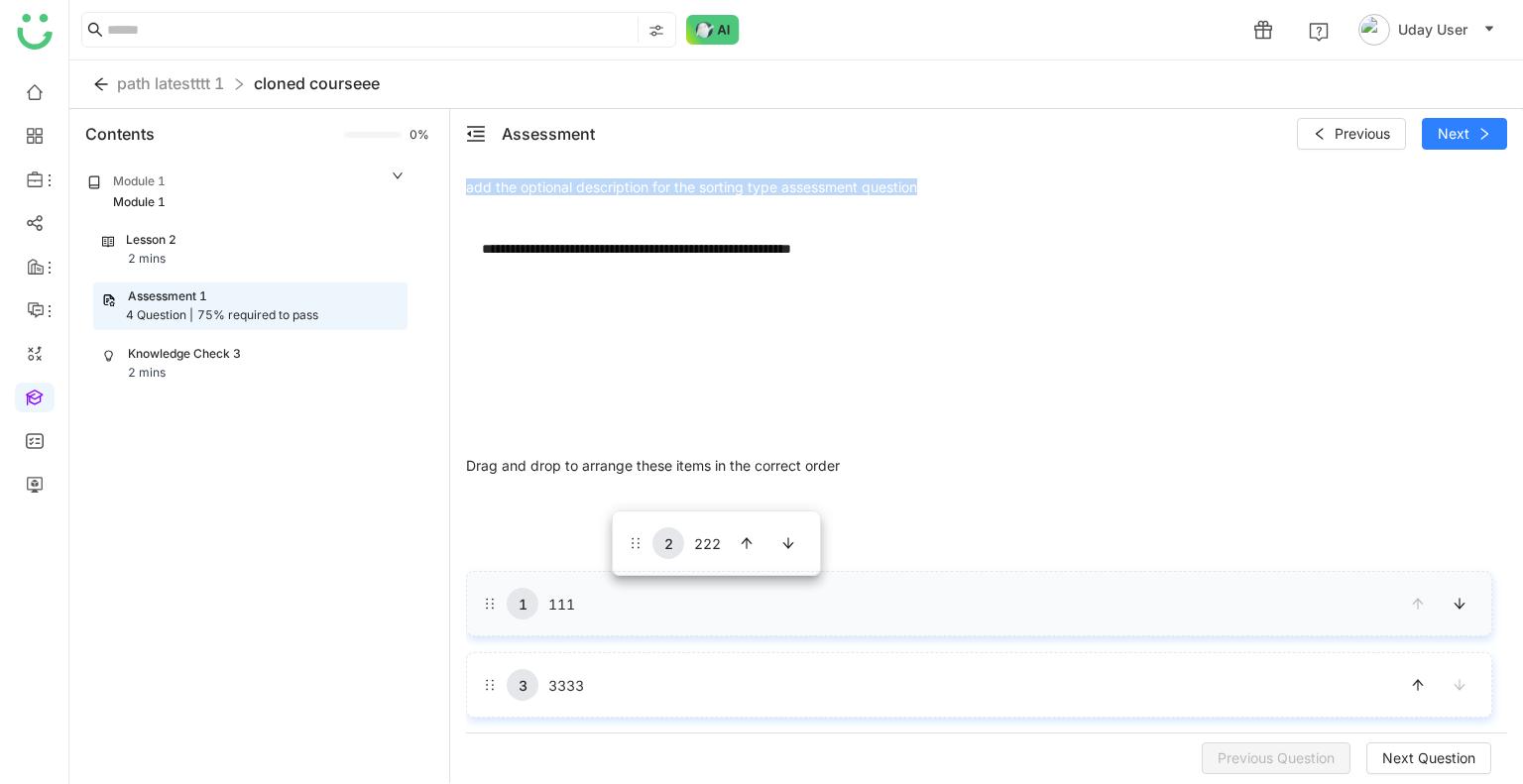 click on "1   111   2   222   3   3333" at bounding box center (979, 604) 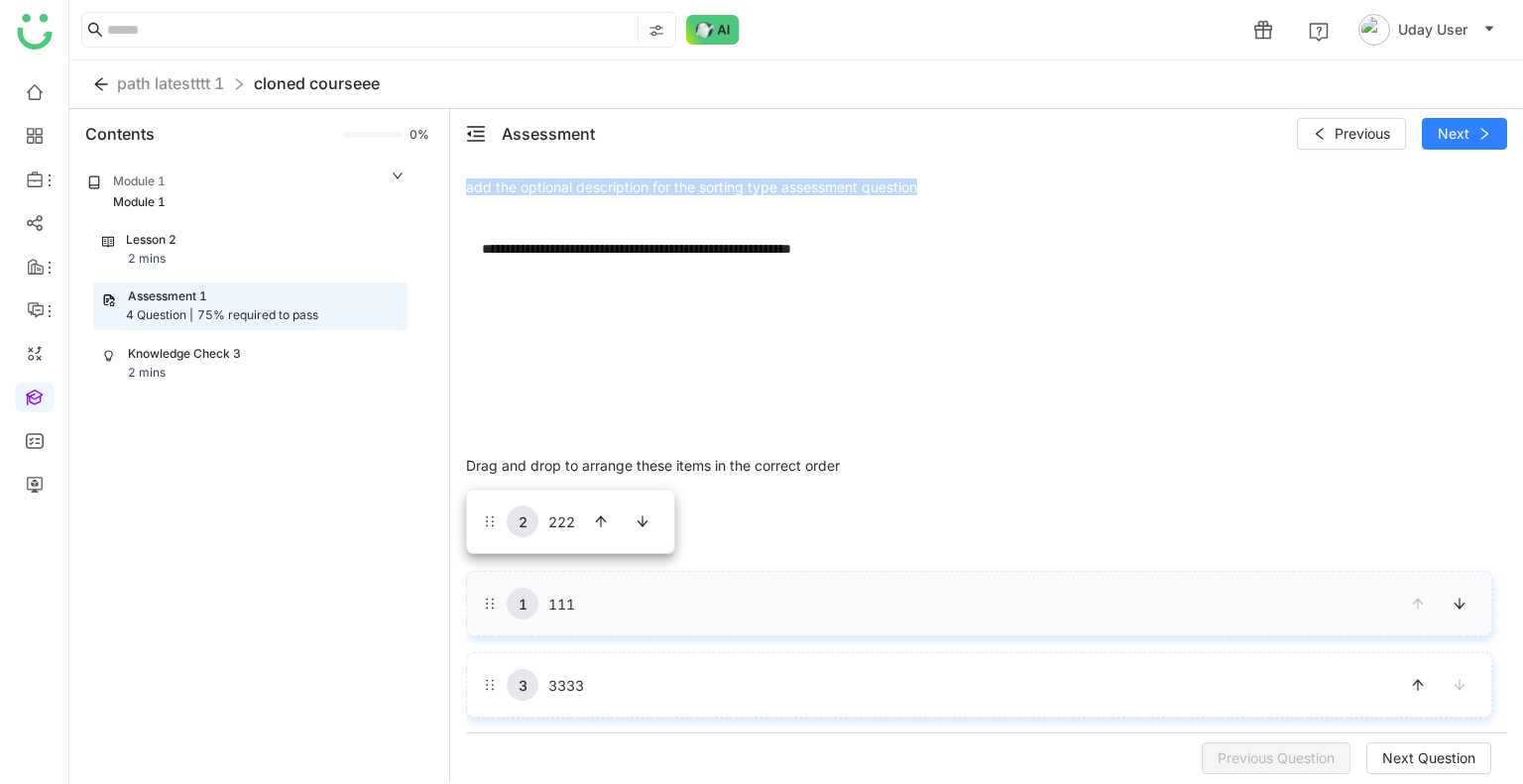click on "1   111   2   222   3   3333" at bounding box center [979, 604] 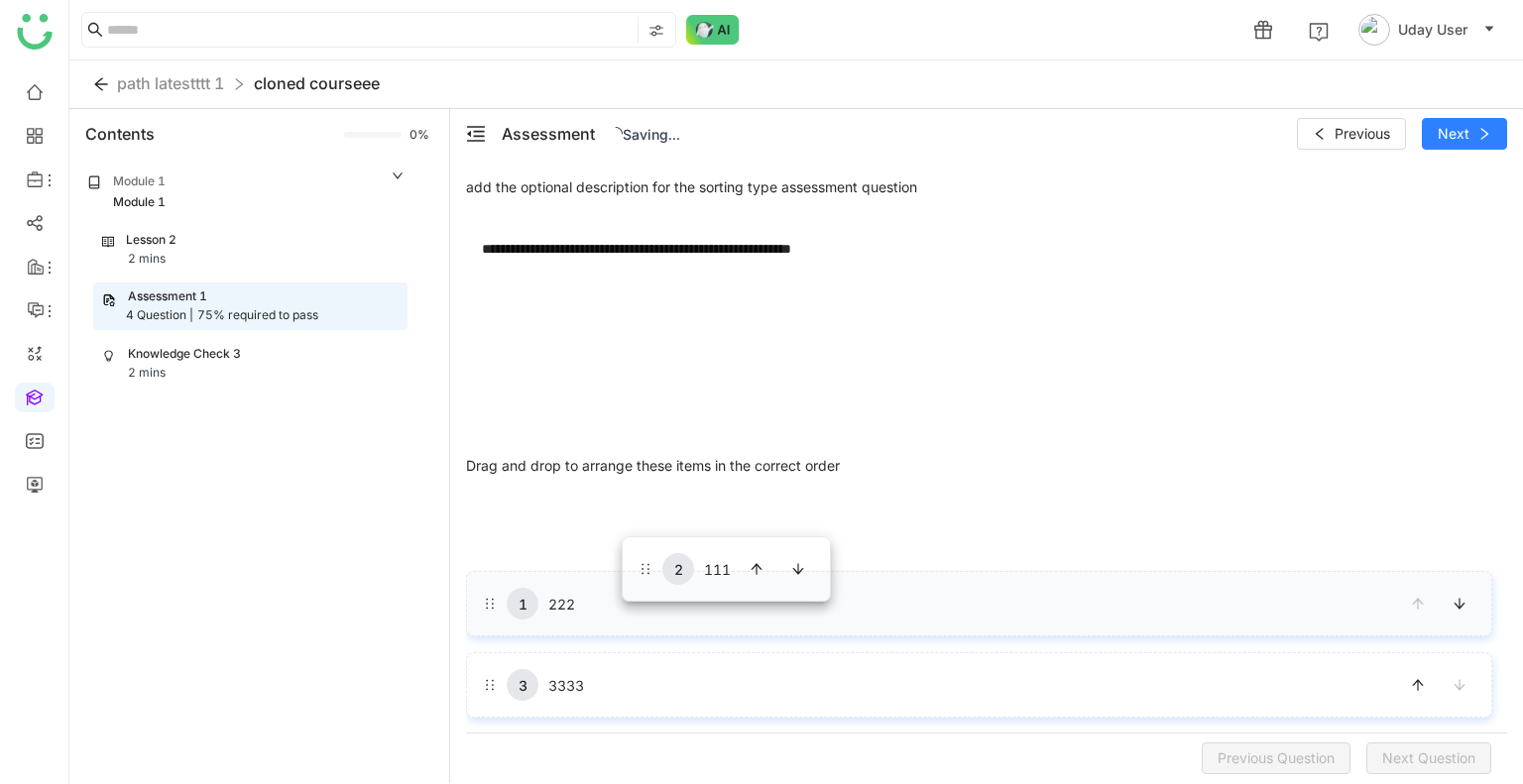 drag, startPoint x: 635, startPoint y: 598, endPoint x: 622, endPoint y: 536, distance: 63.348244 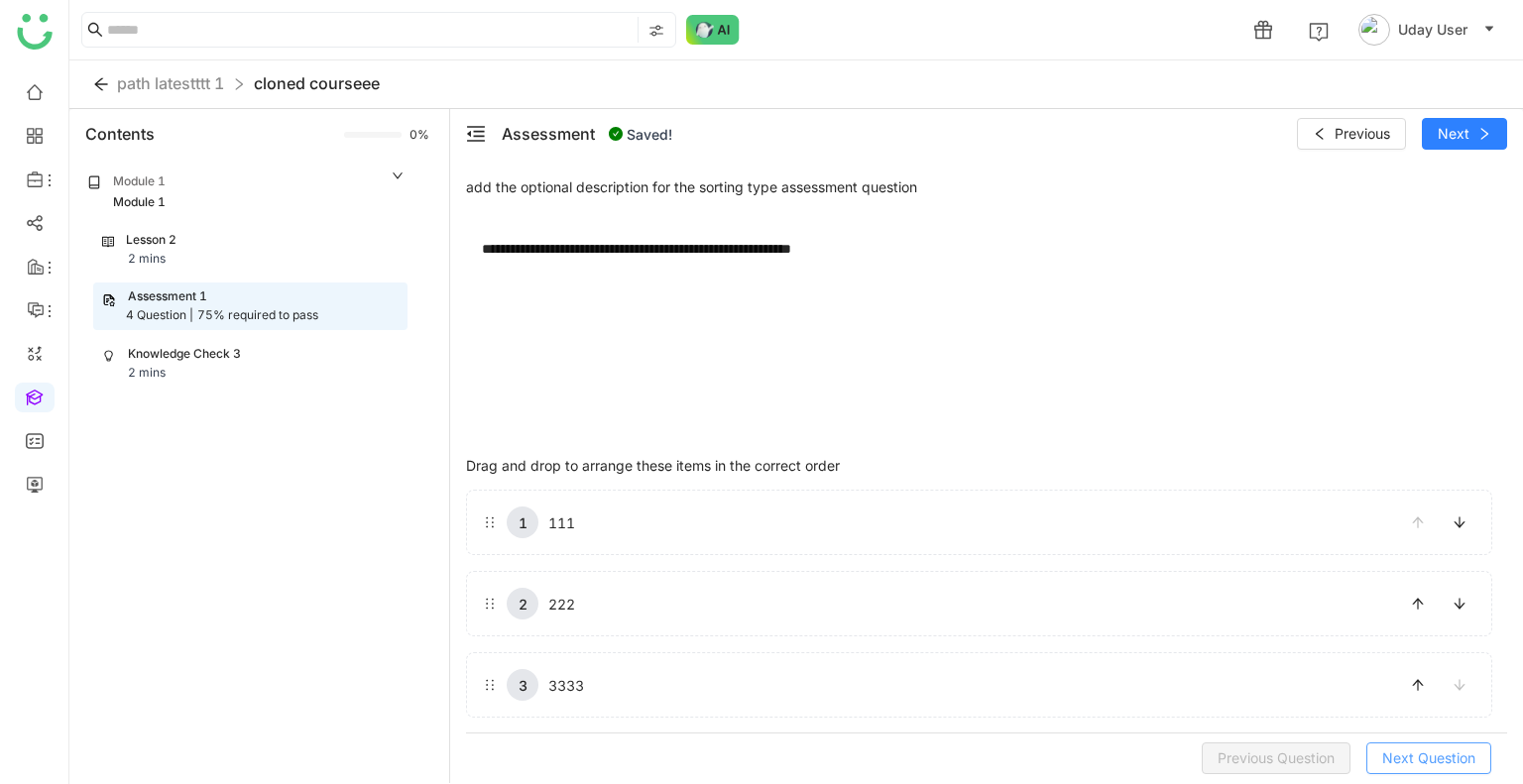 click on "Next Question" 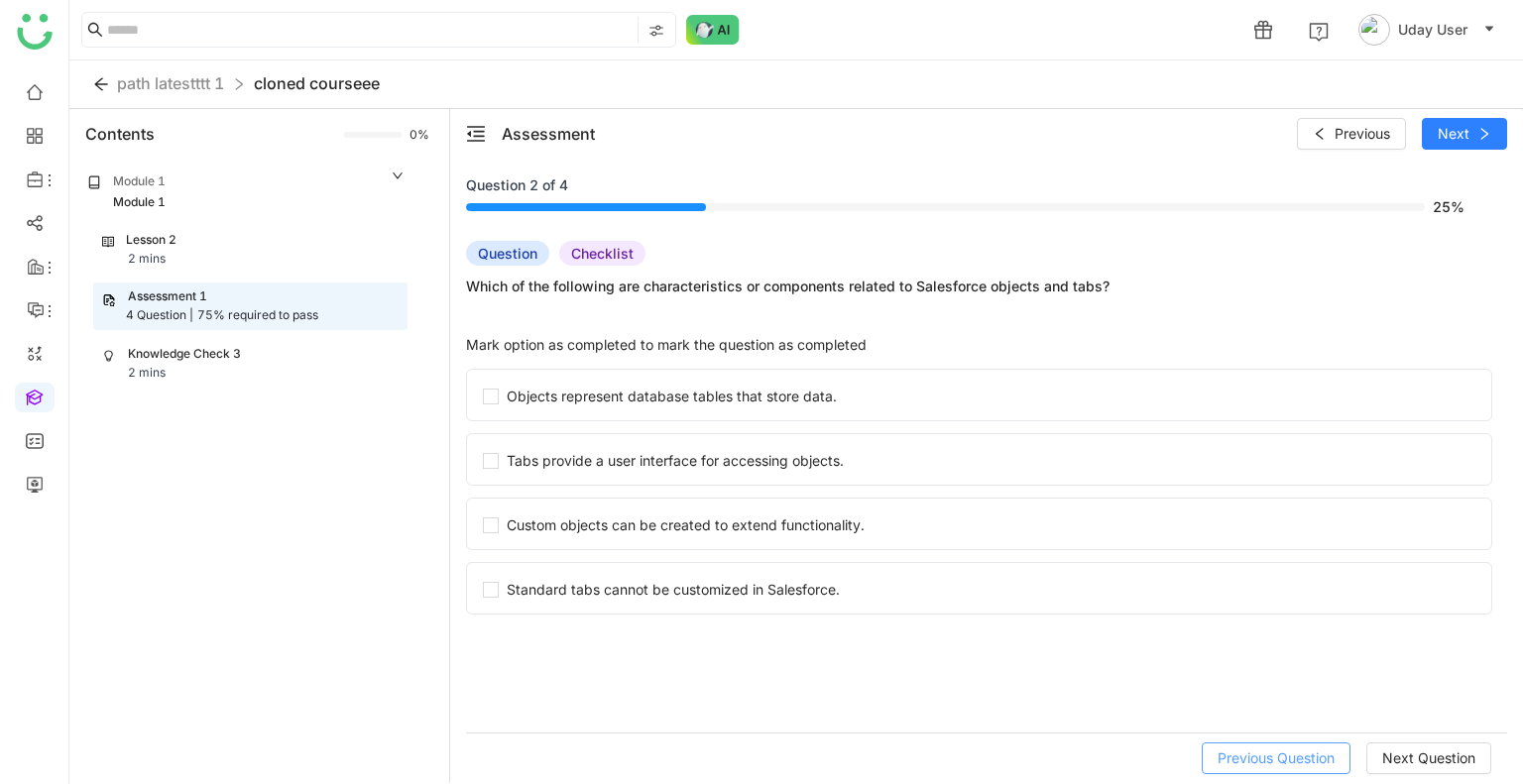 click on "Previous Question" 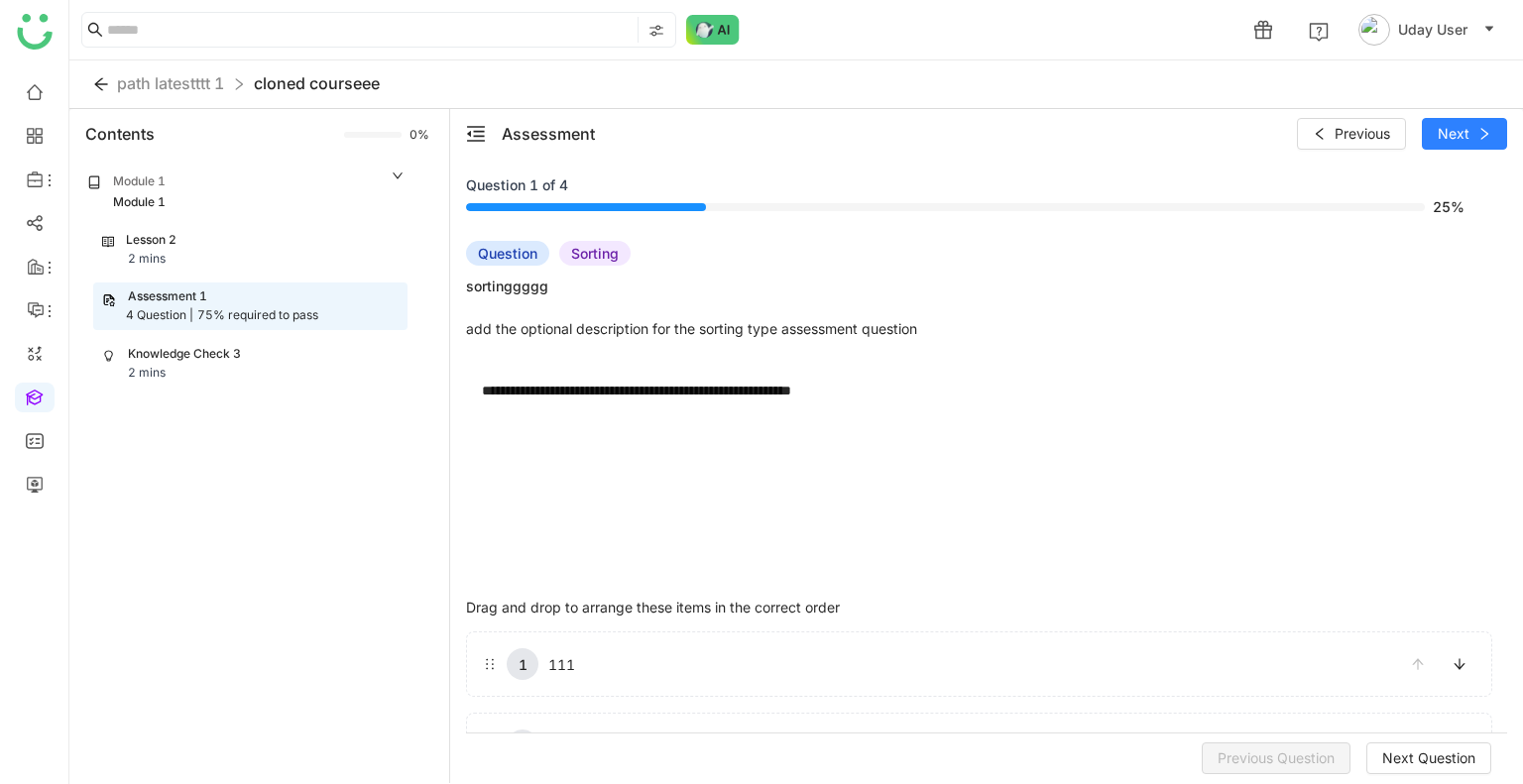 scroll, scrollTop: 142, scrollLeft: 0, axis: vertical 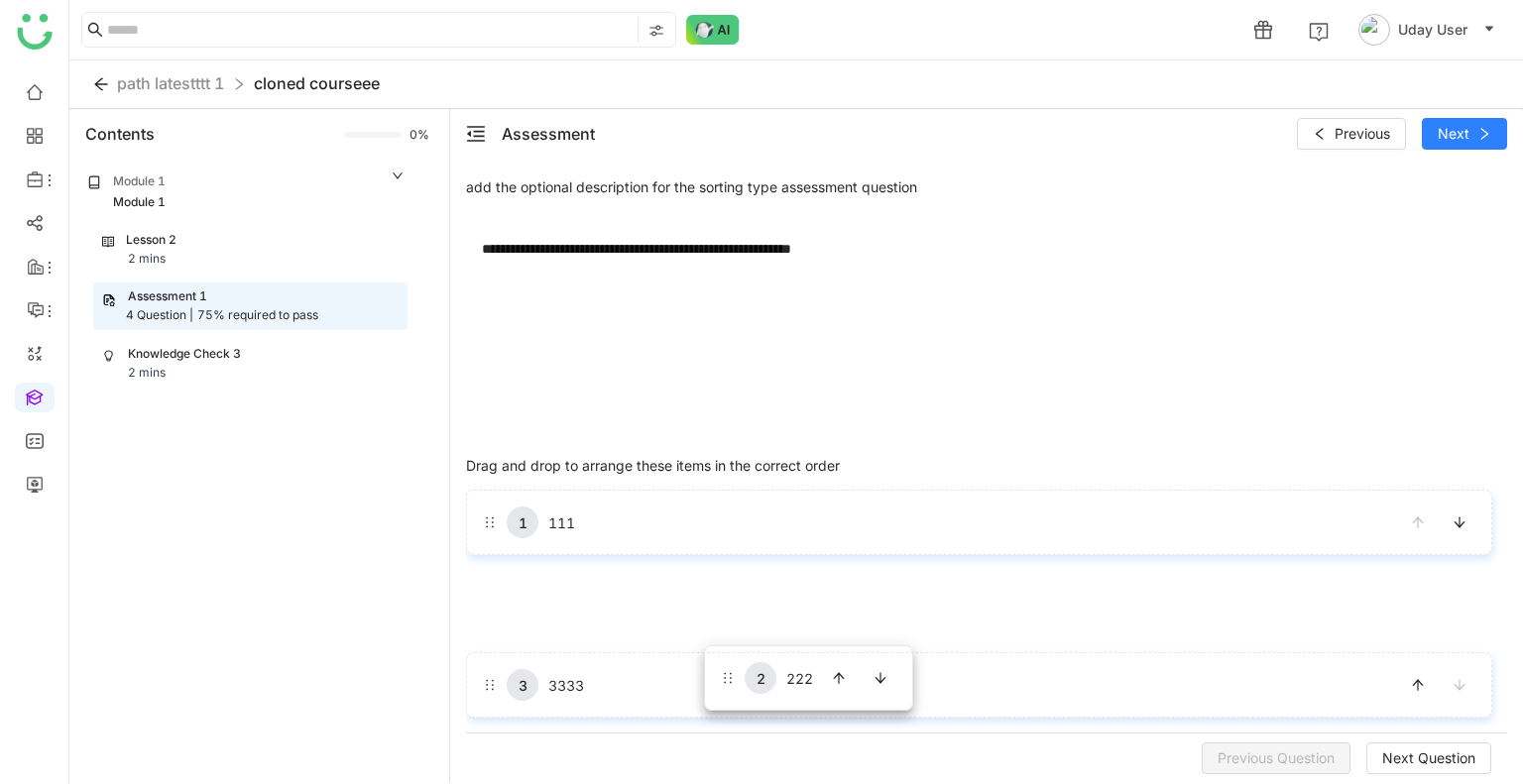 drag, startPoint x: 706, startPoint y: 601, endPoint x: 715, endPoint y: 713, distance: 112.36103 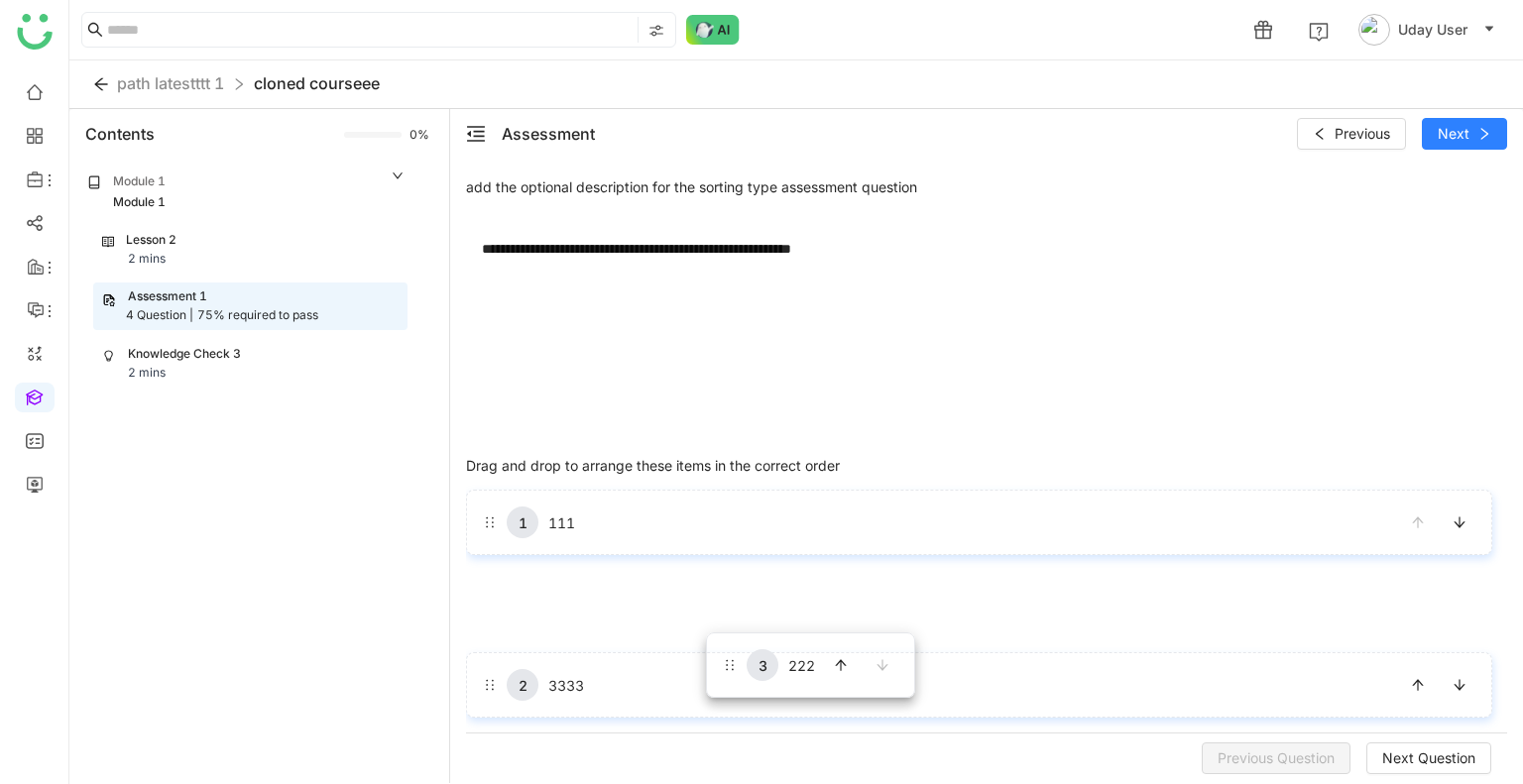 drag, startPoint x: 715, startPoint y: 713, endPoint x: 703, endPoint y: 621, distance: 92.779308 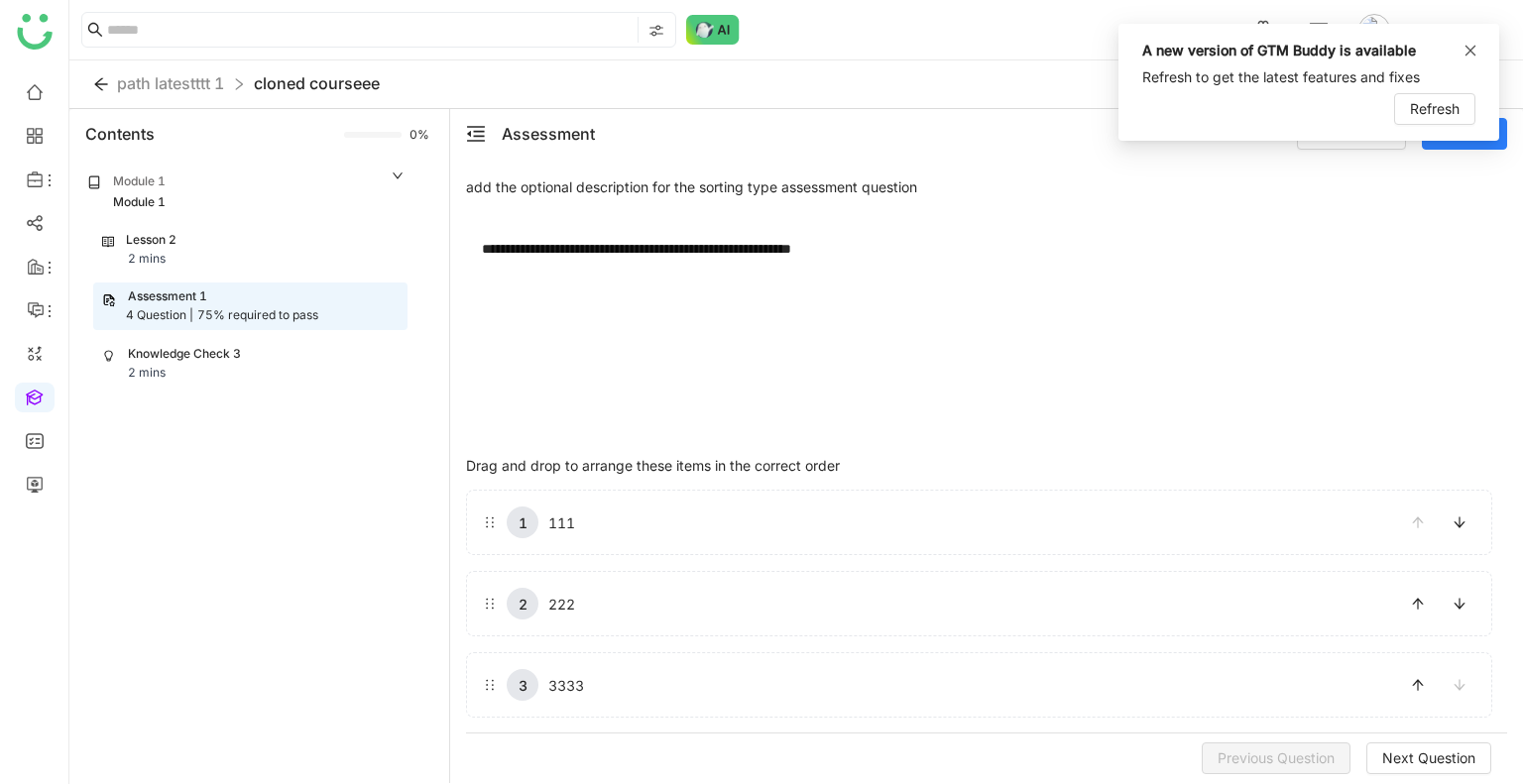 click 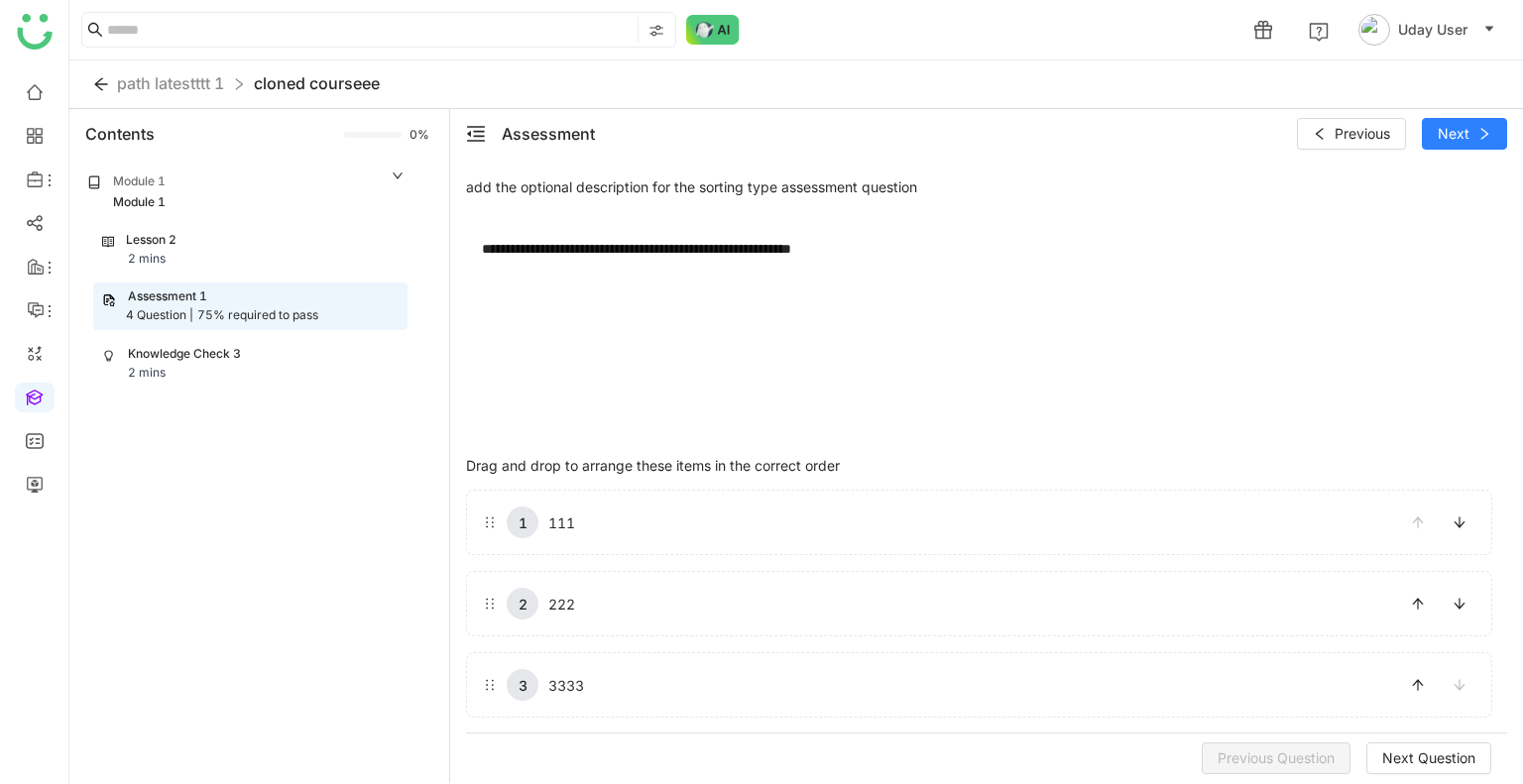 click on "Assessment   Previous   Next" 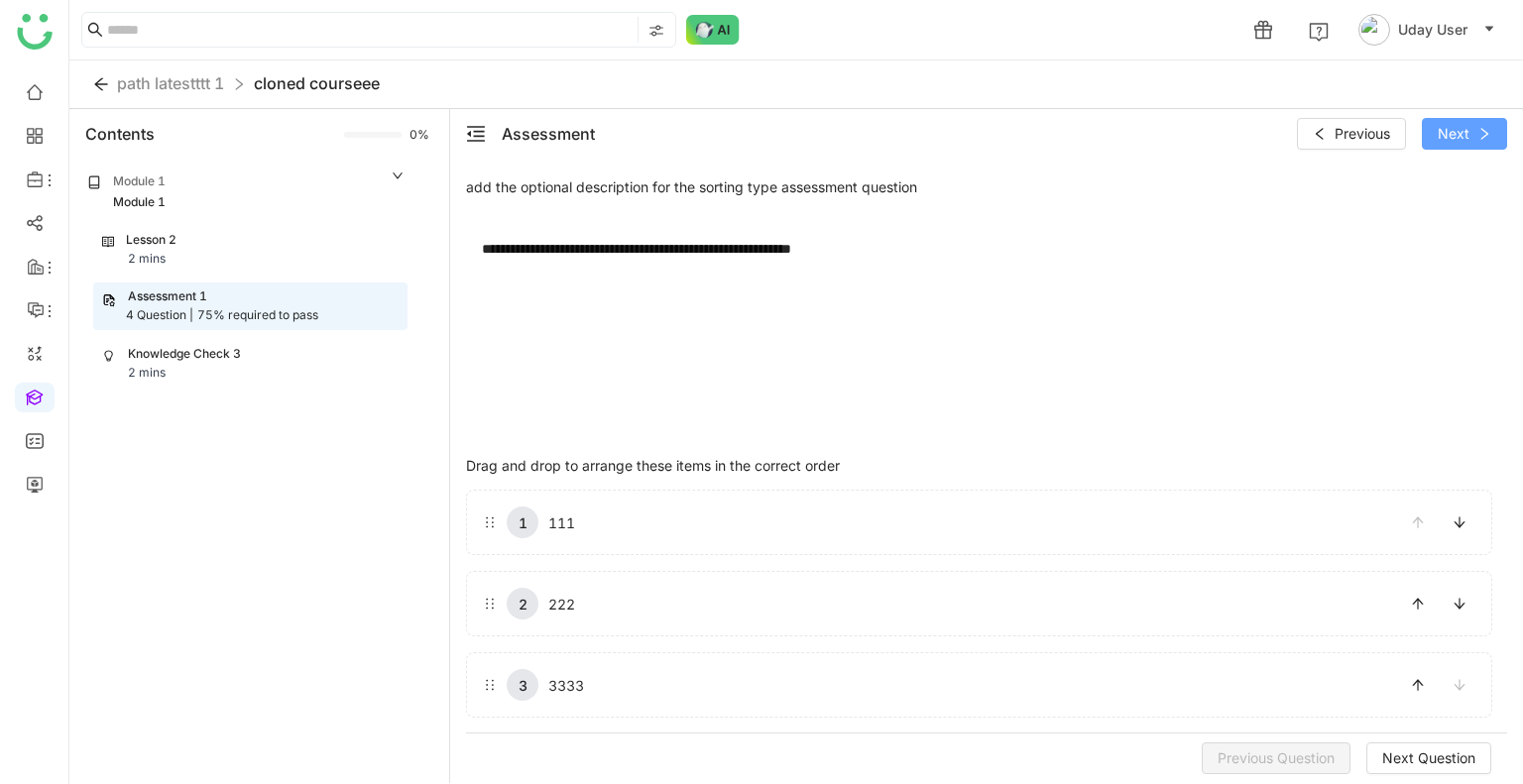 click on "Next" at bounding box center [1464, 134] 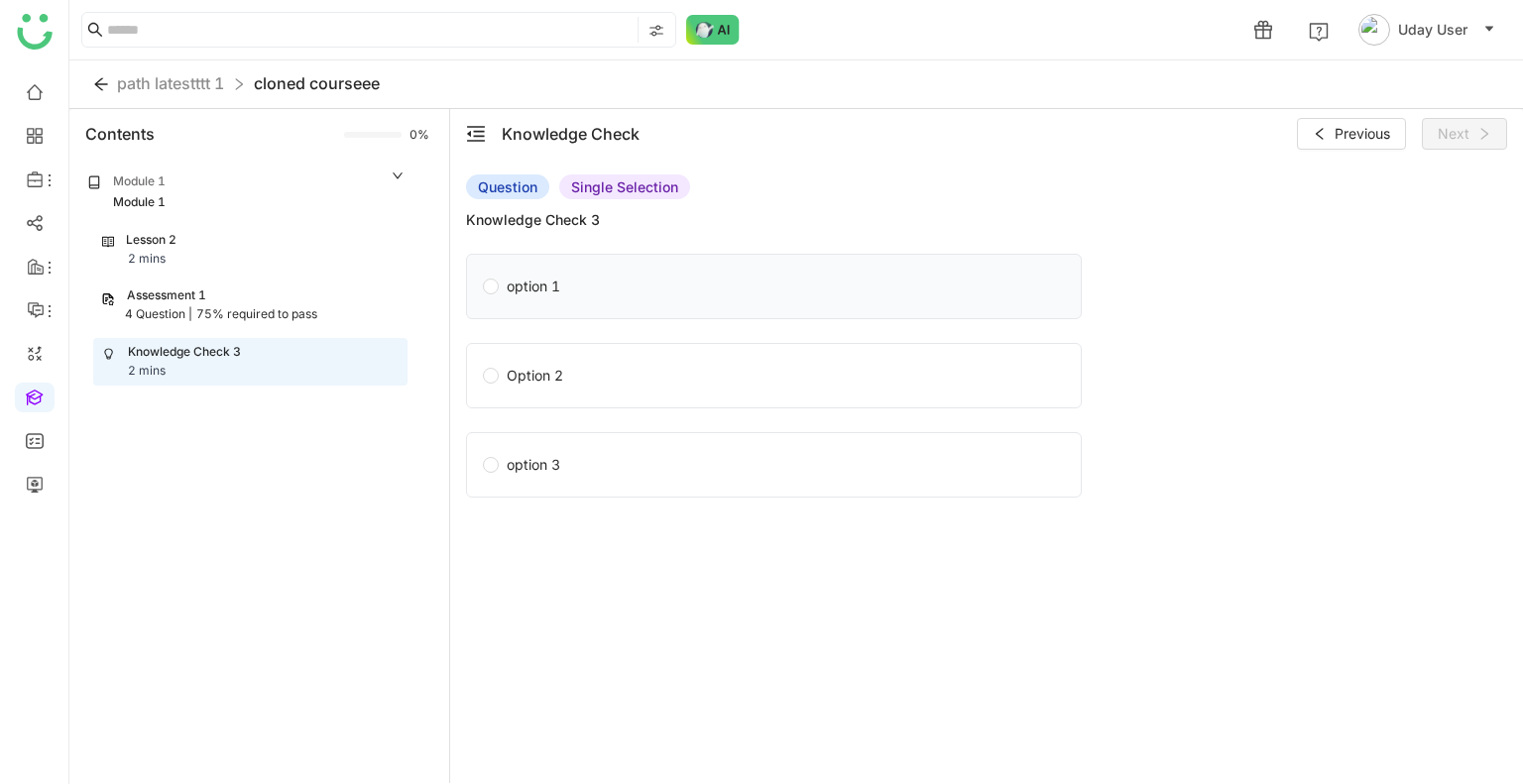 click on "option 1" 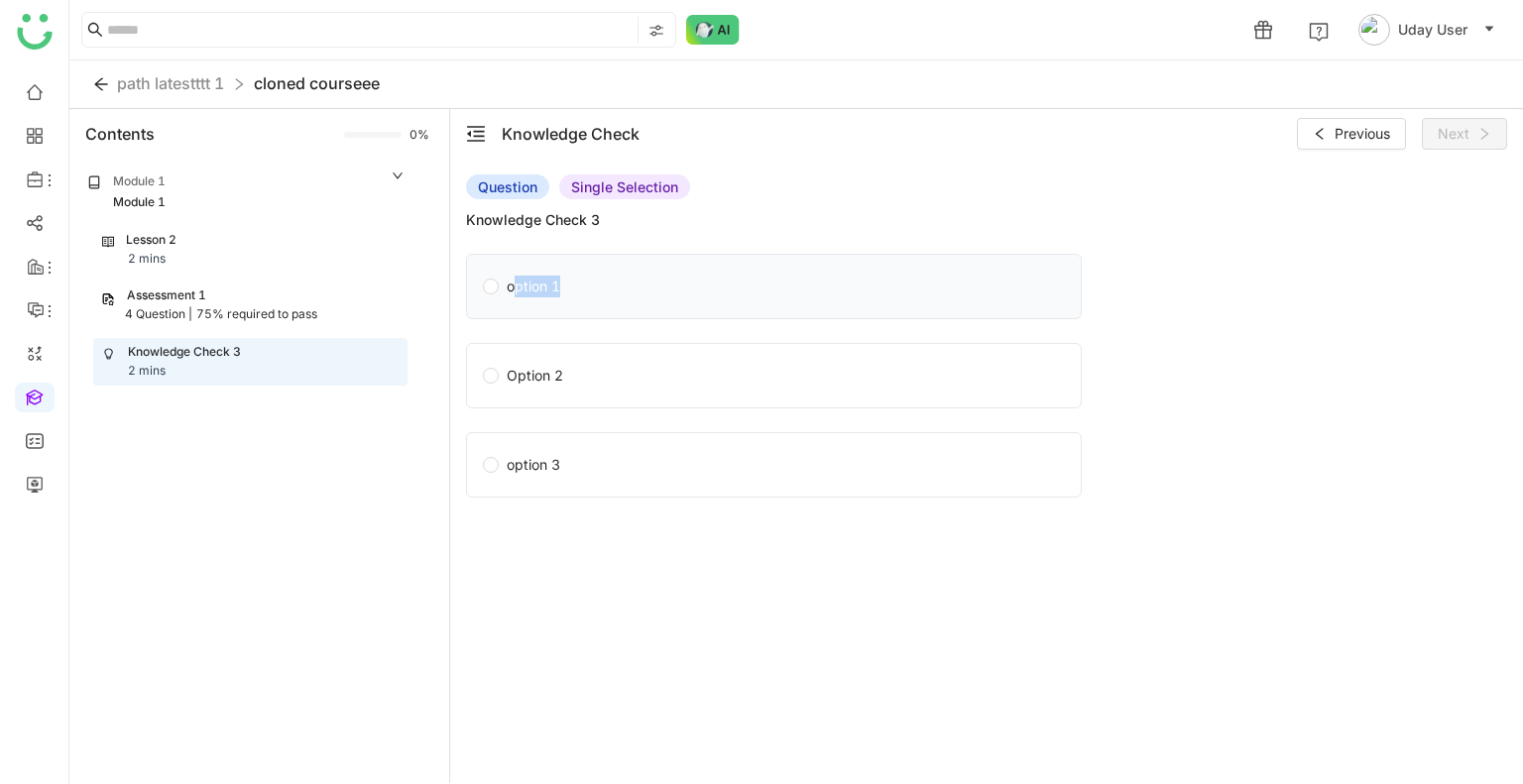 click on "option 1" 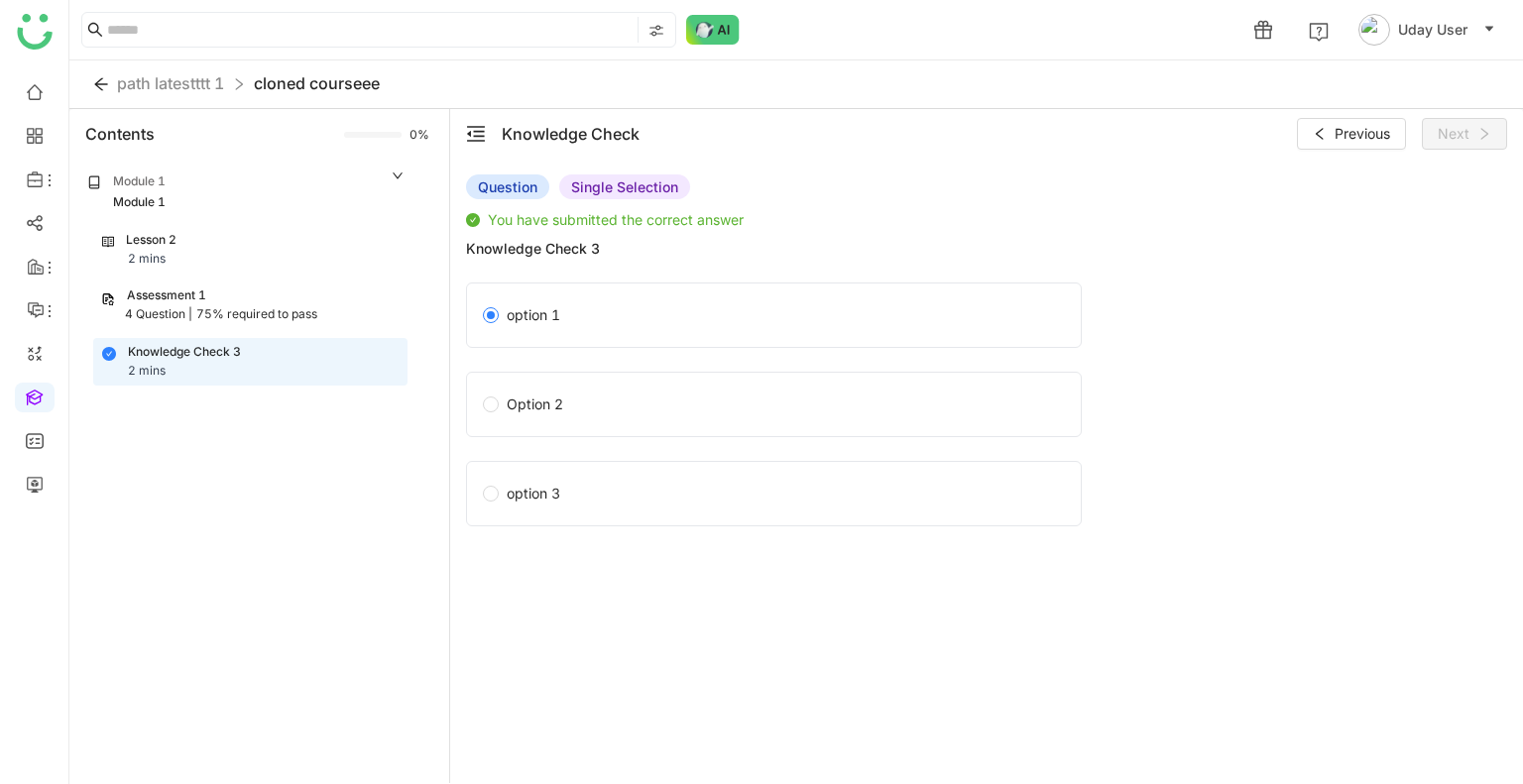 click on "Assessment 1" 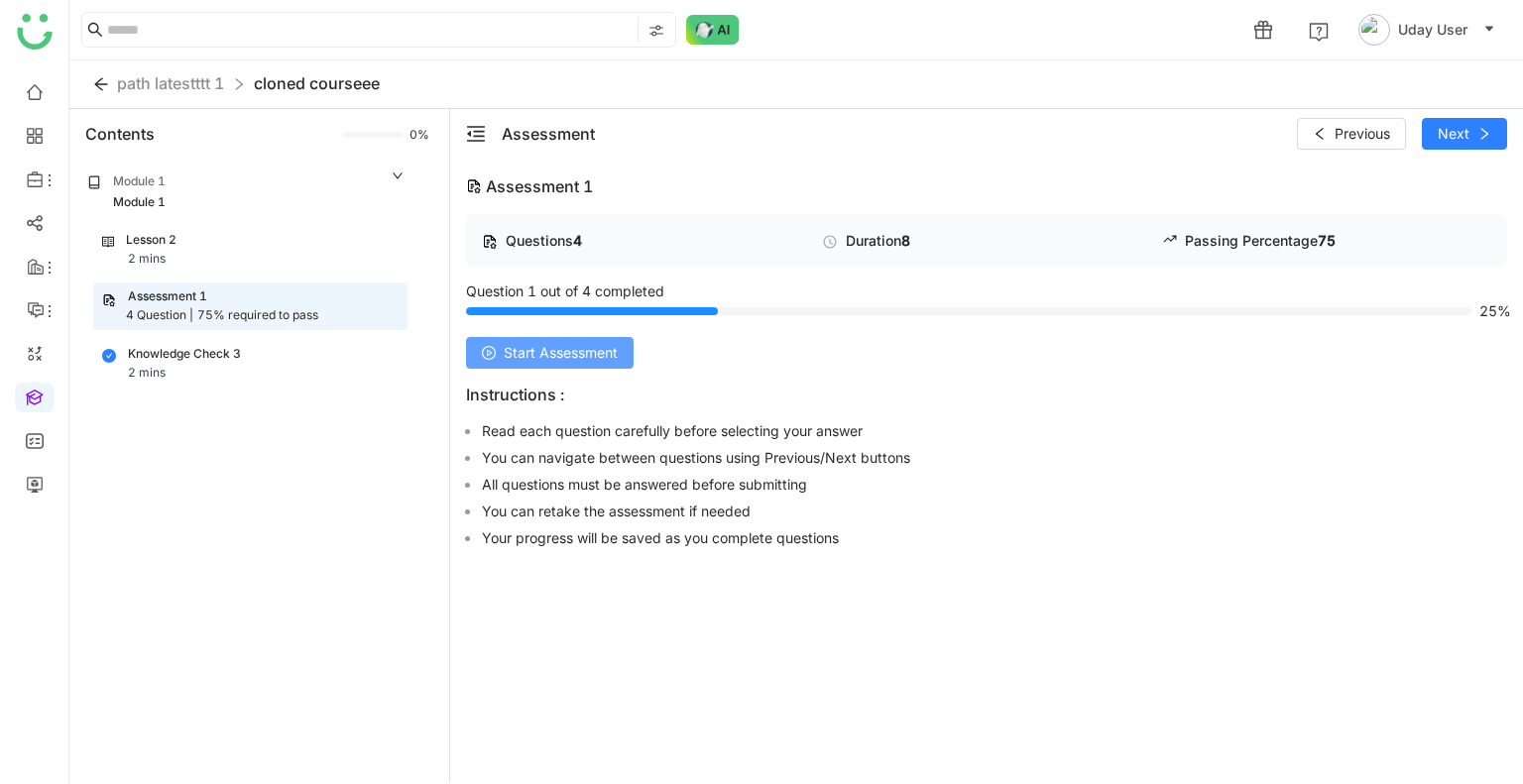 click on "Start Assessment" 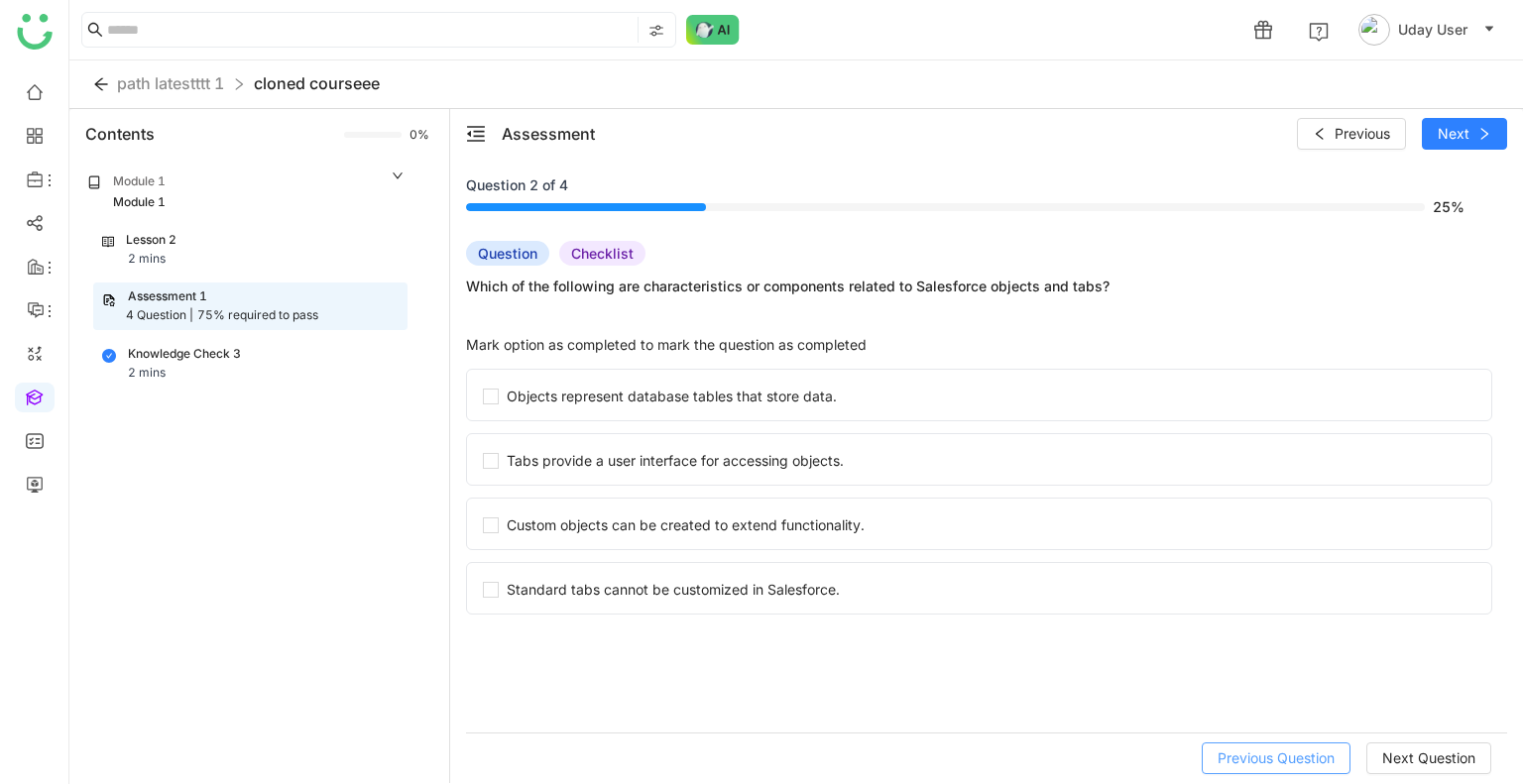 click on "Previous Question" 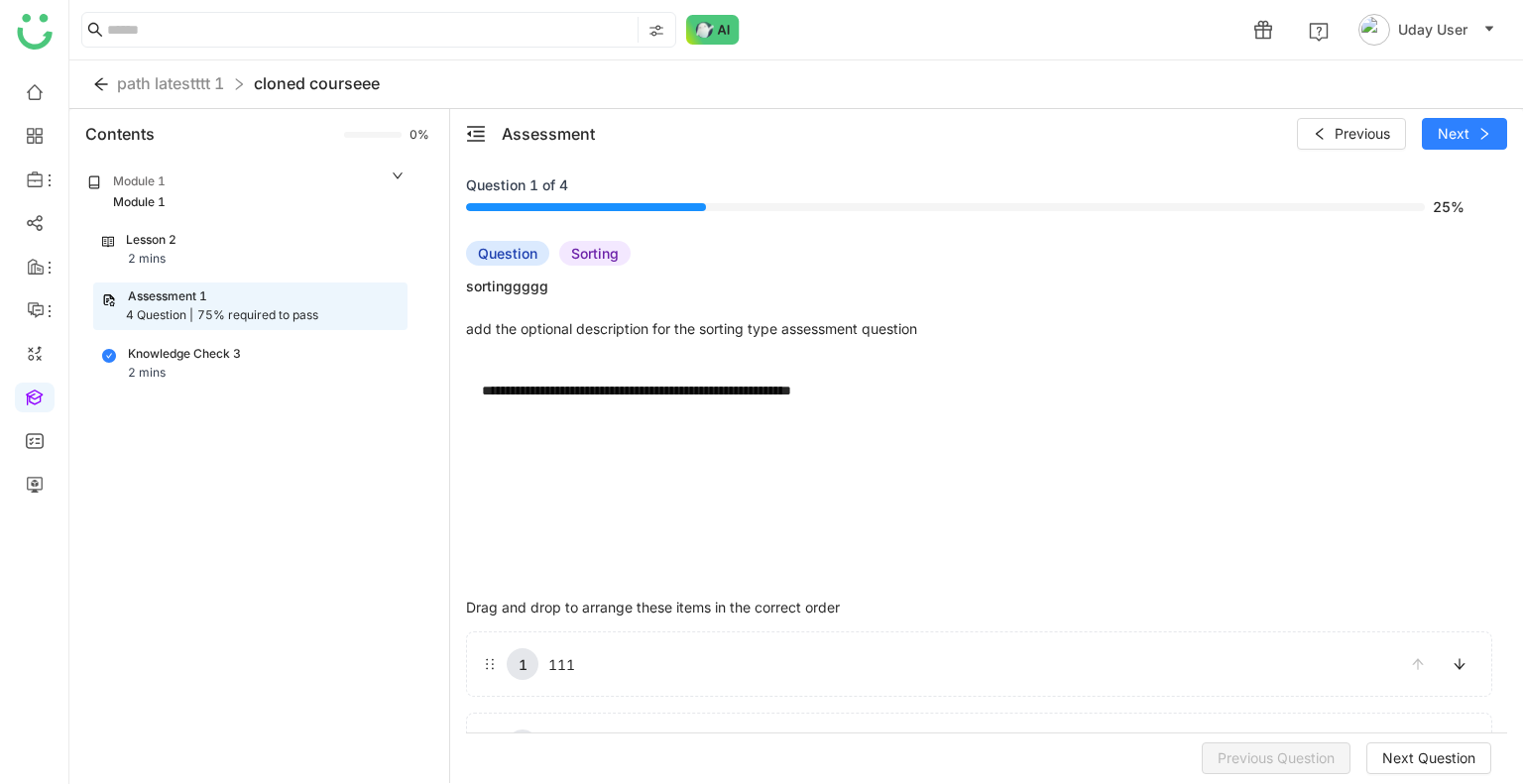scroll, scrollTop: 142, scrollLeft: 0, axis: vertical 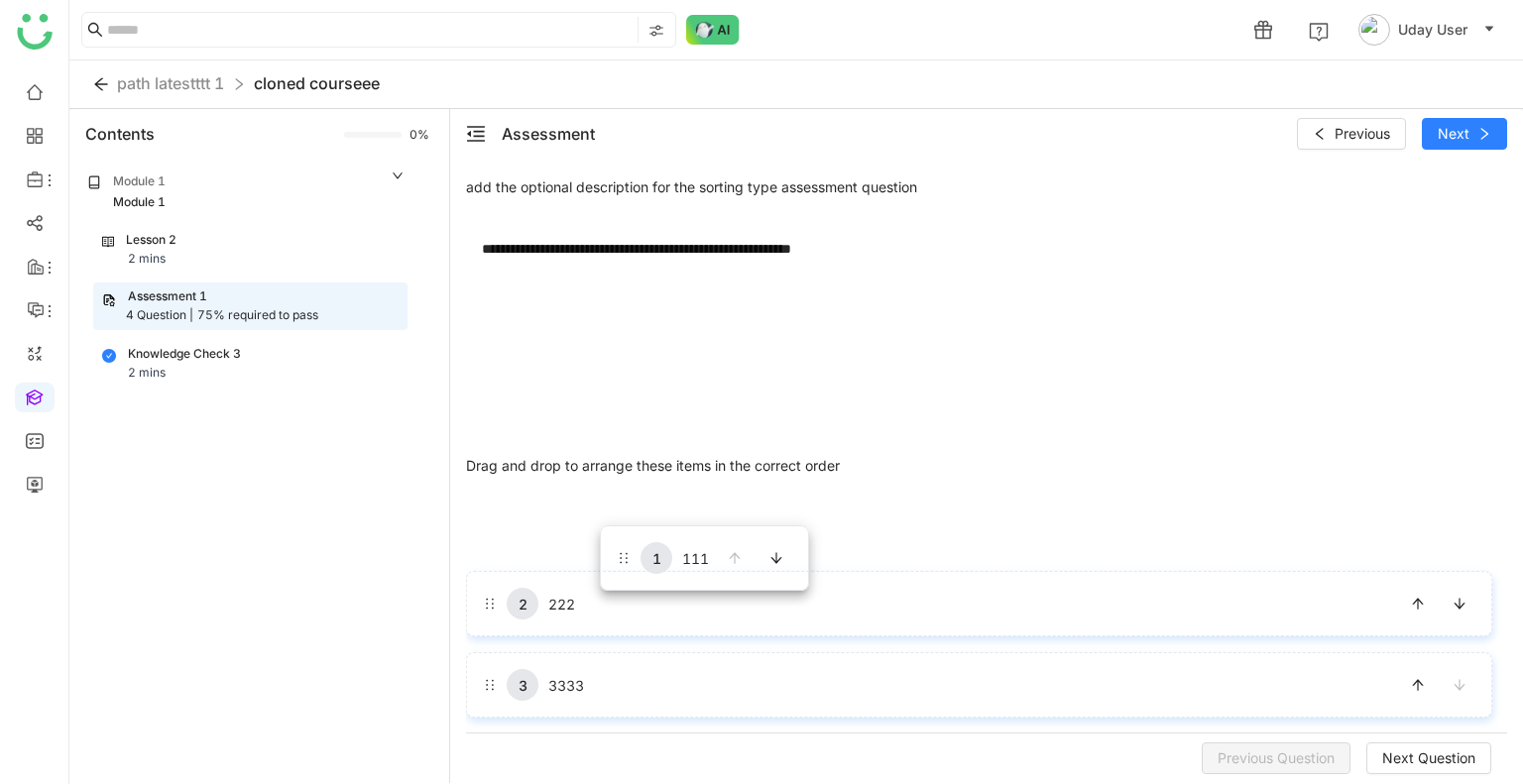 drag, startPoint x: 633, startPoint y: 530, endPoint x: 597, endPoint y: 517, distance: 38.27532 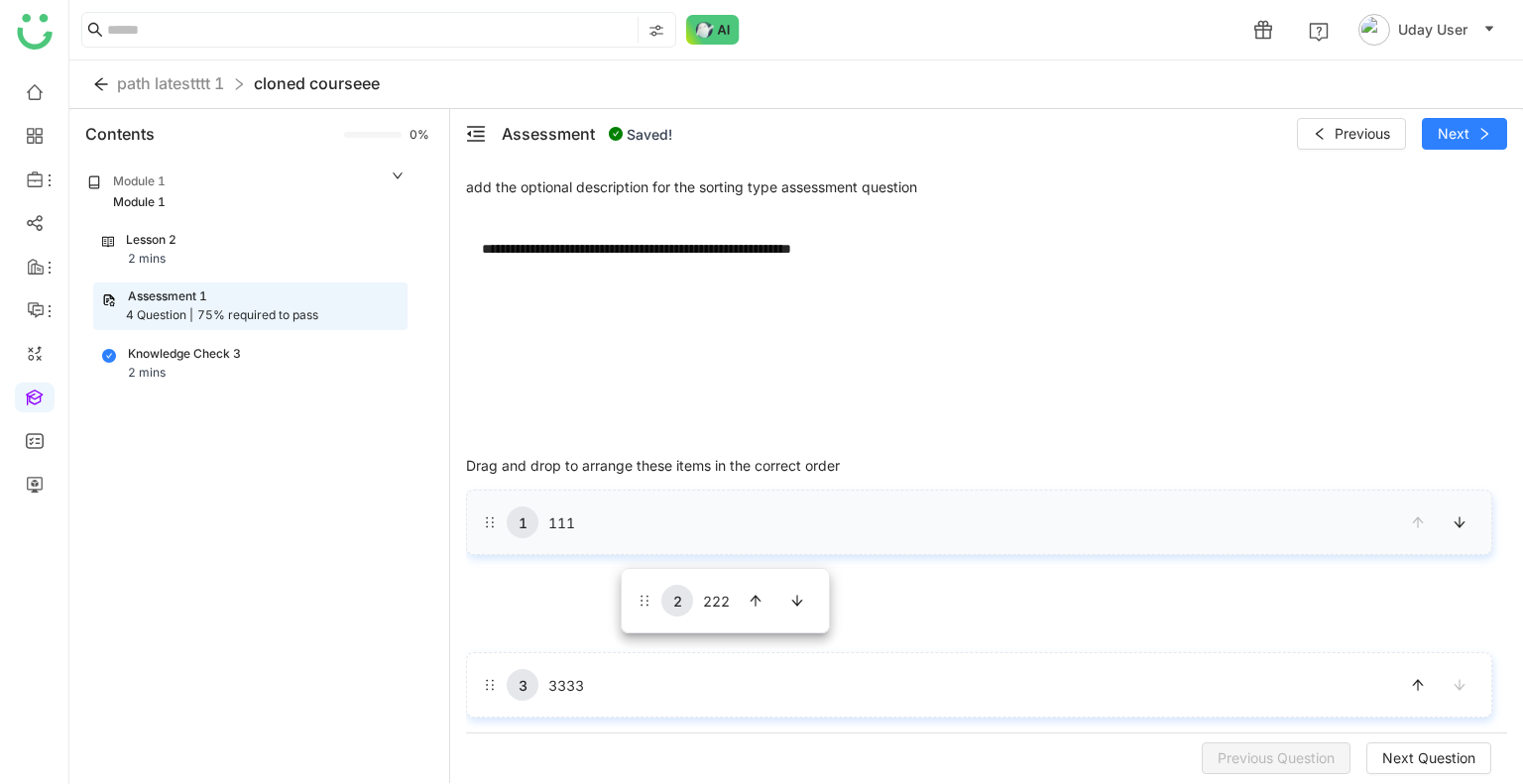 drag, startPoint x: 624, startPoint y: 598, endPoint x: 618, endPoint y: 546, distance: 52.34501 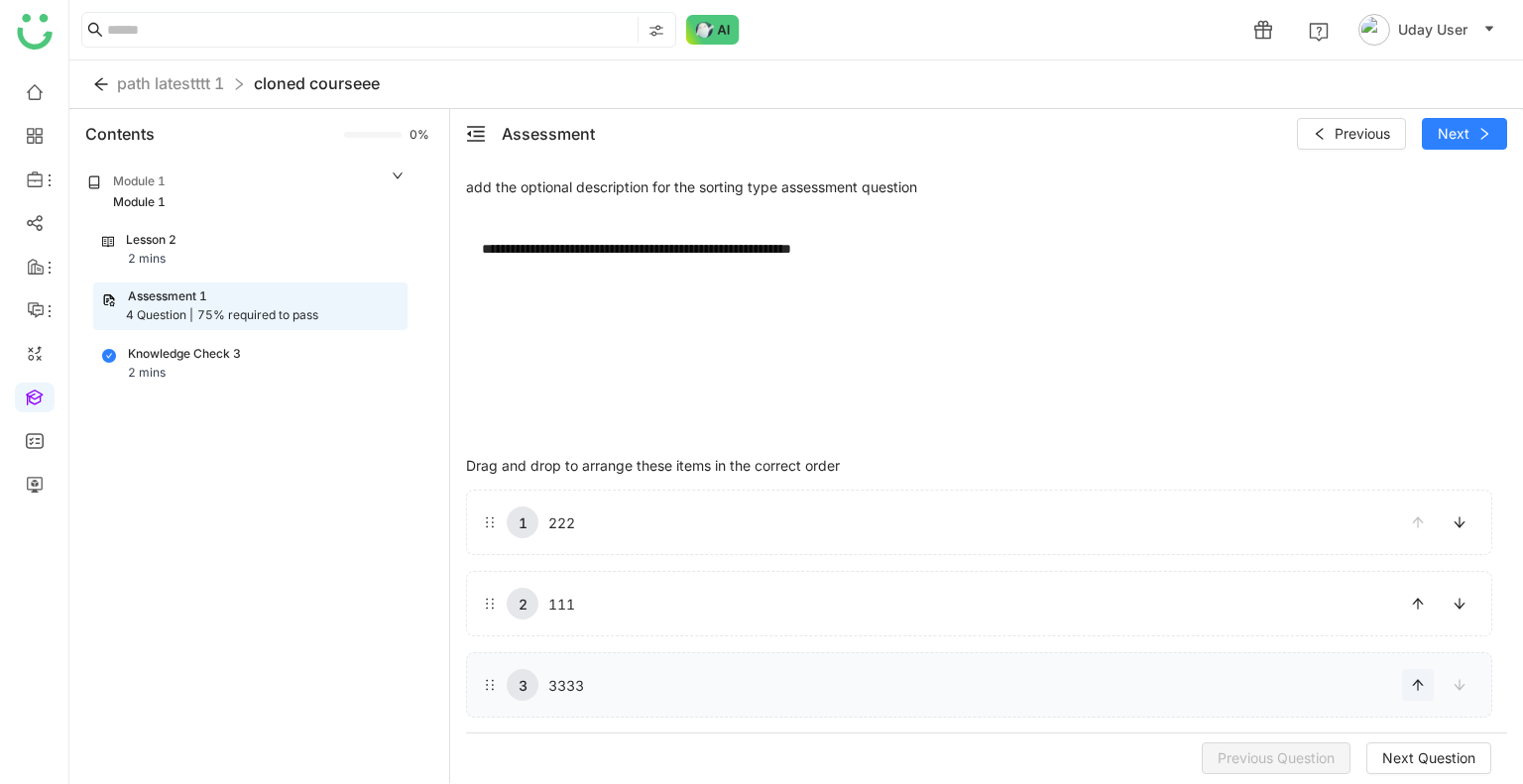 click 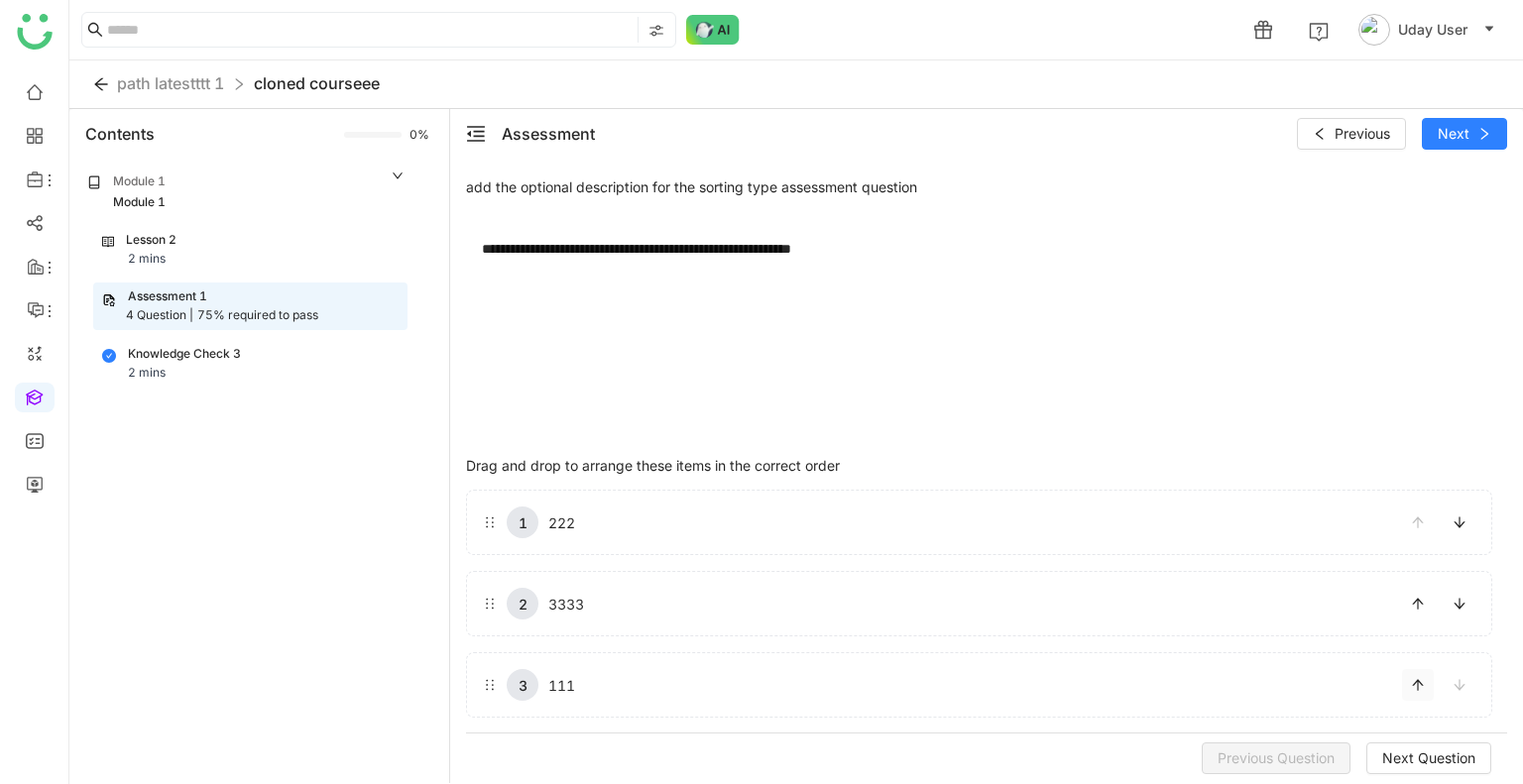click 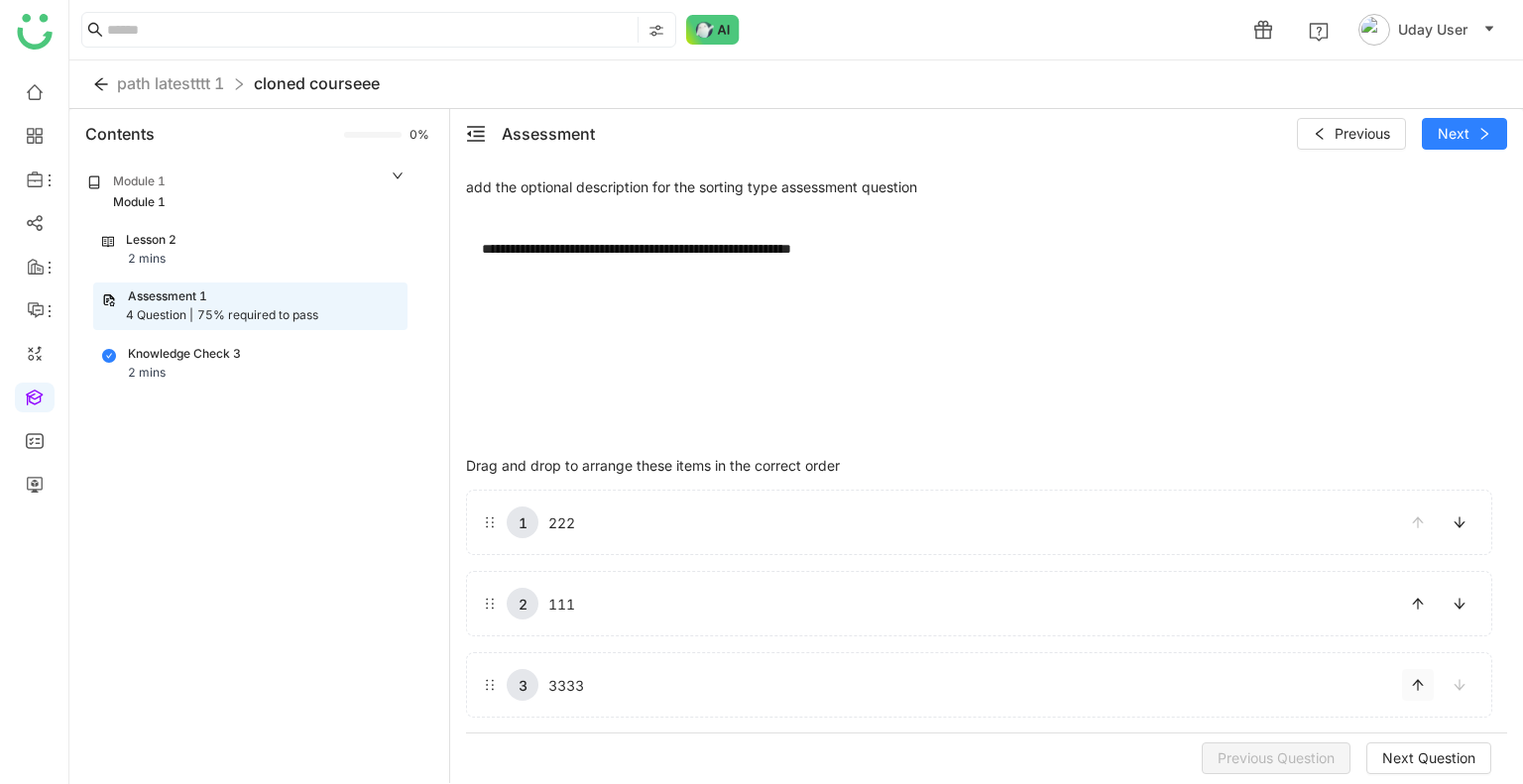 click 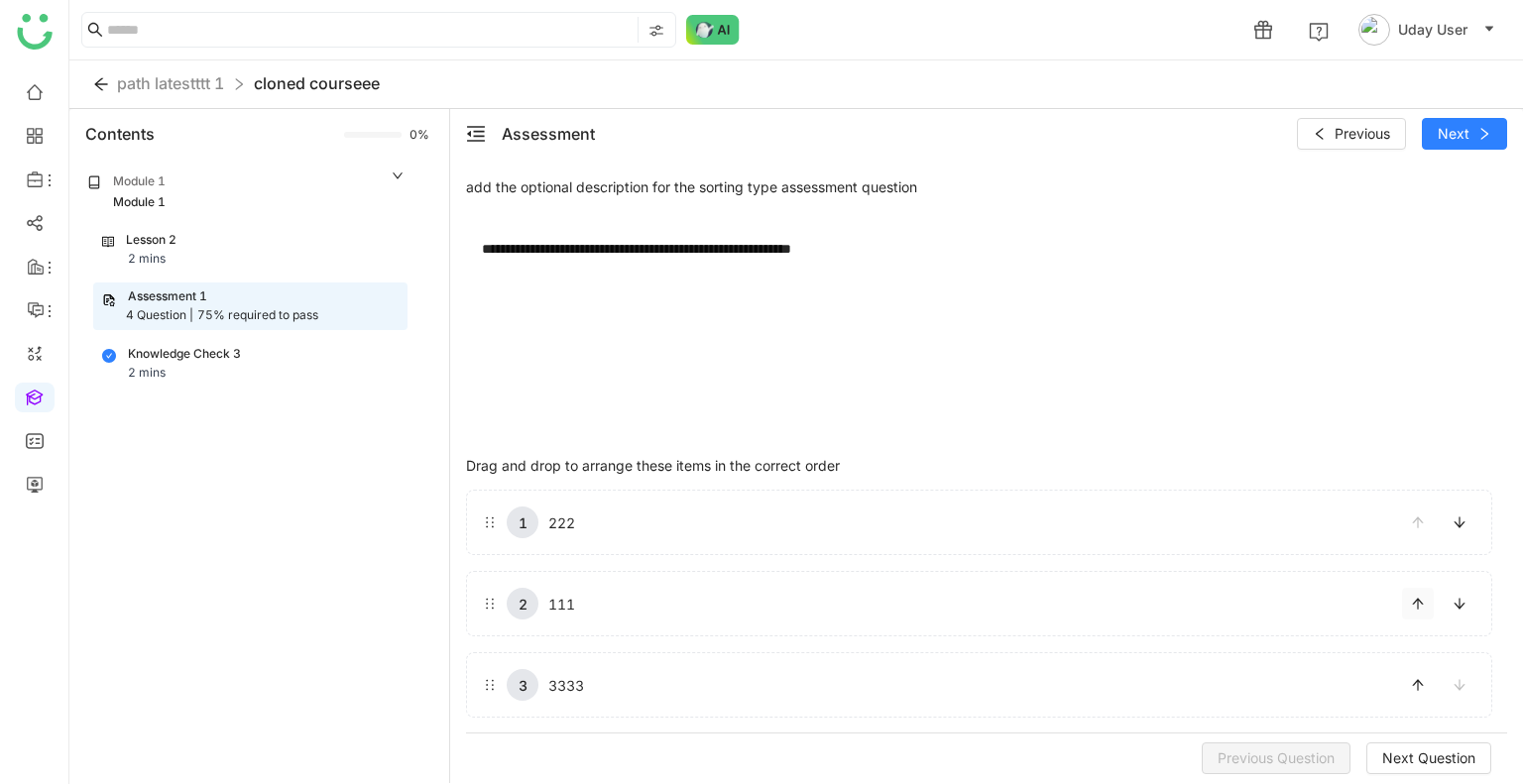 click 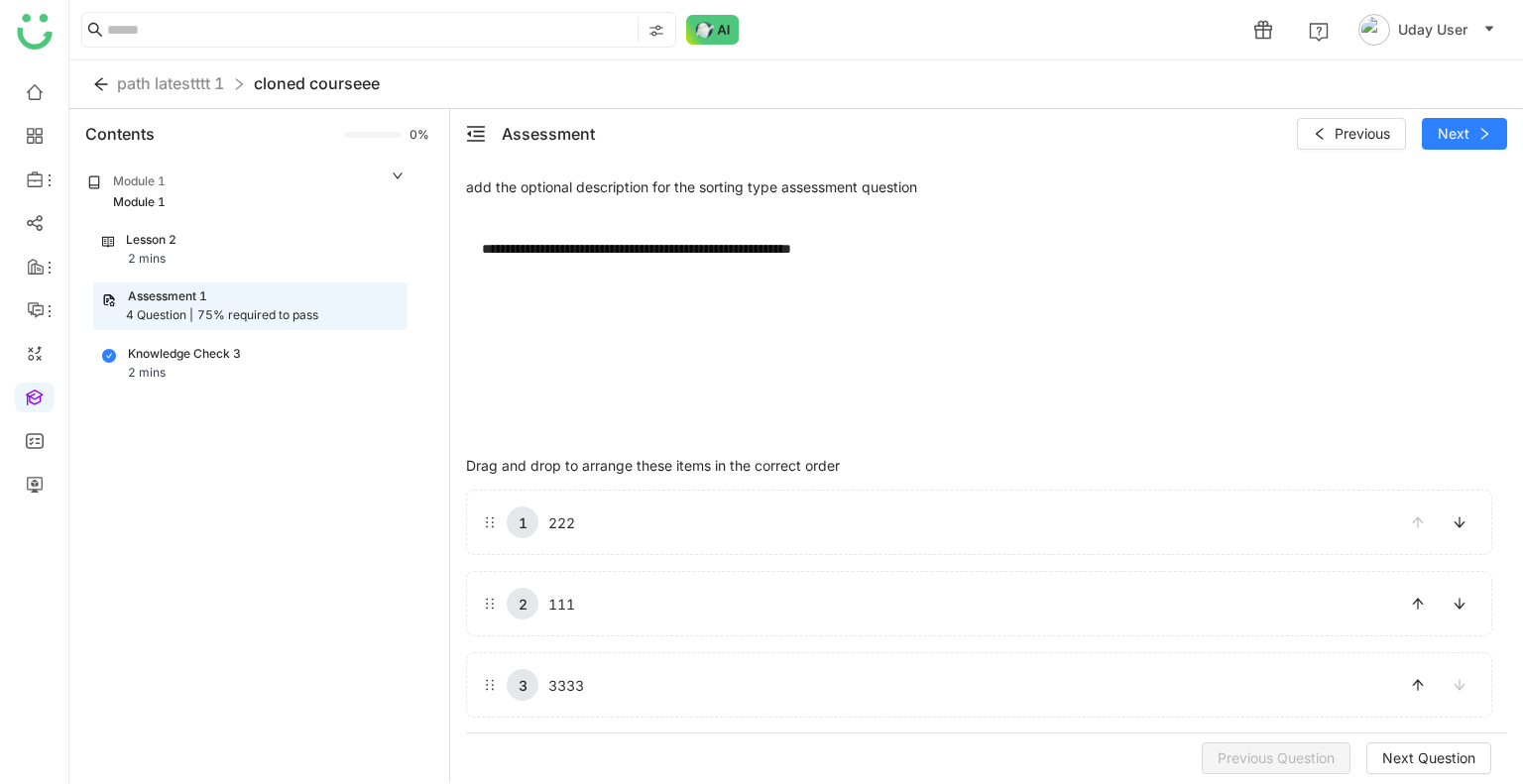 click 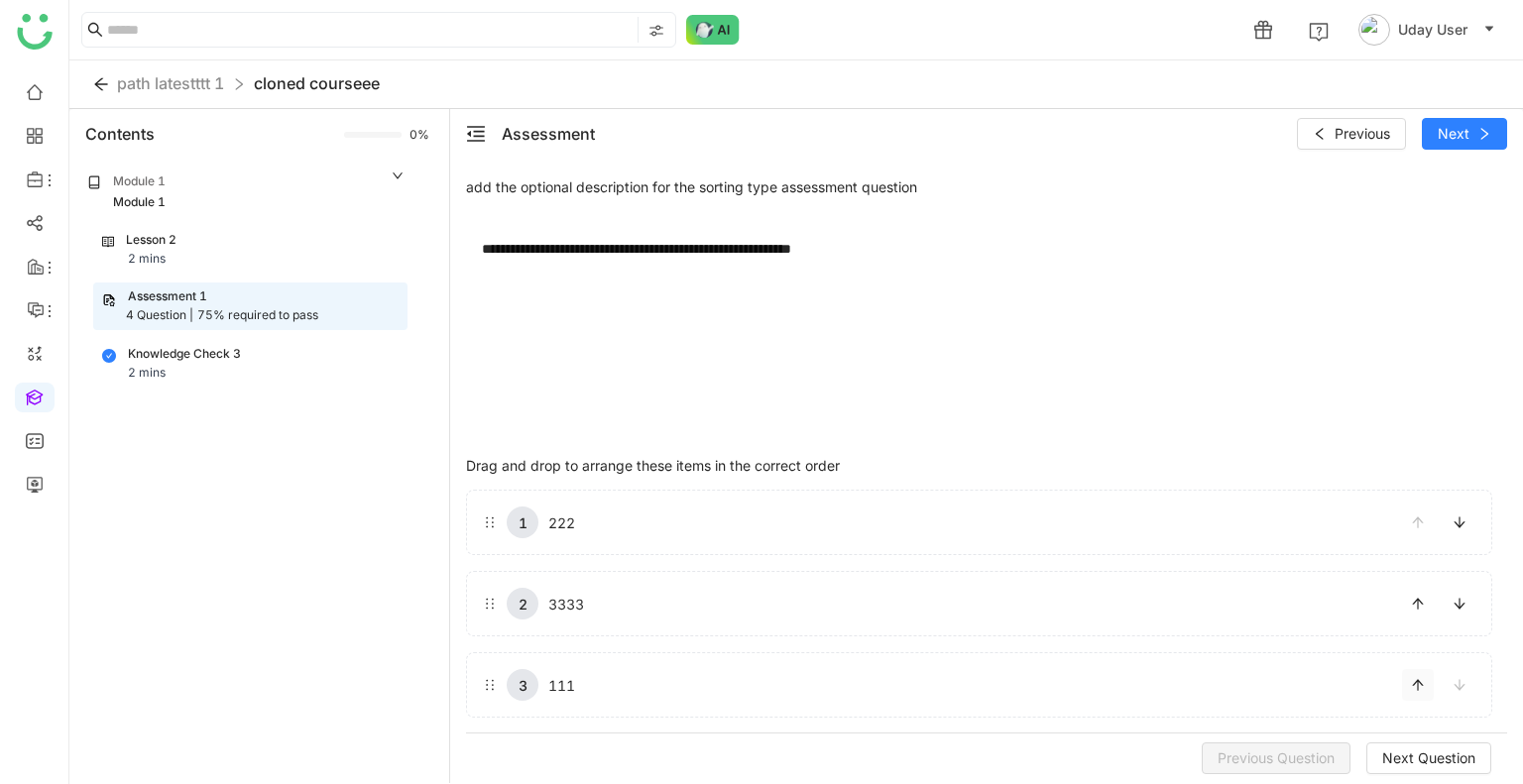 click 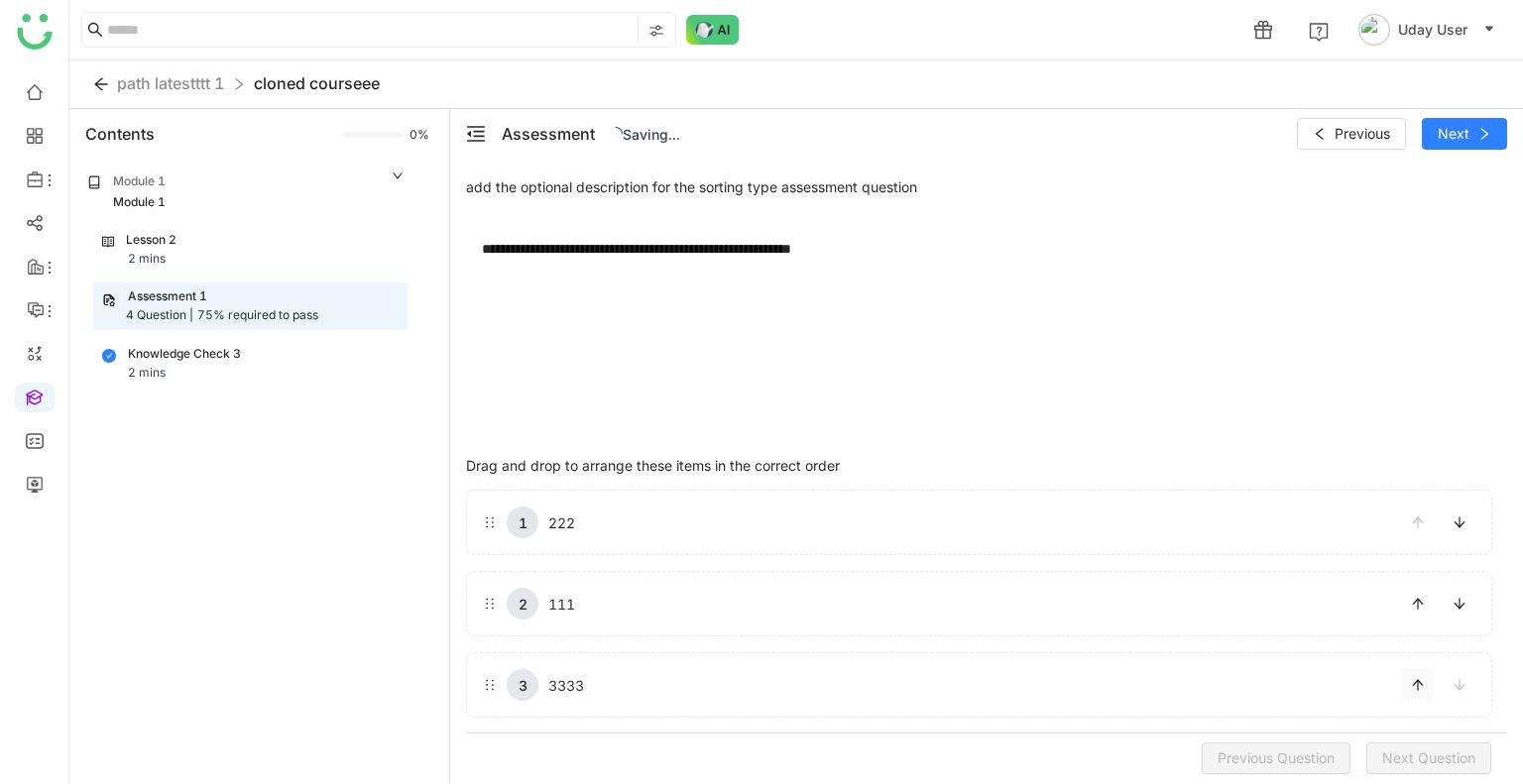 click 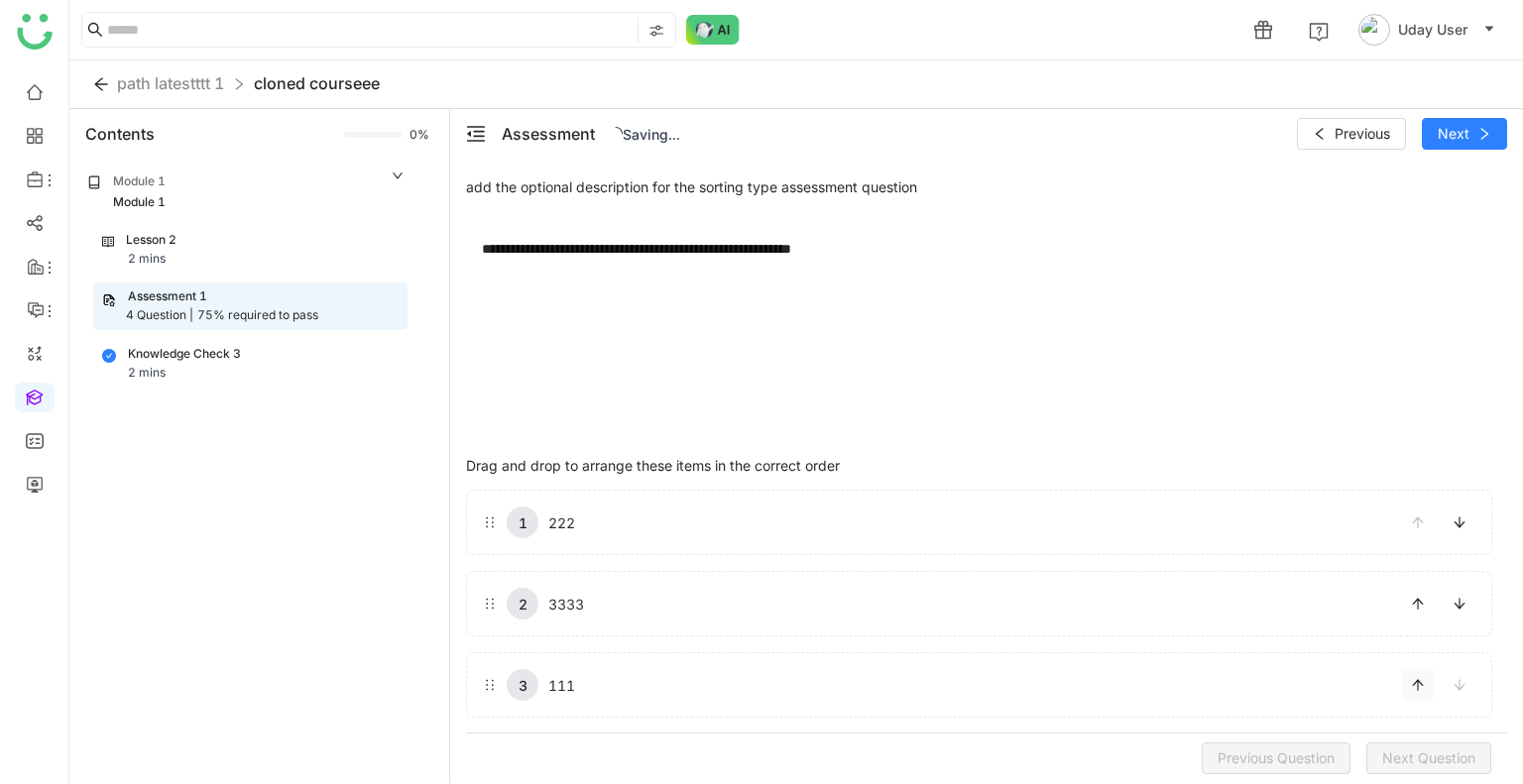 click 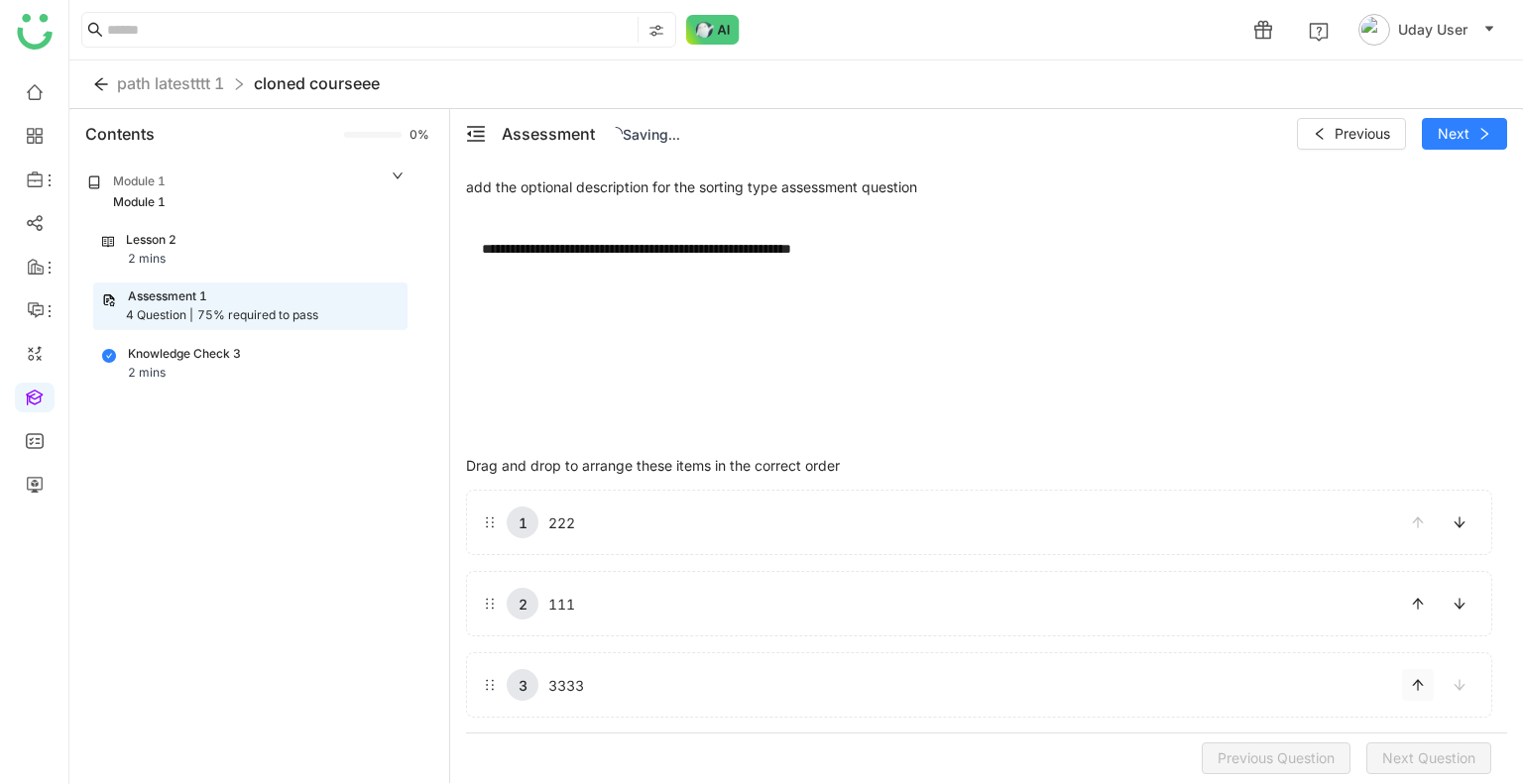 click 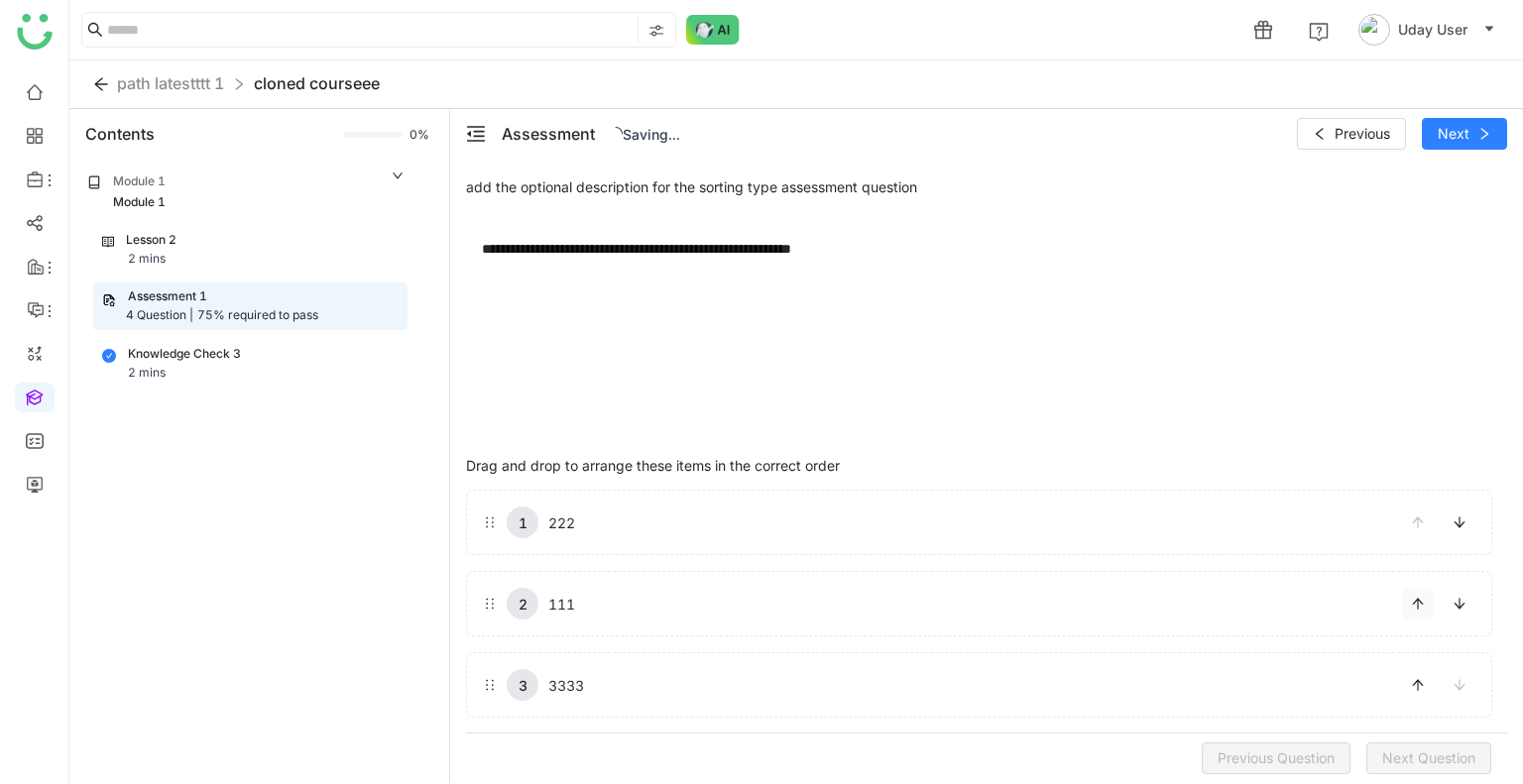click 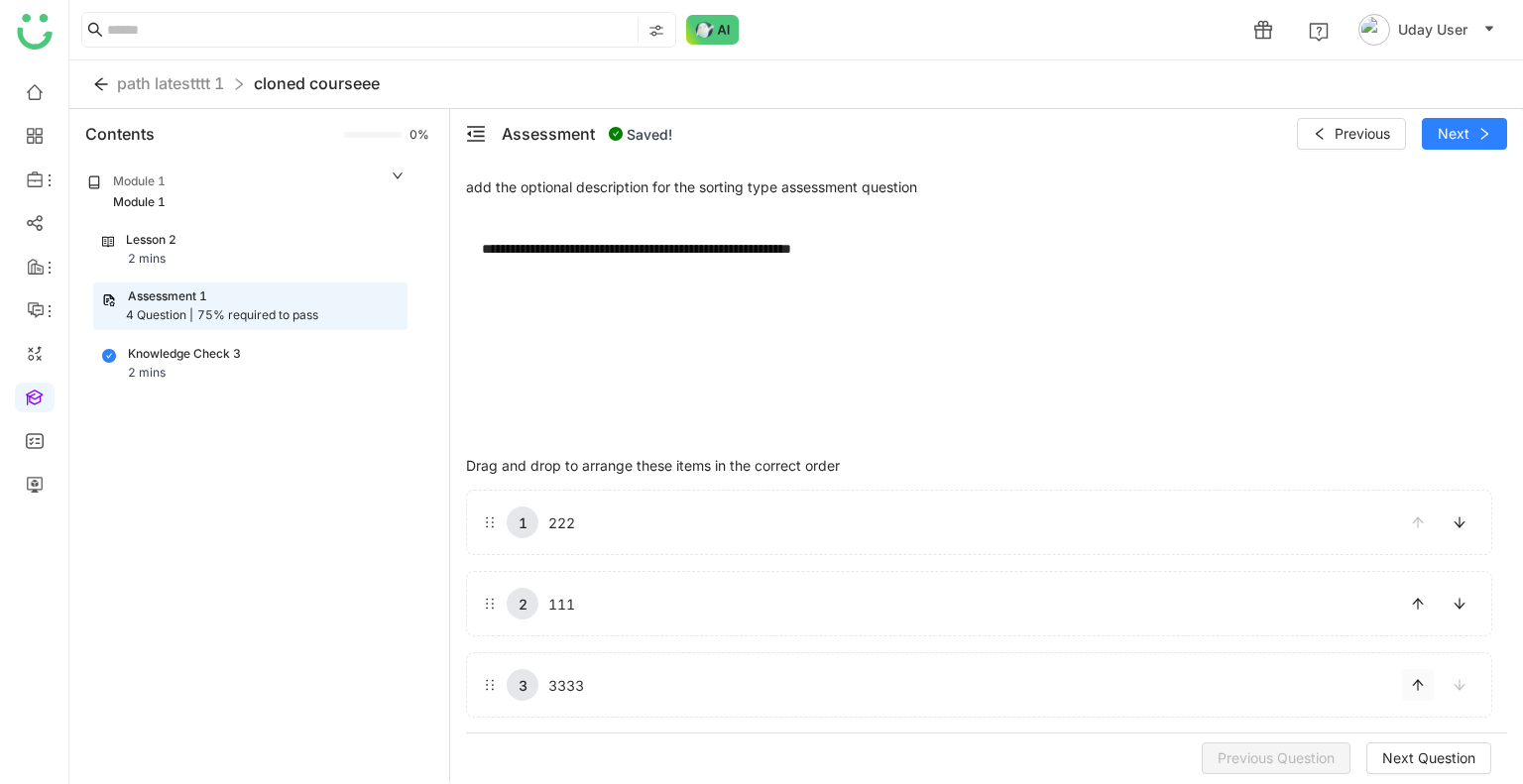 click 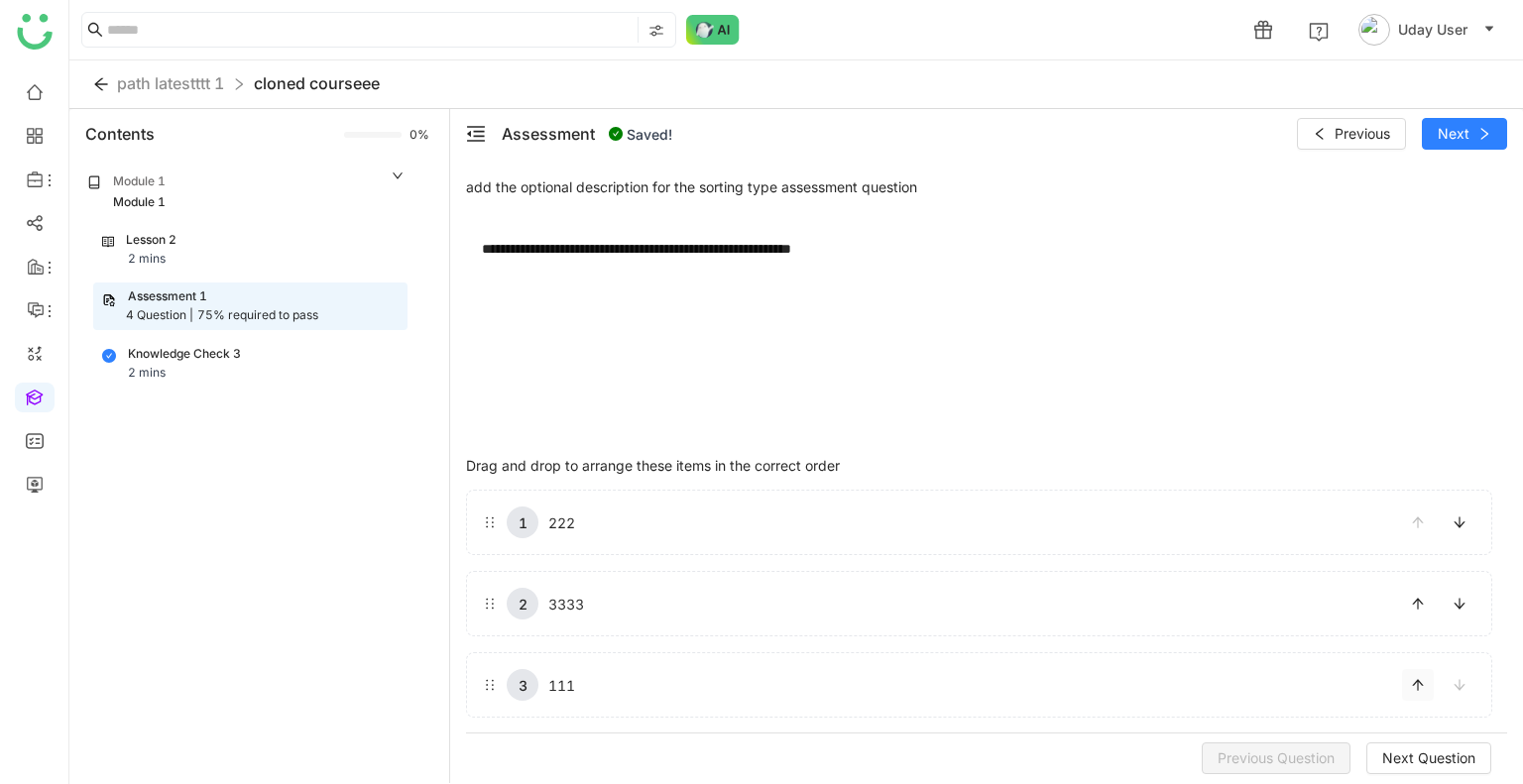 click 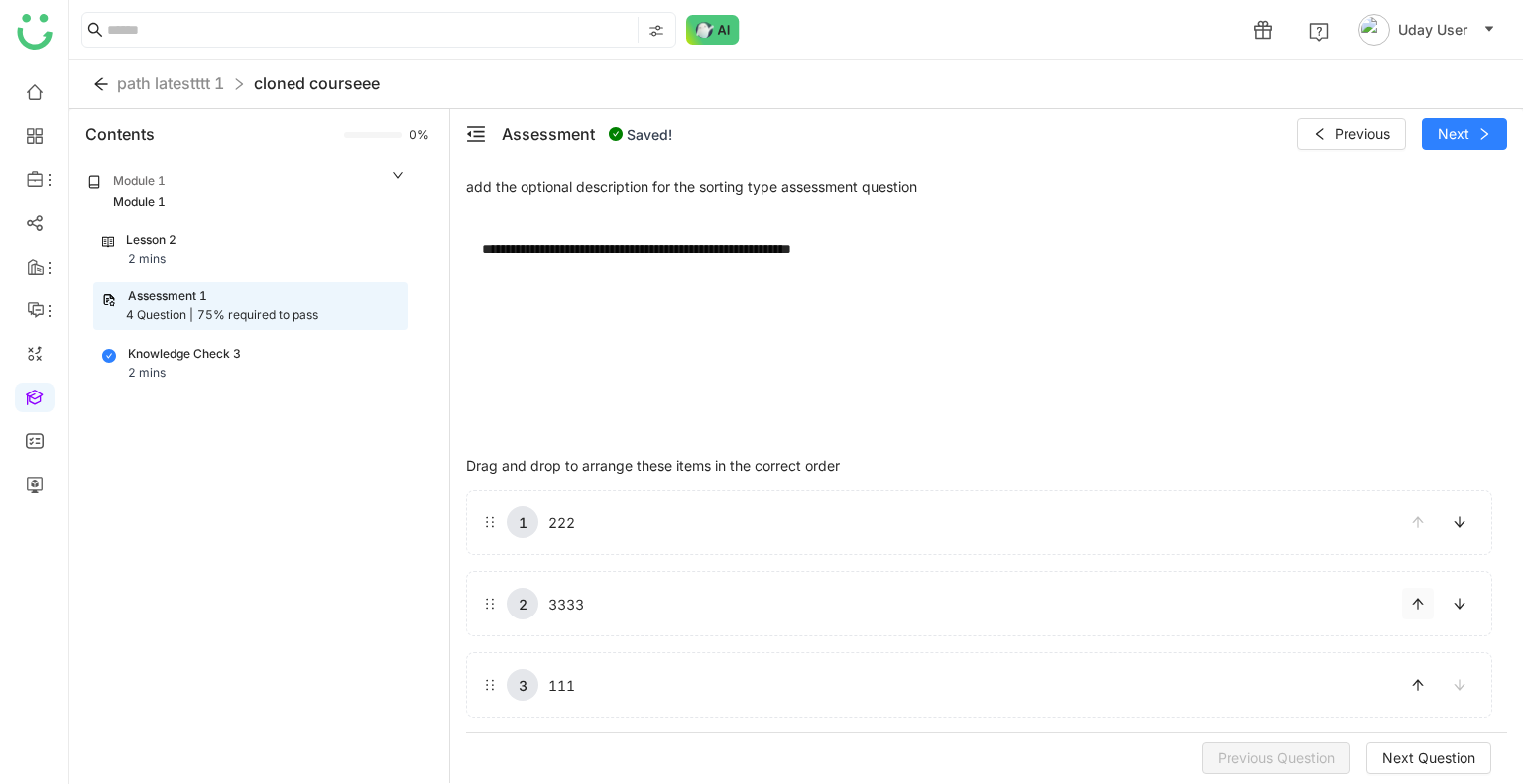 click 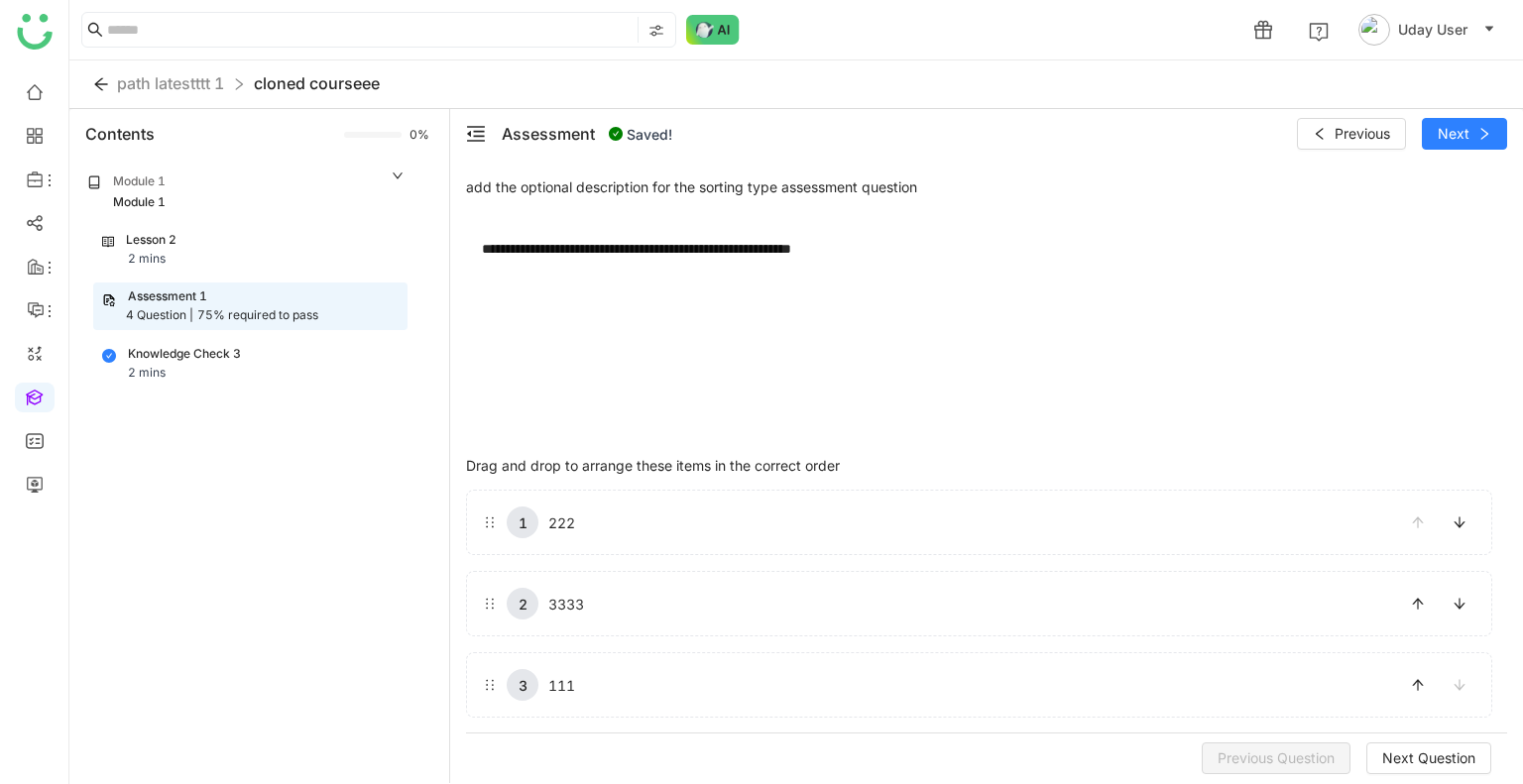 click 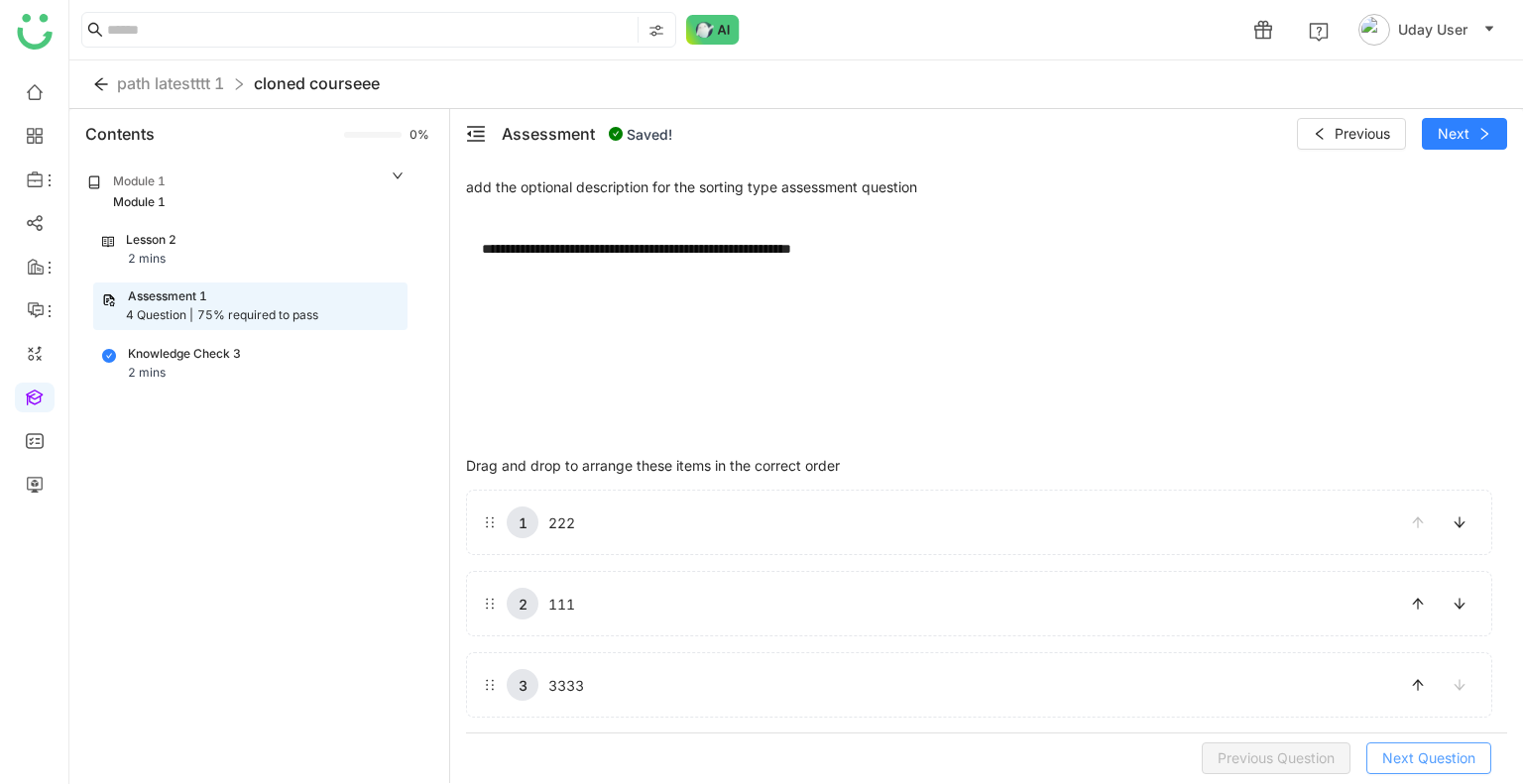 click on "Next Question" 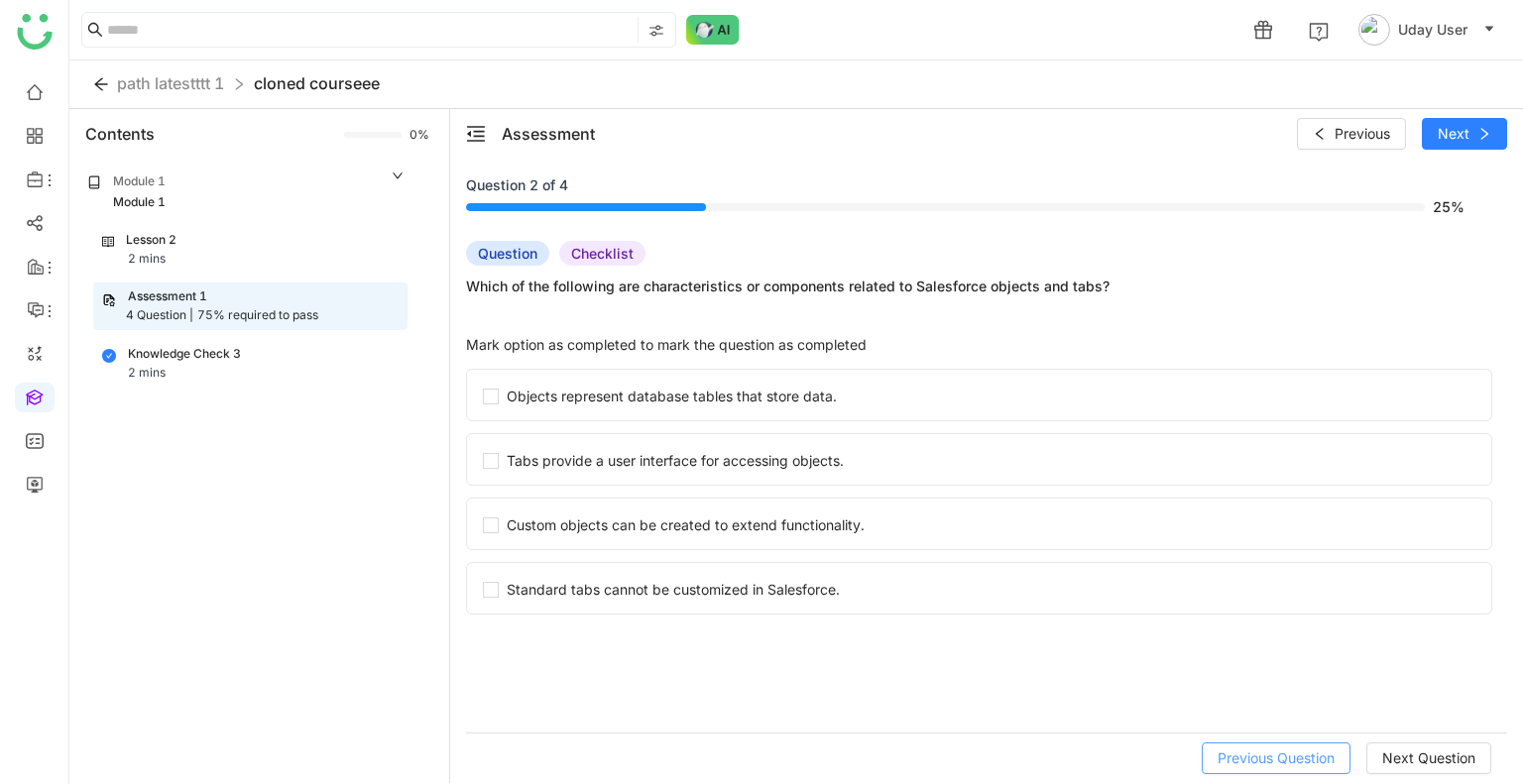 click on "Previous Question" 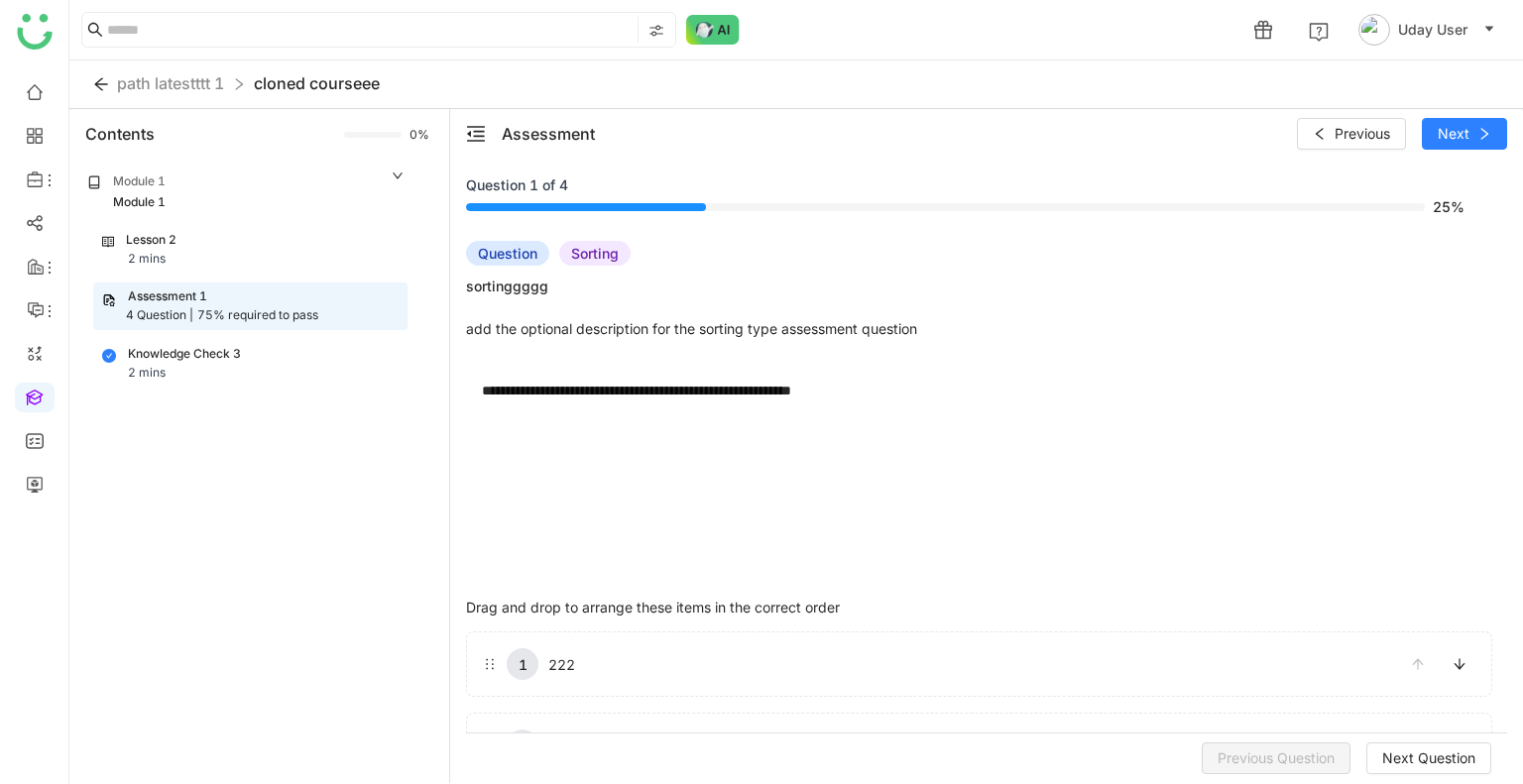 drag, startPoint x: 1027, startPoint y: 649, endPoint x: 1012, endPoint y: 741, distance: 93.21481 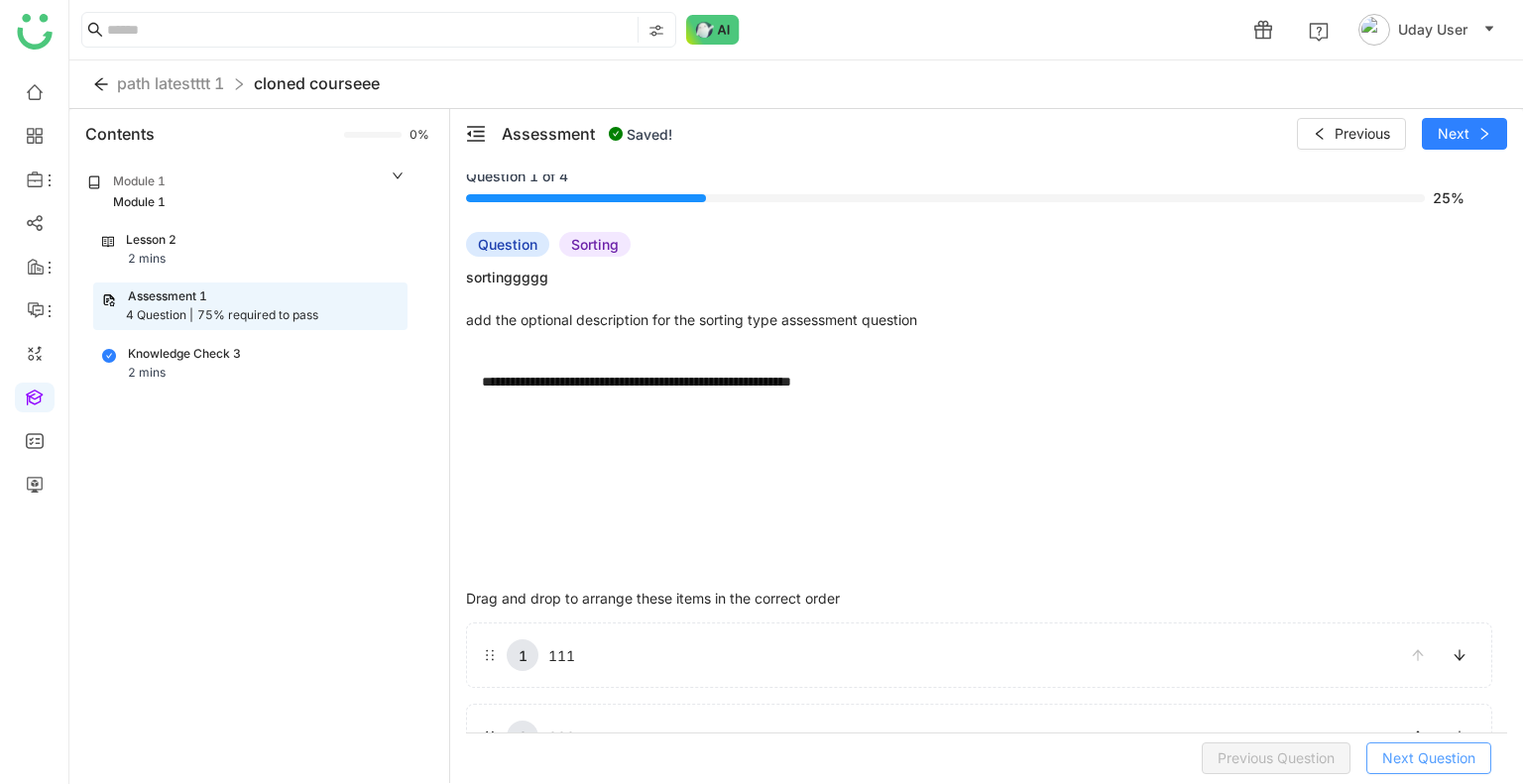click on "Next Question" 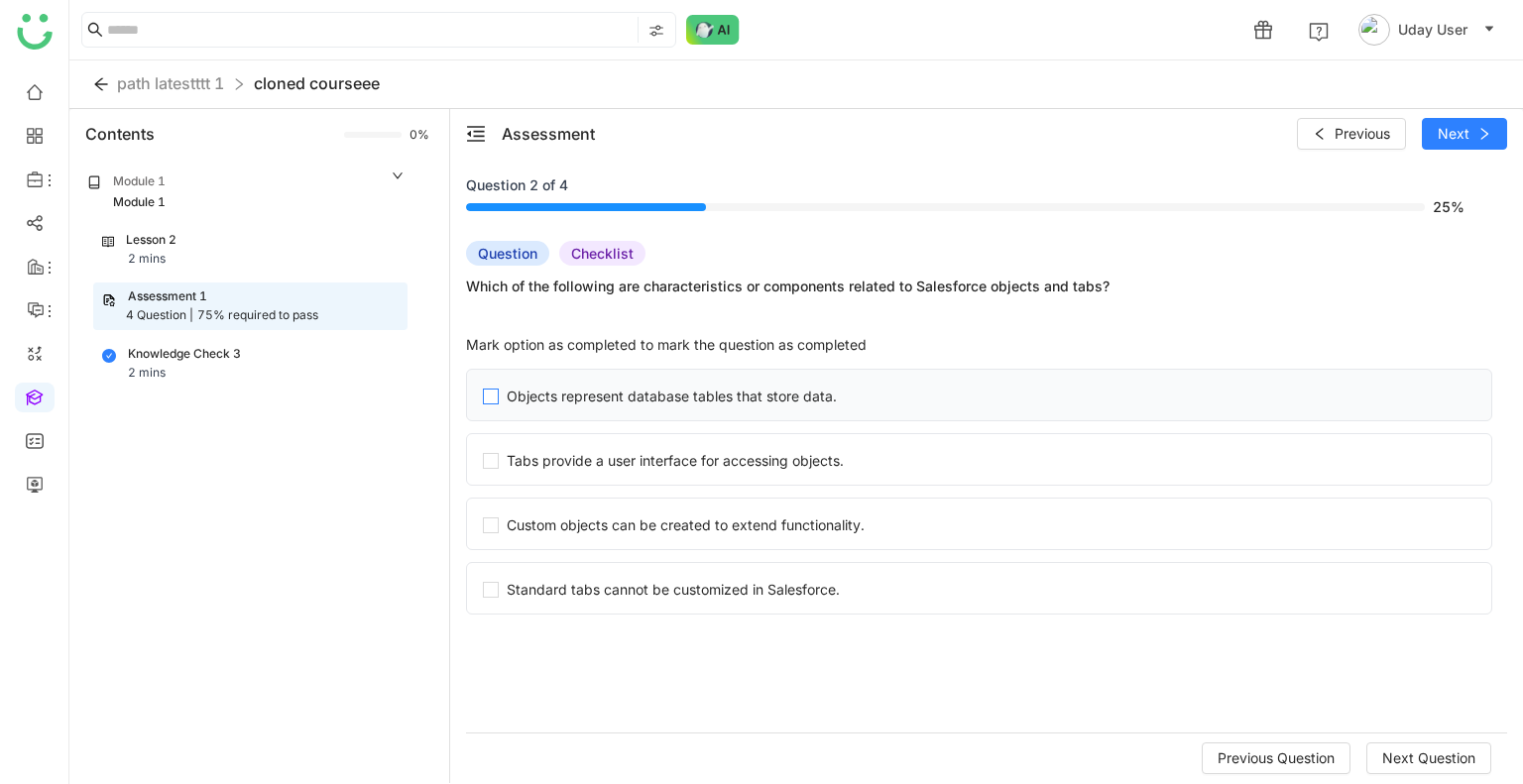 click on "Objects represent database tables that store data." 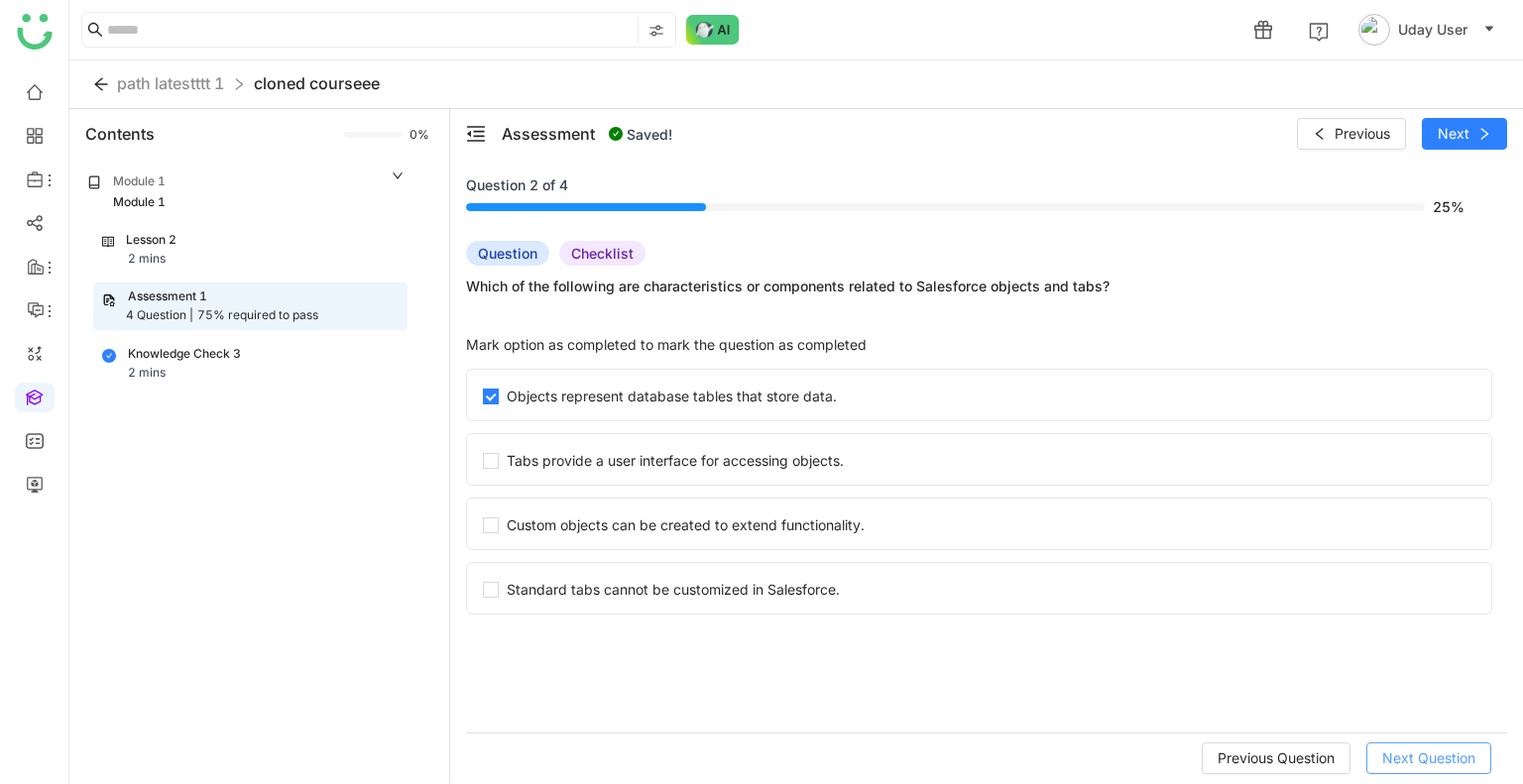 click on "Next Question" 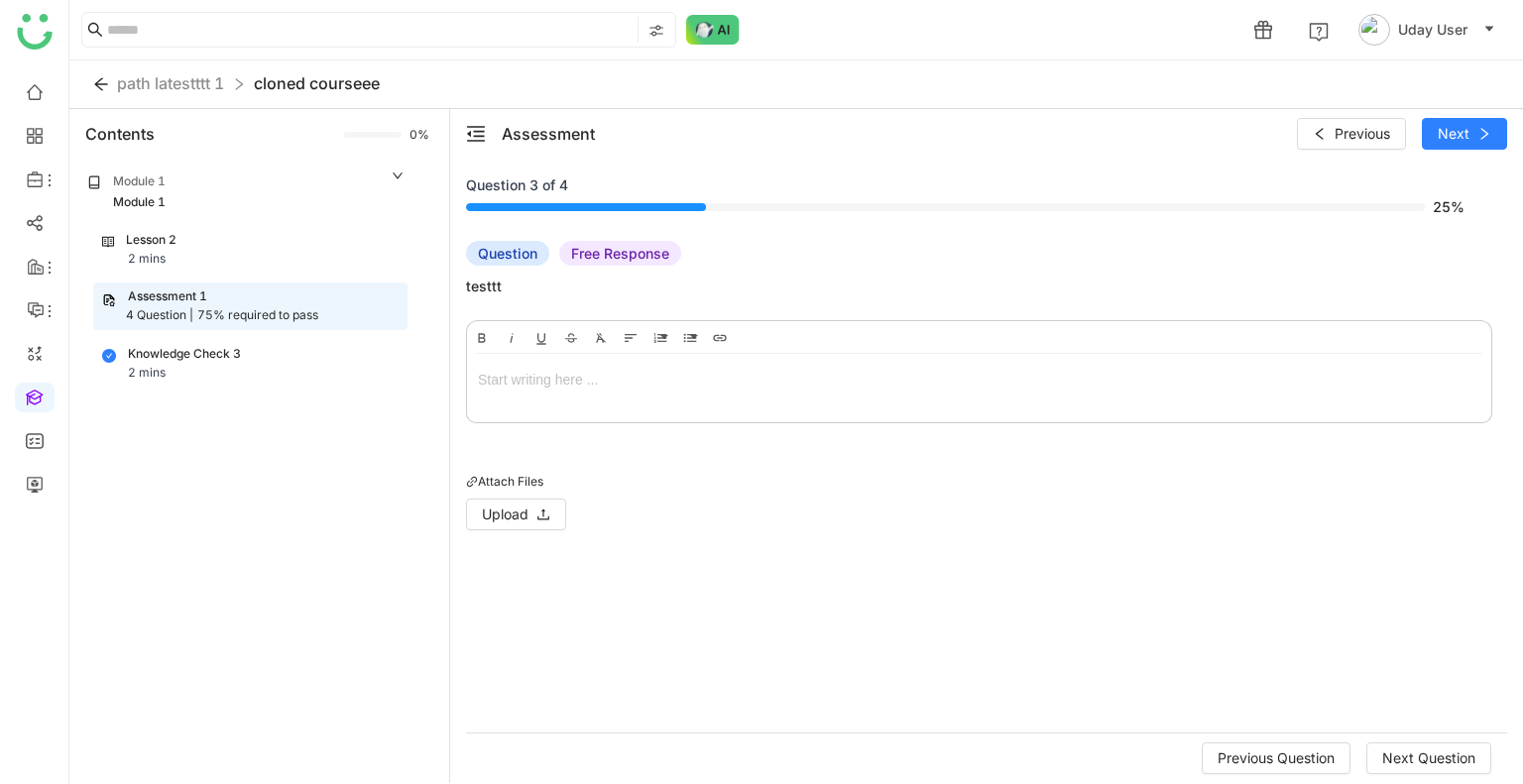 click on "Bold Italic Underline Strikethrough Clear Formatting Align
Align Left
Align Center
Align Right
Align Justify Ordered List   Default Lower Alpha Lower Greek Lower Roman Upper Alpha Upper Roman    Unordered List   Default Circle Disc Square    Insert Link" at bounding box center [601, 337] 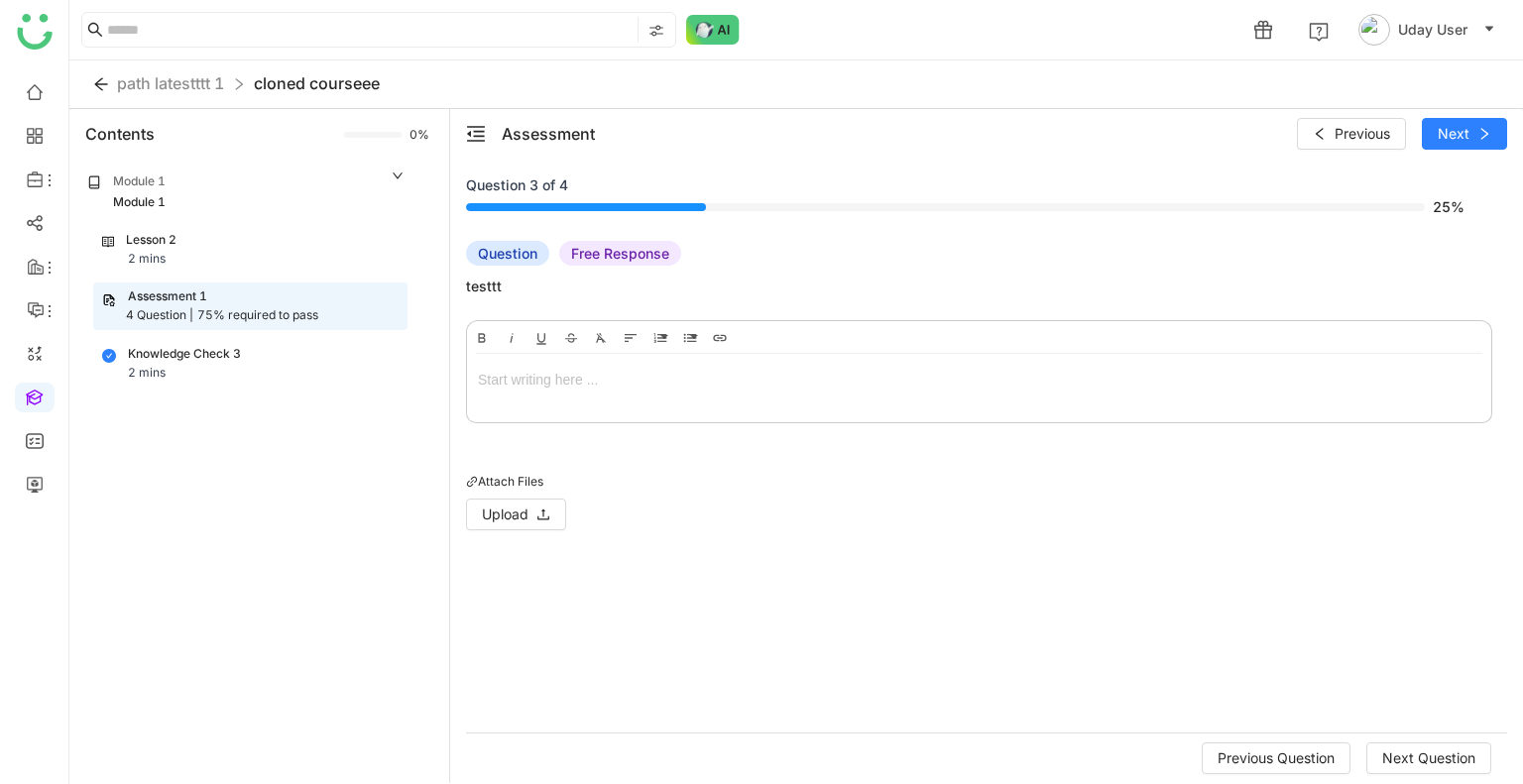 type 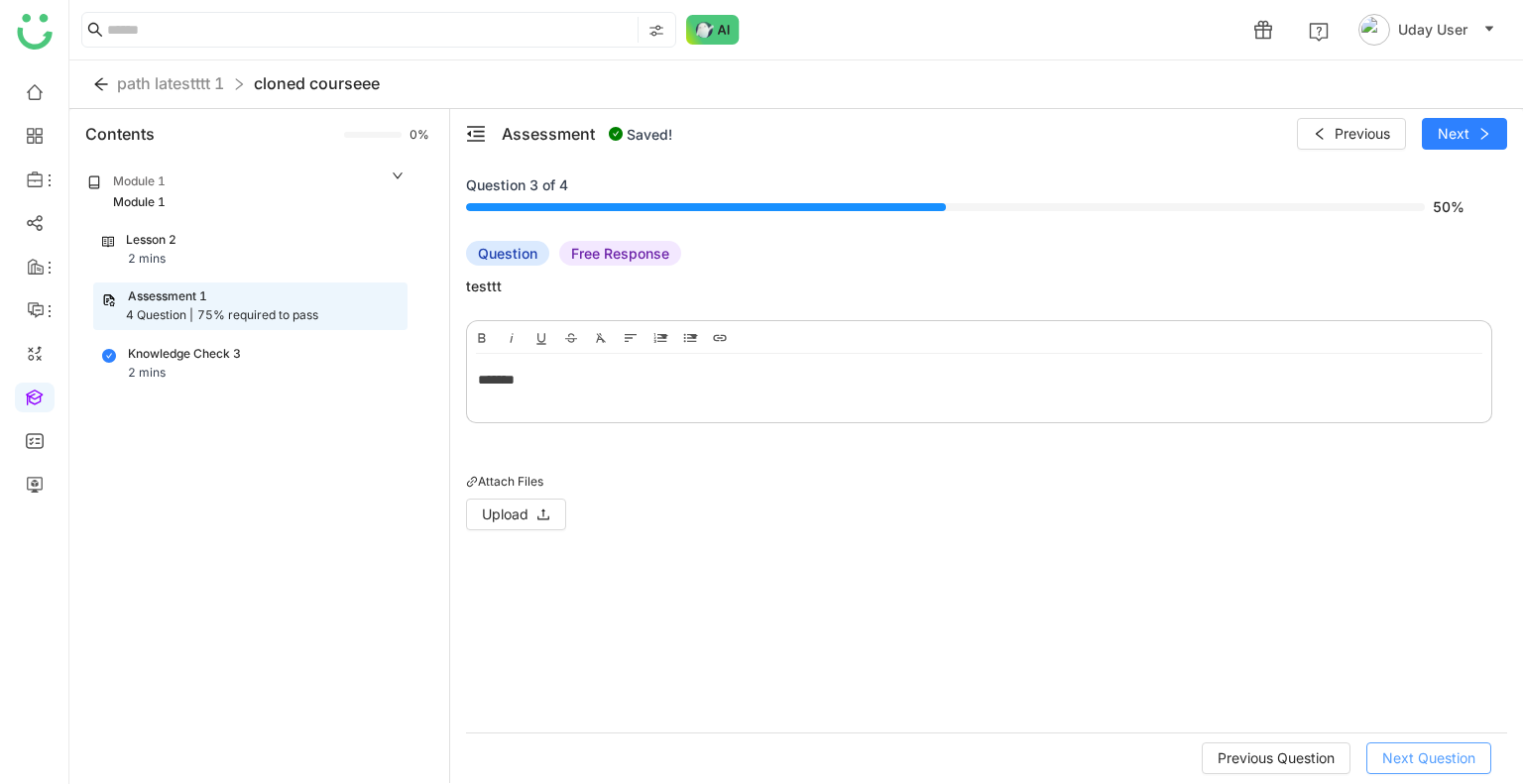 click on "Next Question" 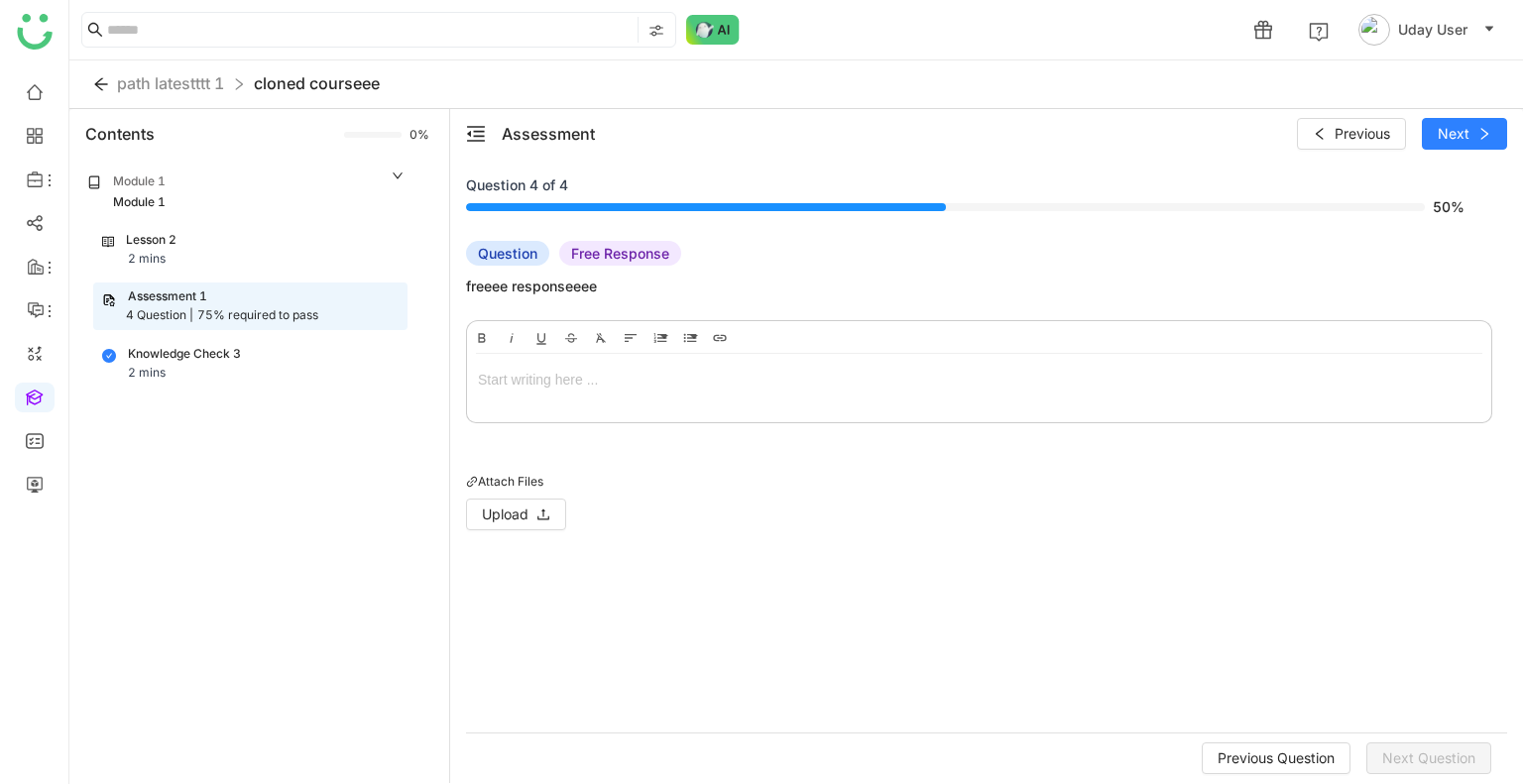 click at bounding box center [979, 384] 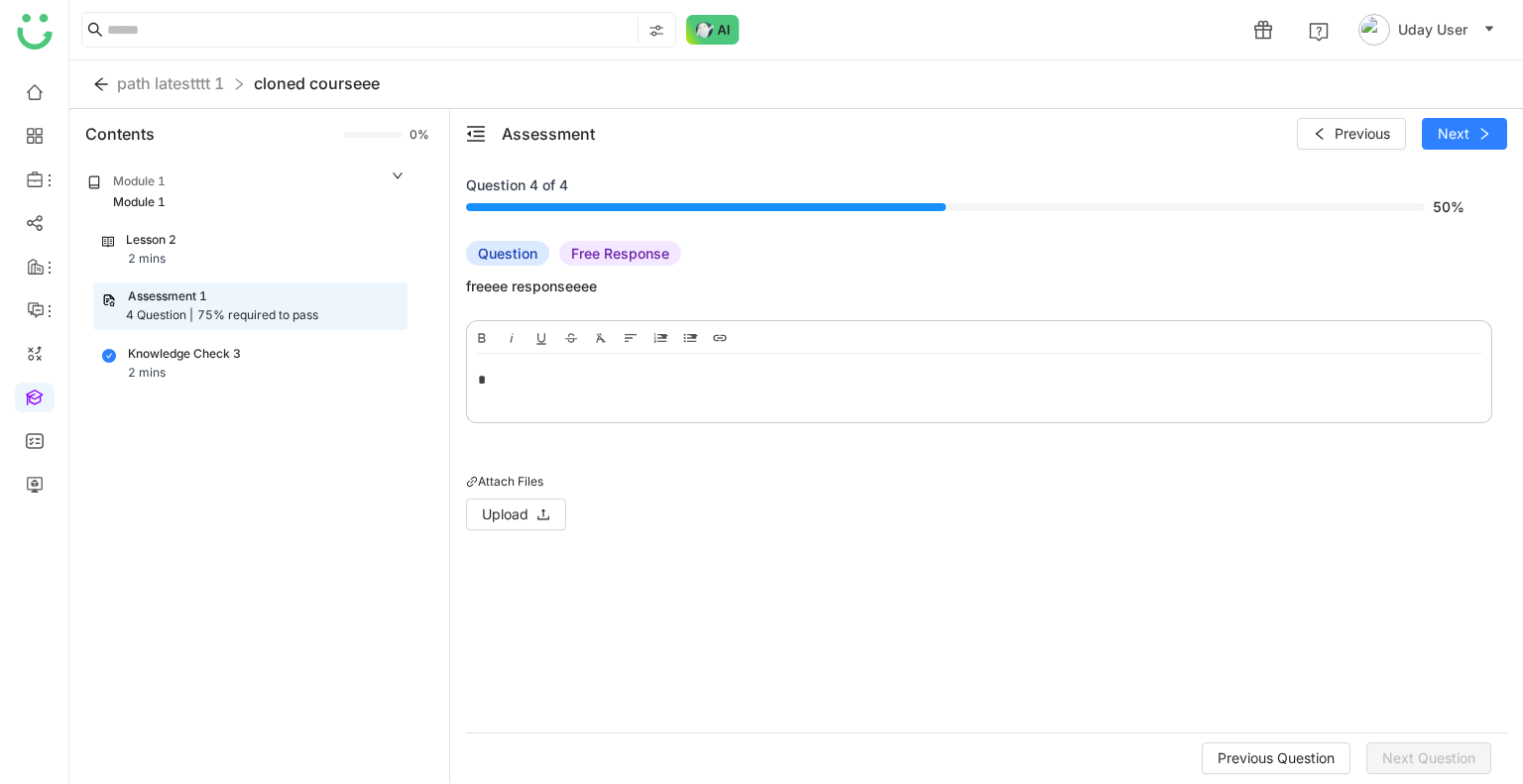 click on "*" at bounding box center [979, 384] 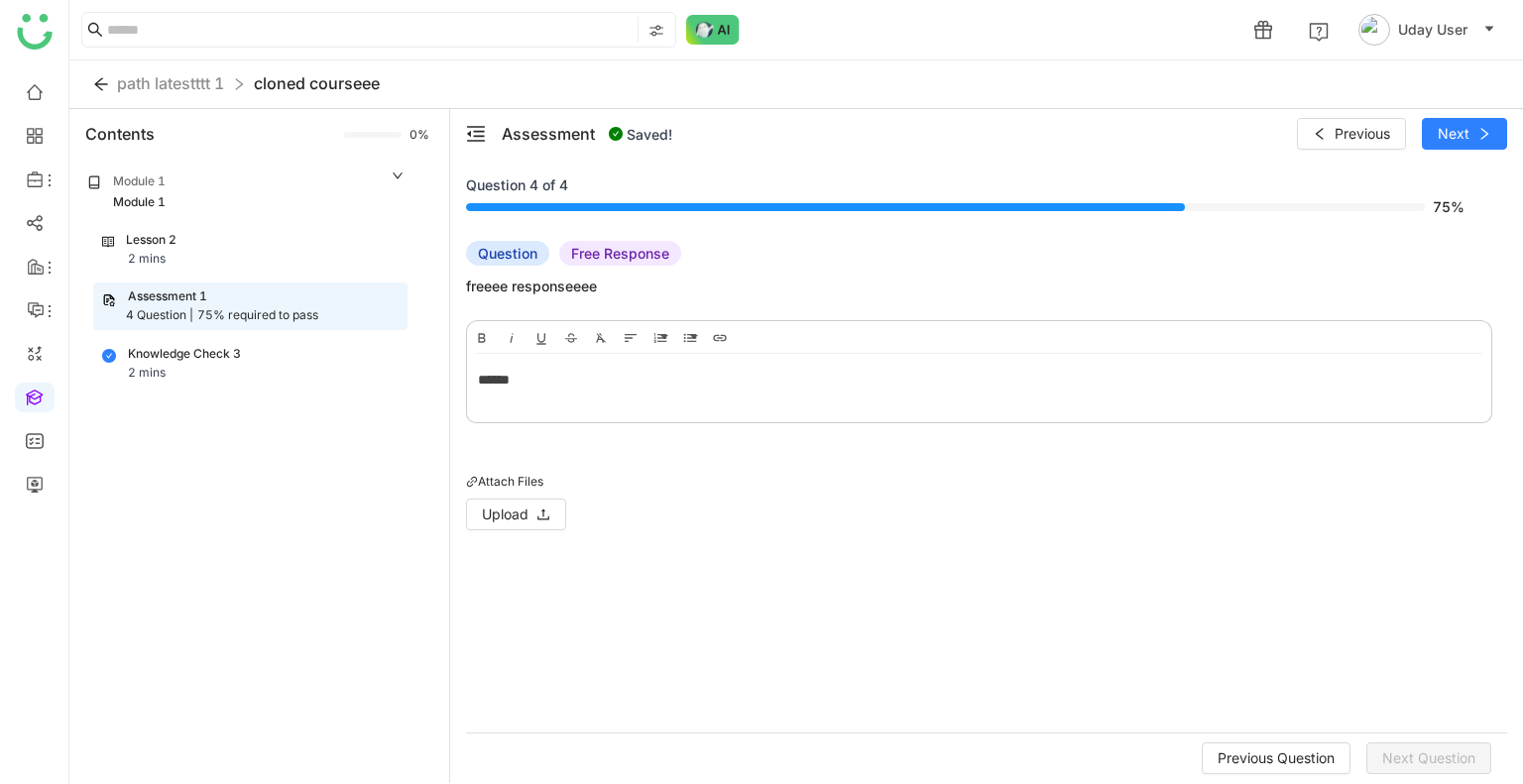 click on "Previous Question   Next Question" 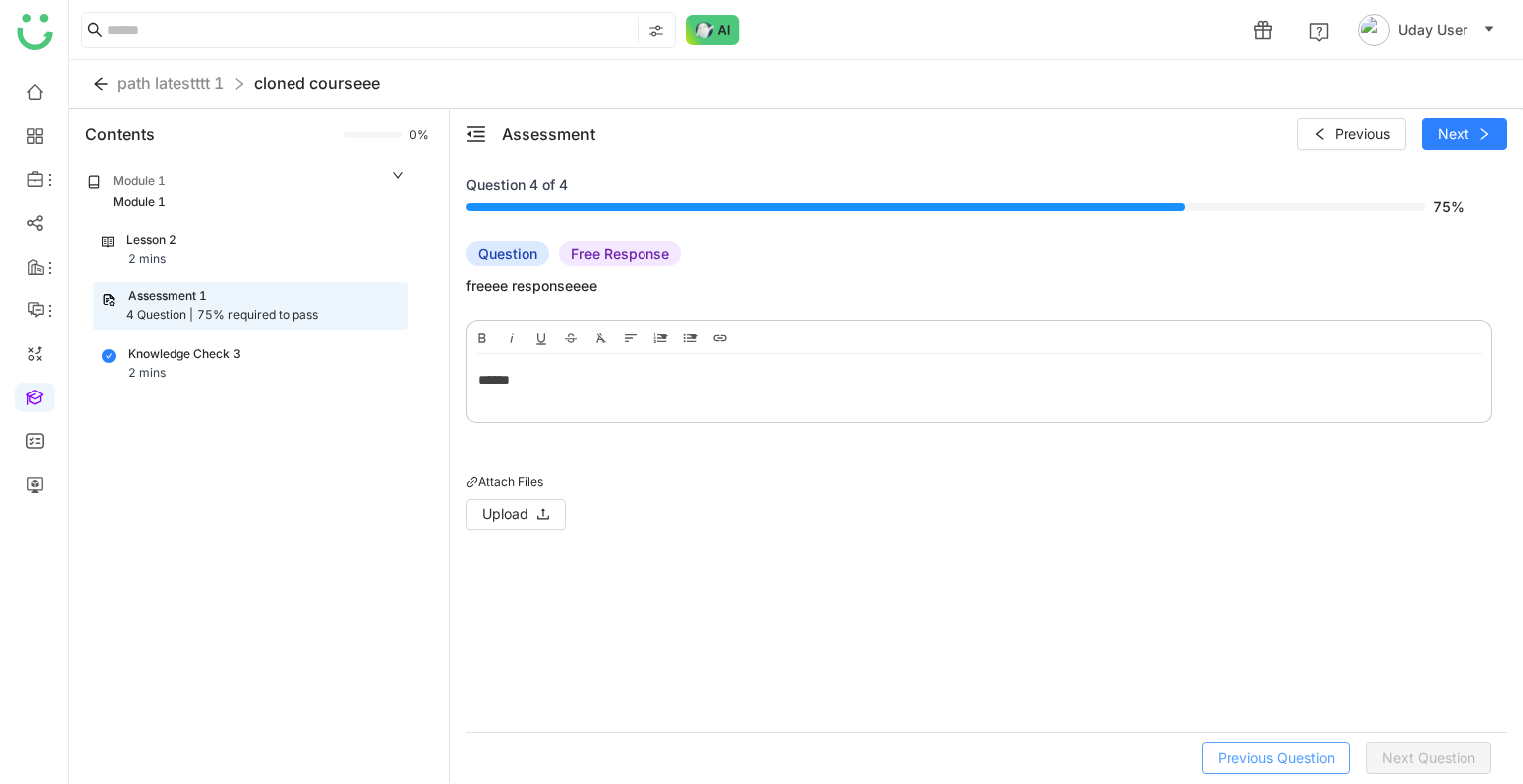 click on "Previous Question" 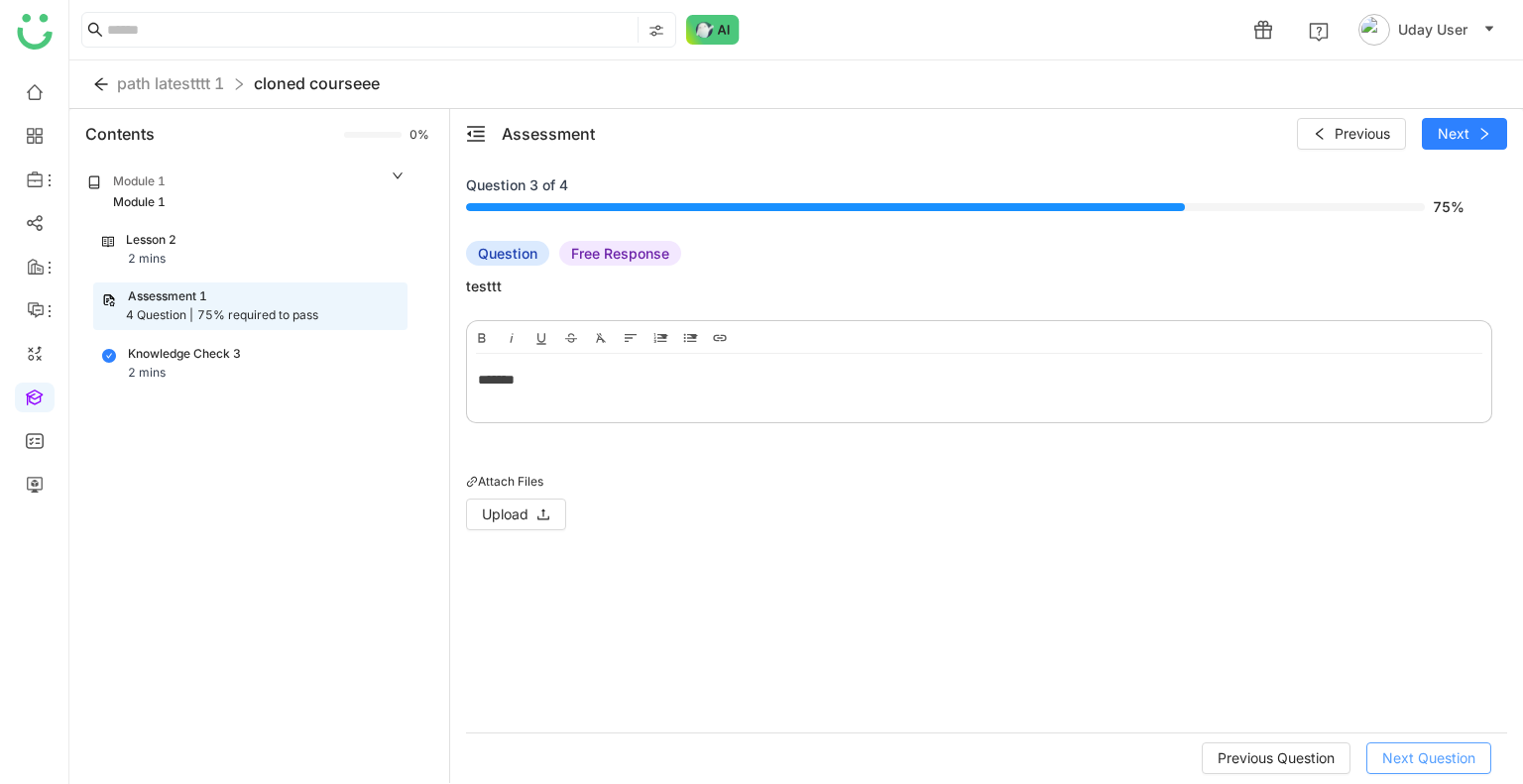 click on "Next Question" 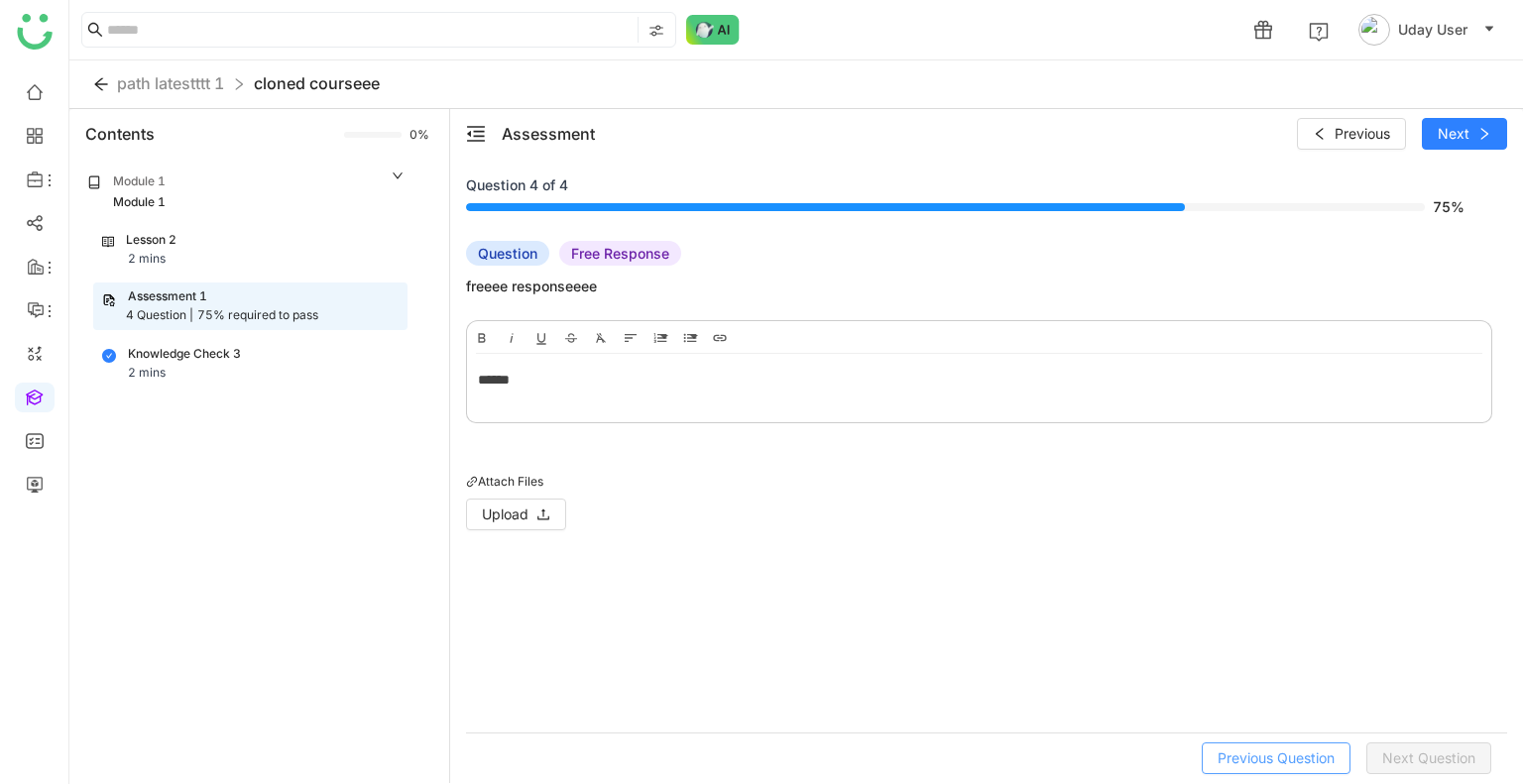 click on "Previous Question" 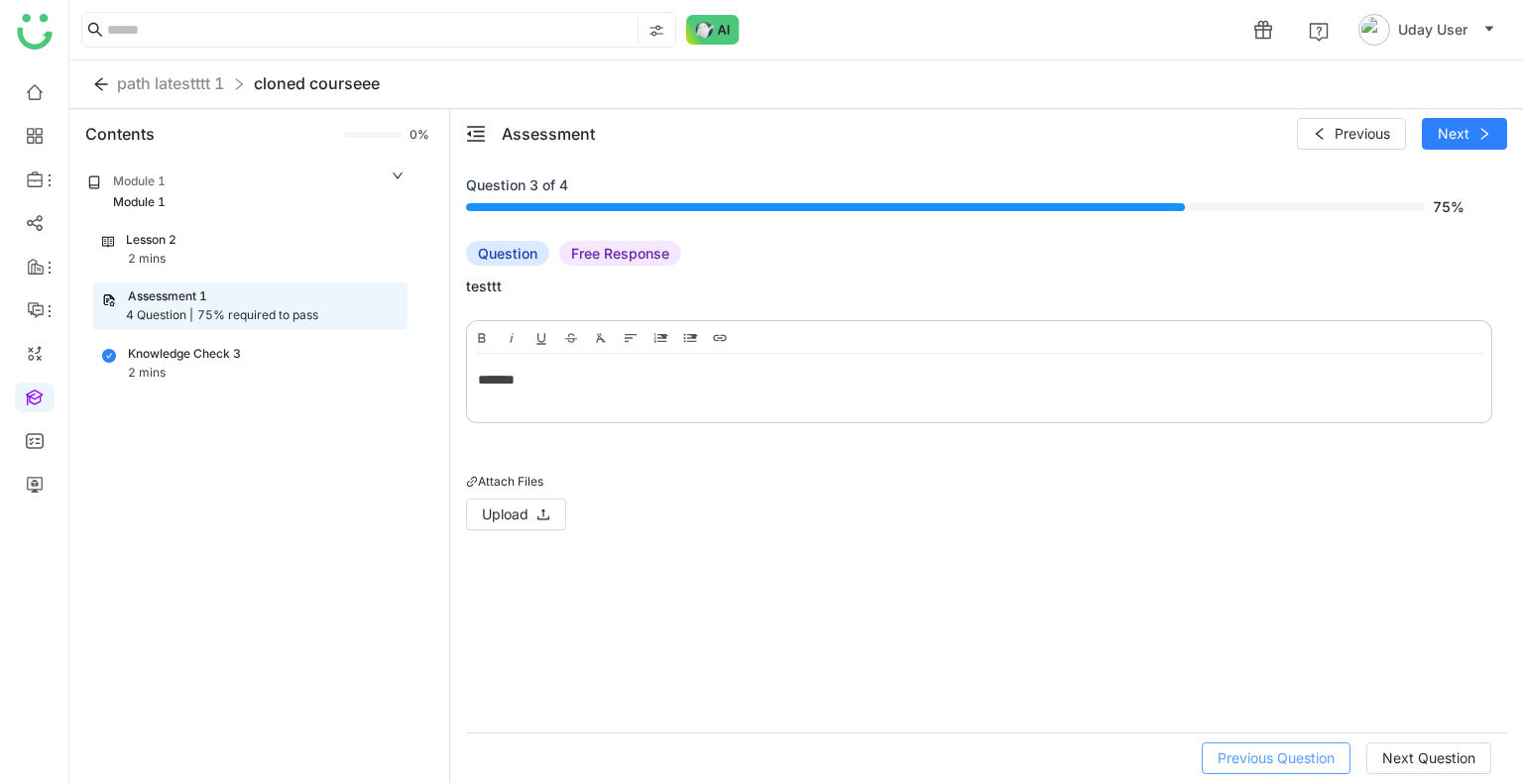 click on "Previous Question" 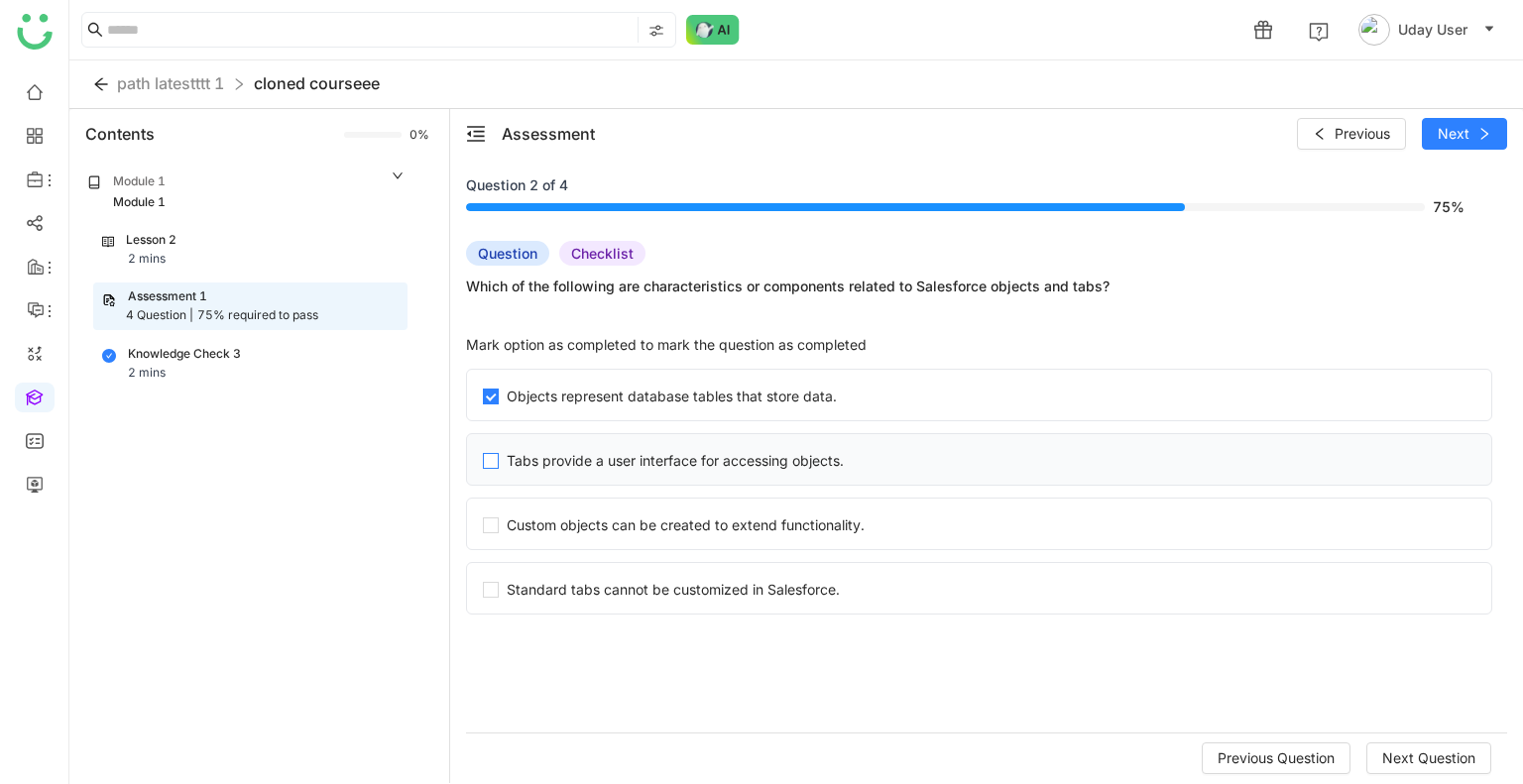 click on "Tabs provide a user interface for accessing objects." 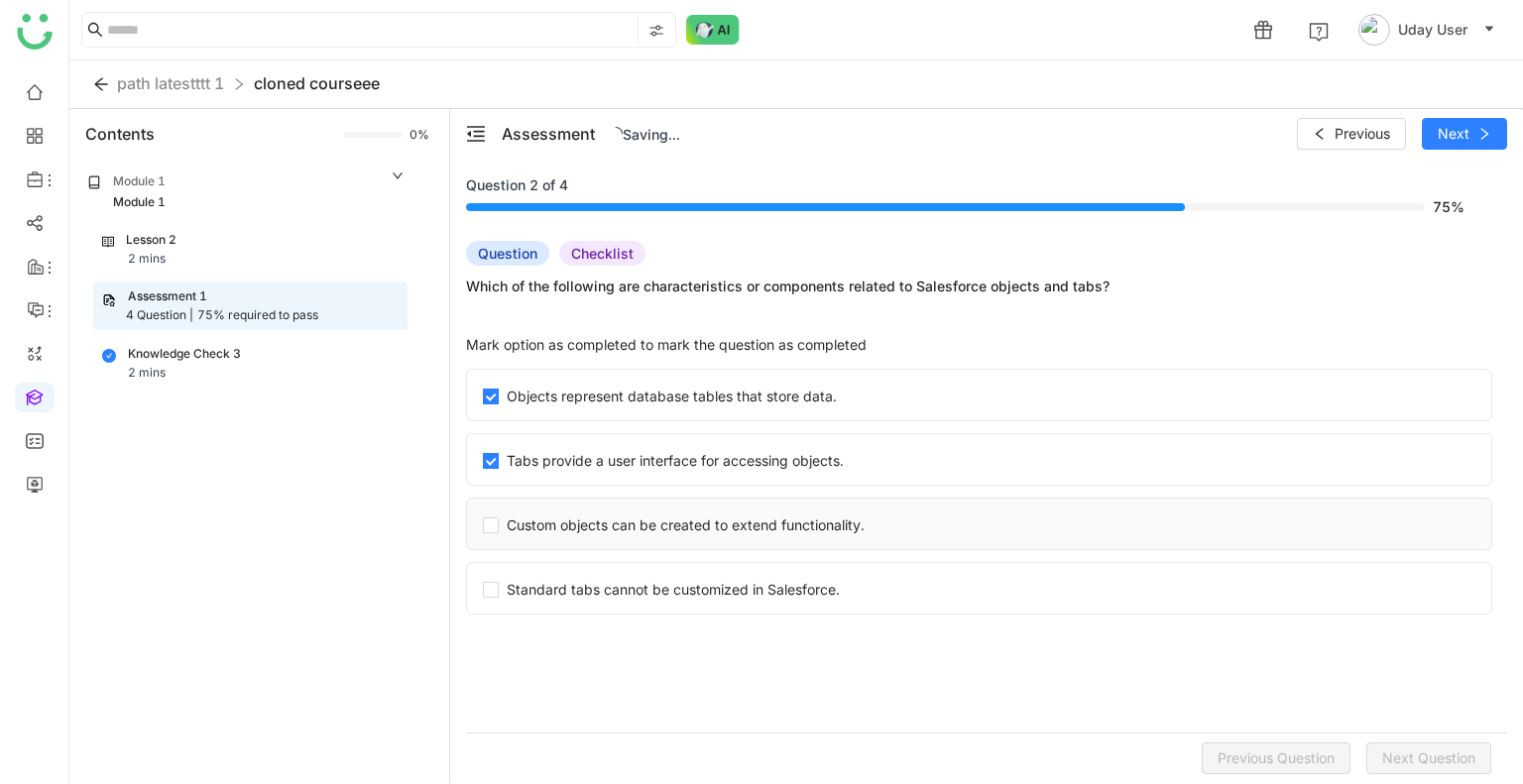 click on "Custom objects can be created to extend functionality." 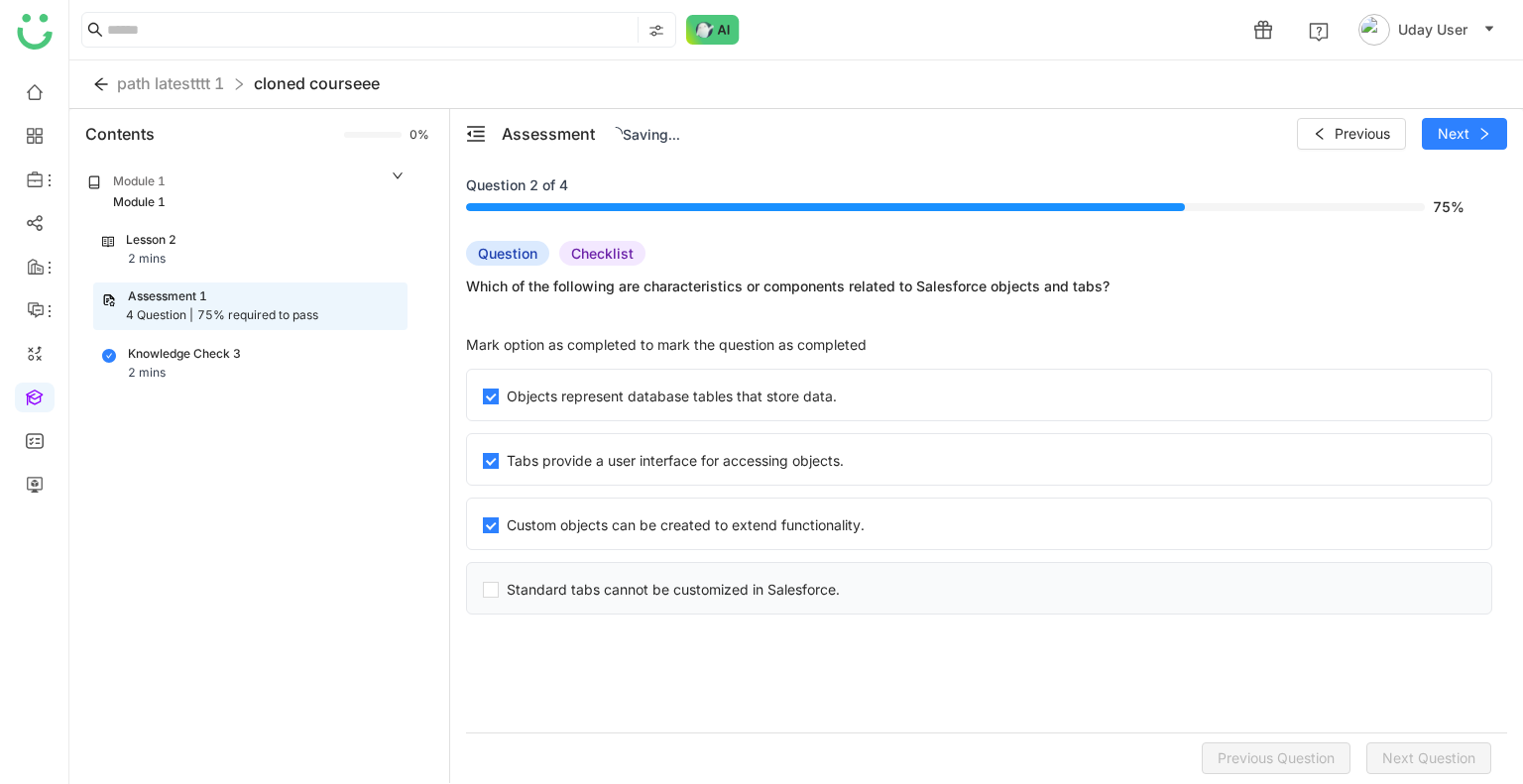 click on "Standard tabs cannot be customized in Salesforce." 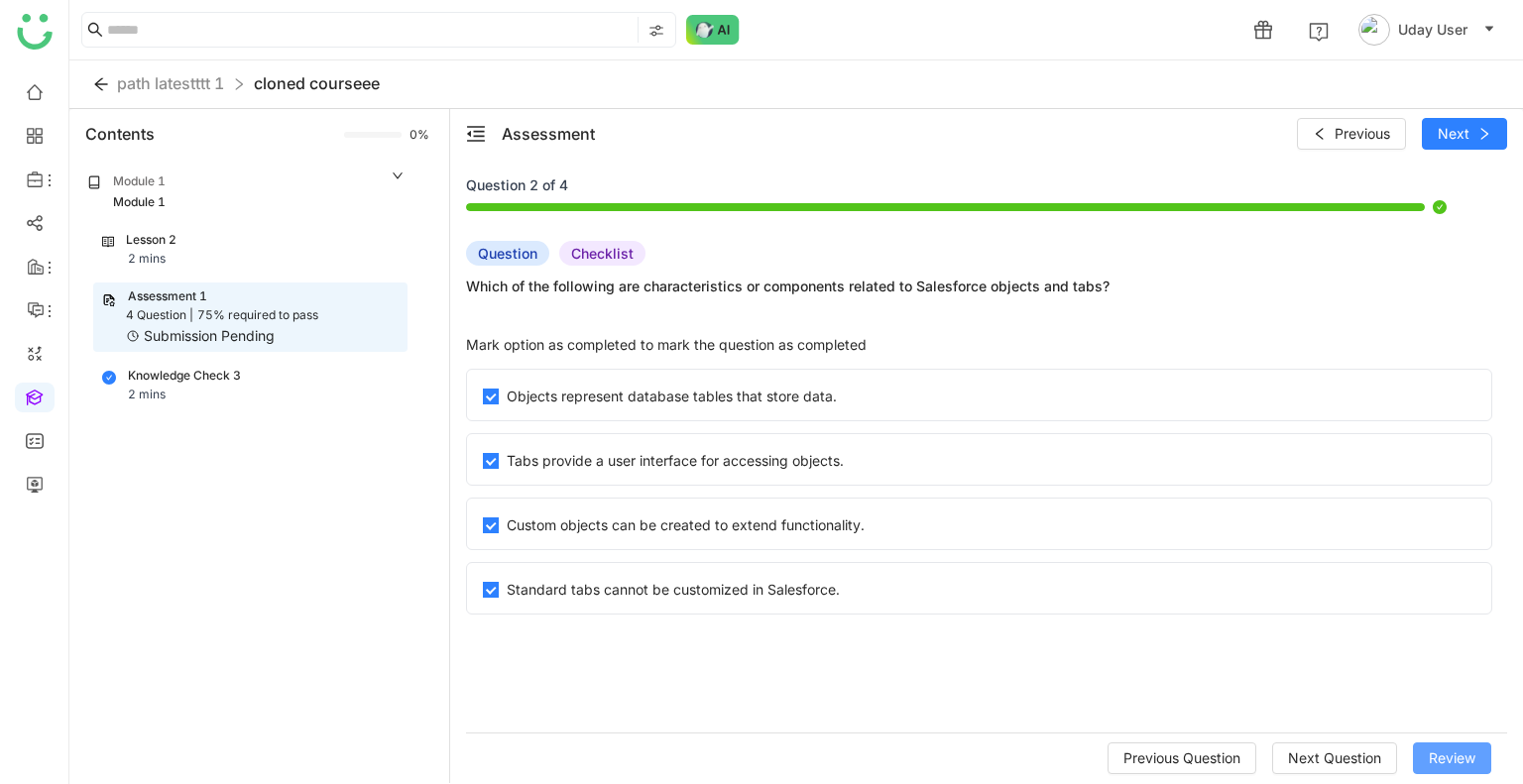 click on "Review" 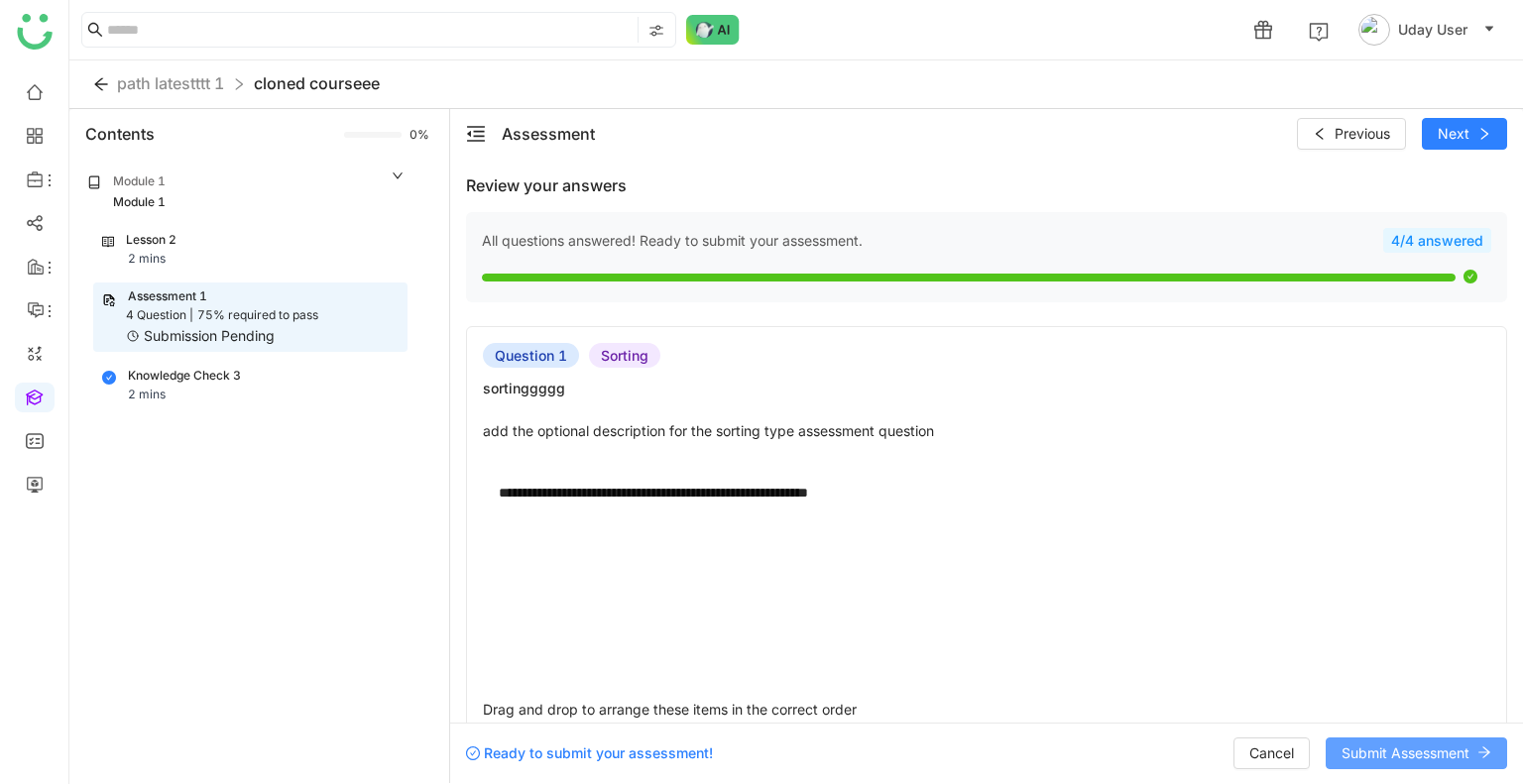 click on "Submit Assessment" 